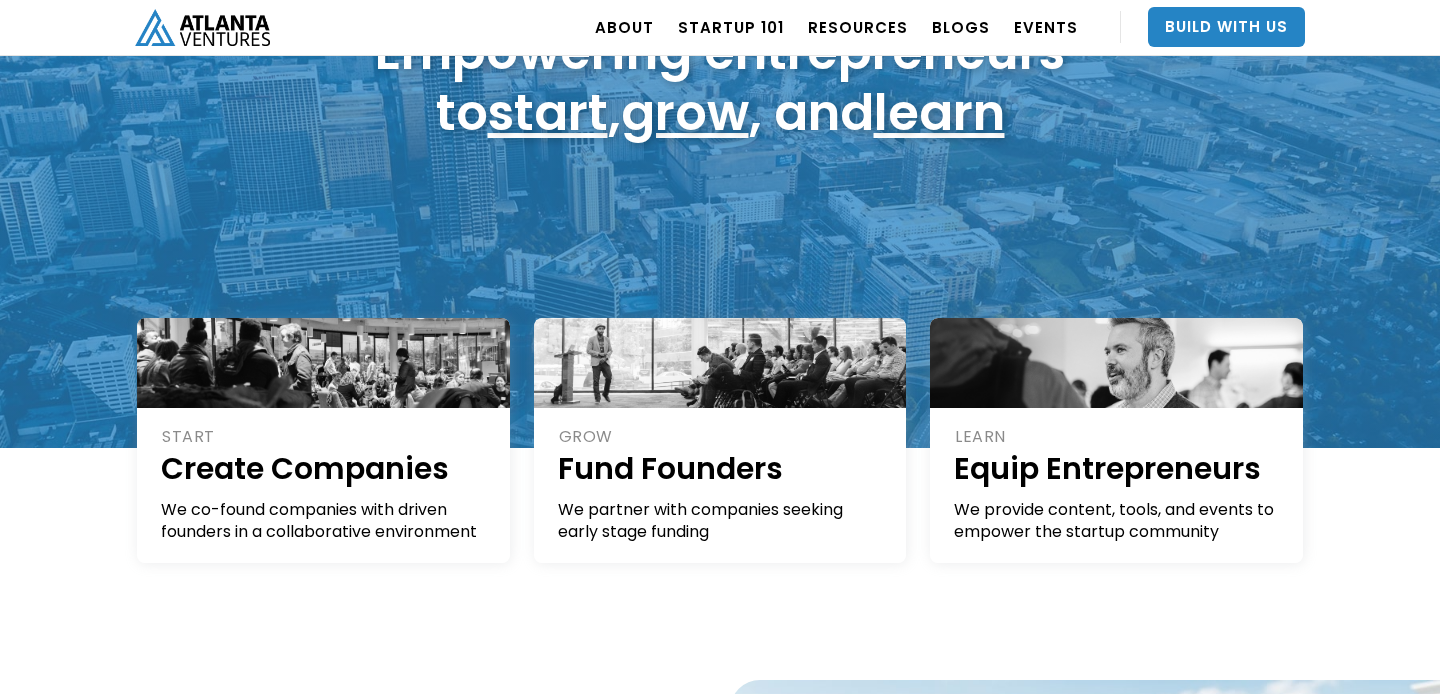 scroll, scrollTop: 227, scrollLeft: 0, axis: vertical 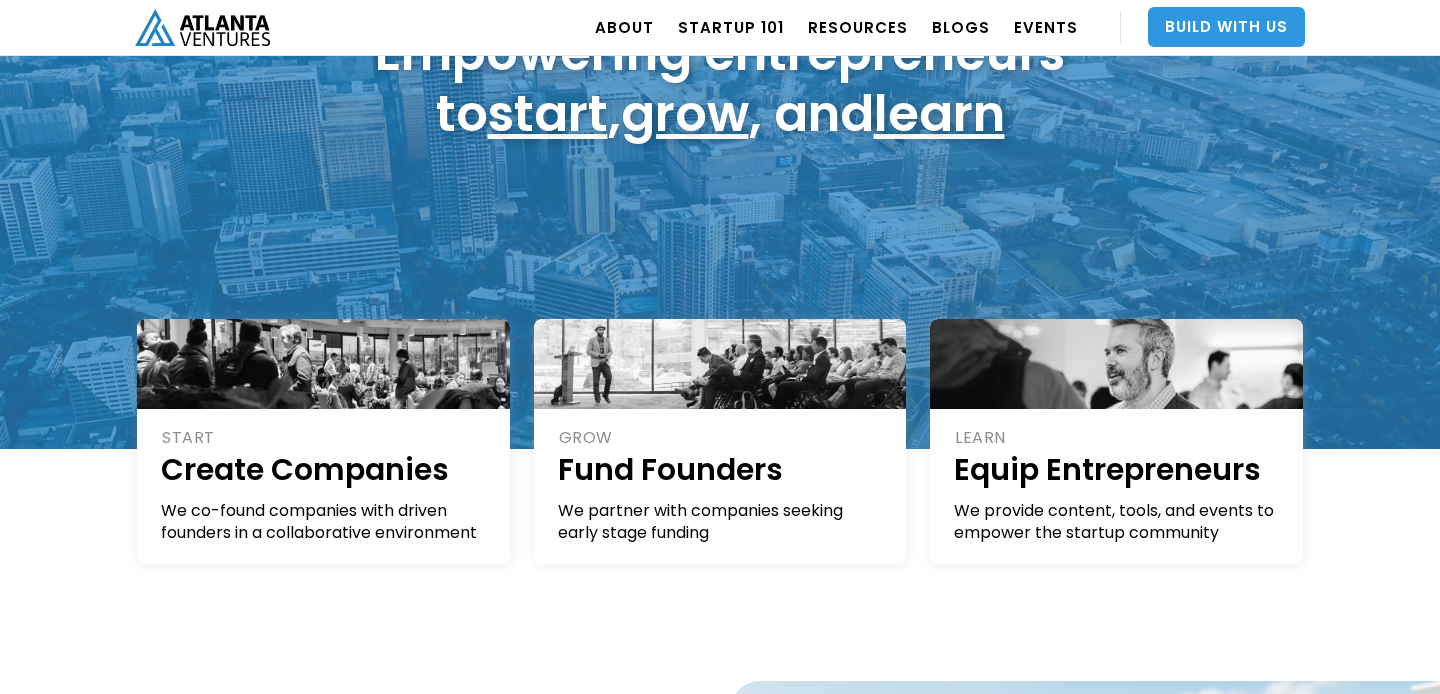 click on "Build With Us" at bounding box center (1226, 27) 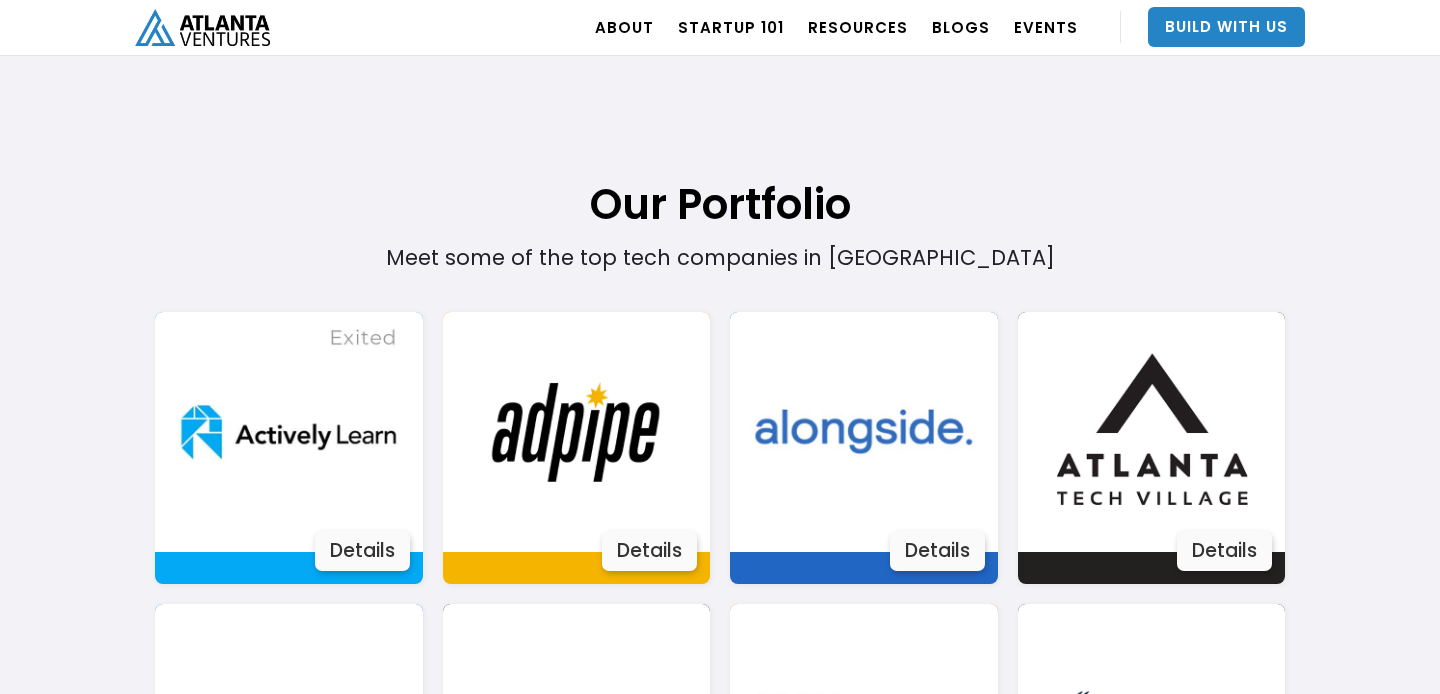 scroll, scrollTop: 1252, scrollLeft: 0, axis: vertical 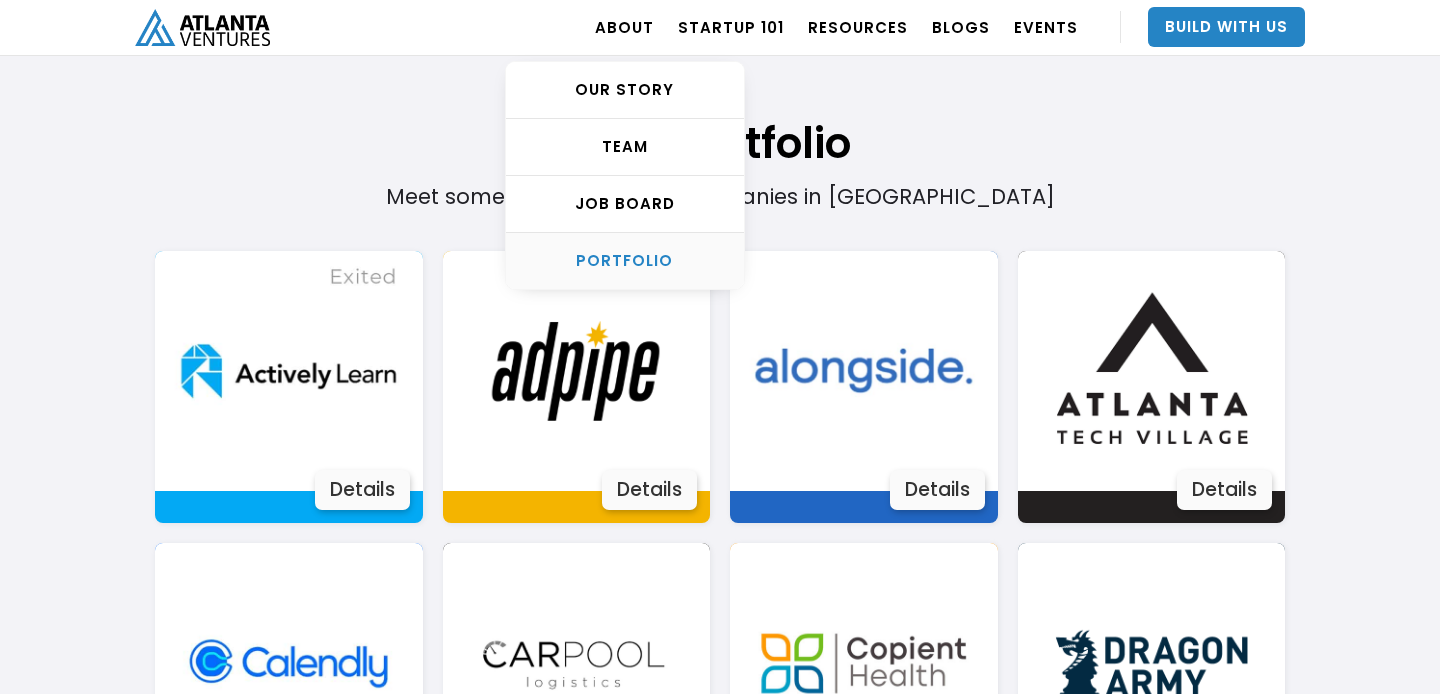 click on "PORTFOLIO" at bounding box center (625, 261) 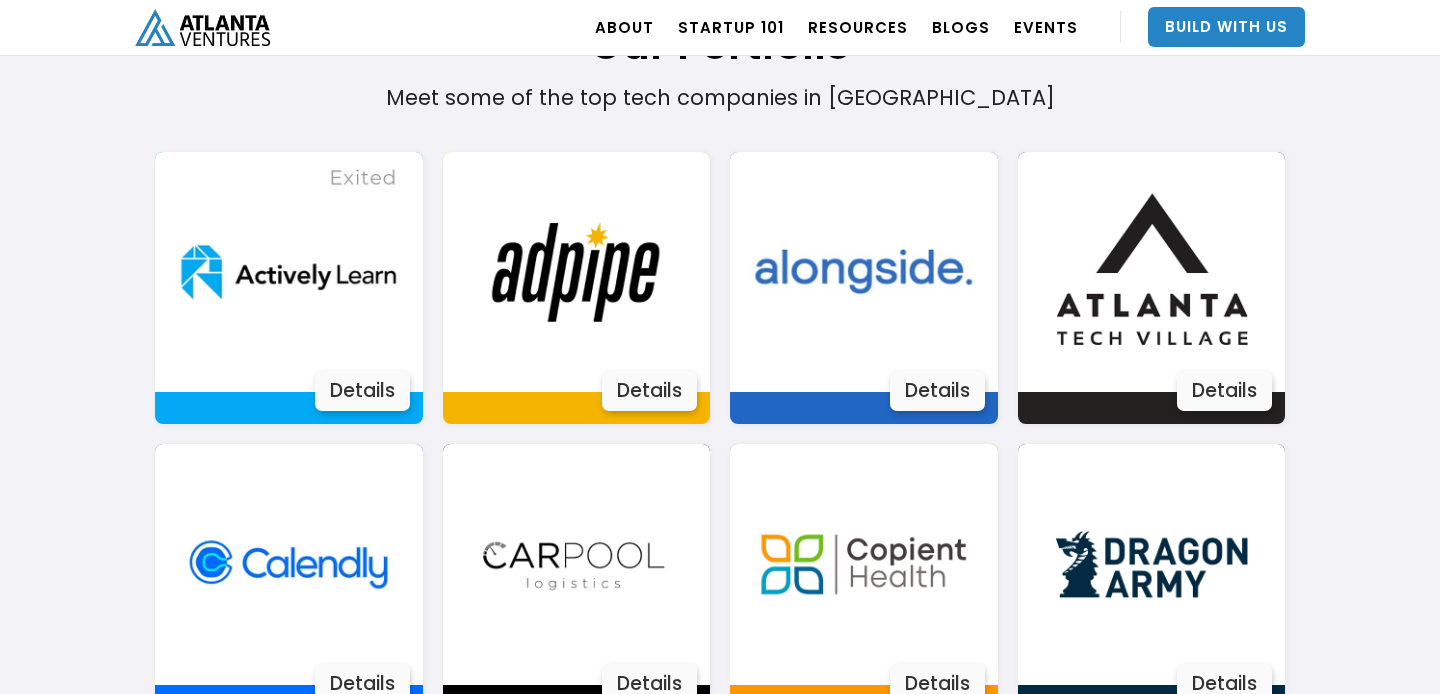 scroll, scrollTop: 1362, scrollLeft: 0, axis: vertical 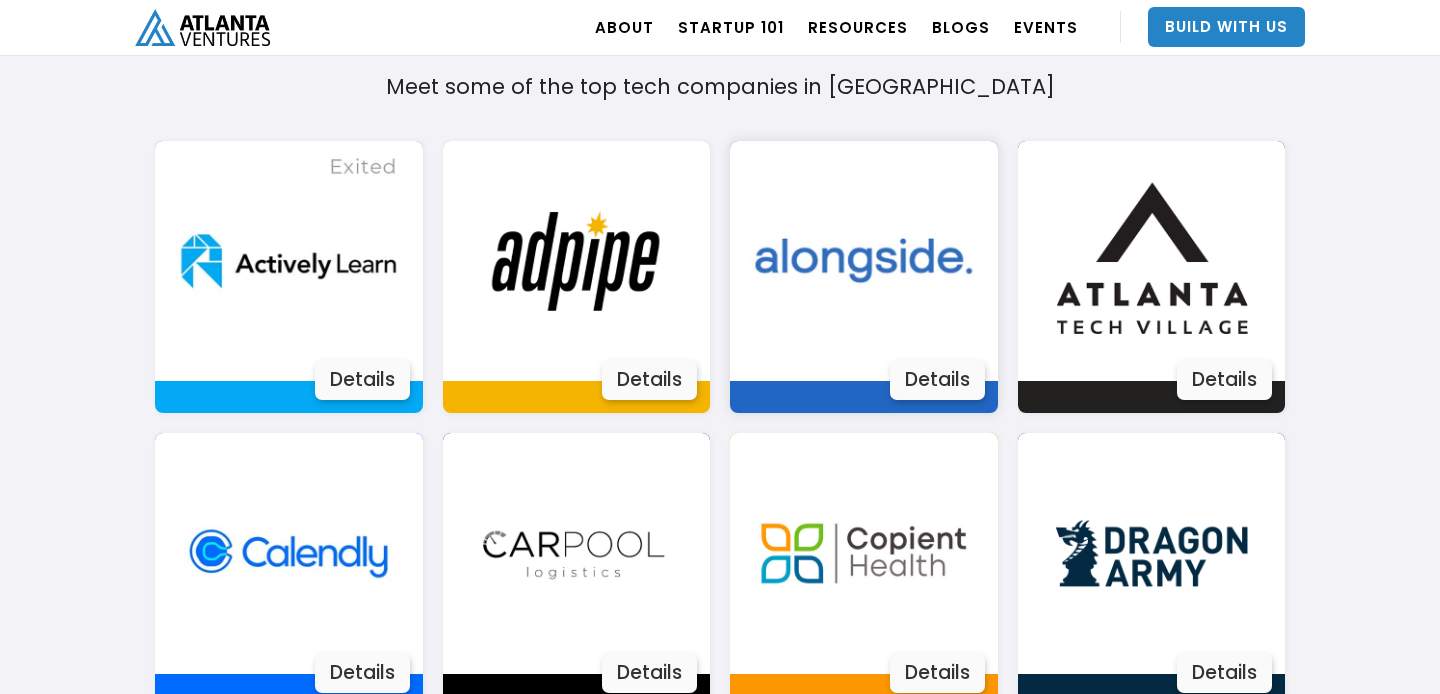 click on "Details" at bounding box center (937, 380) 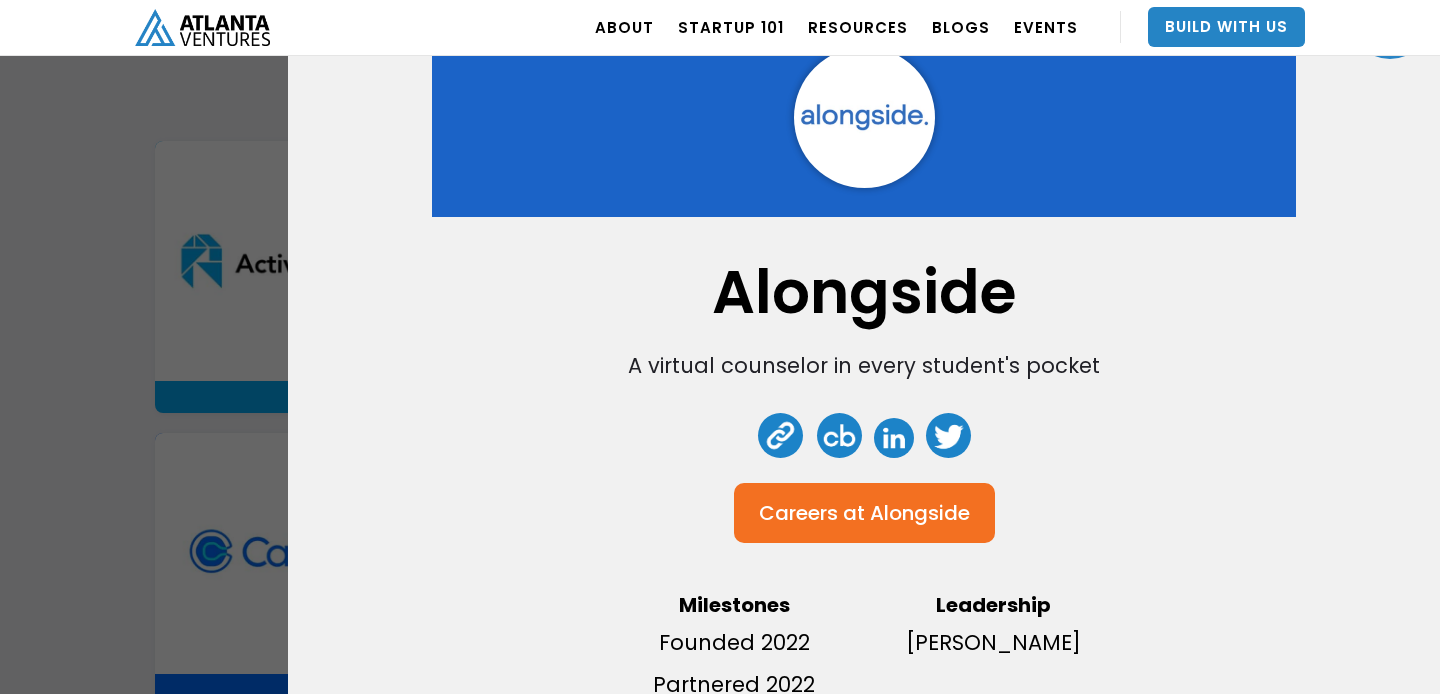 scroll, scrollTop: 0, scrollLeft: 0, axis: both 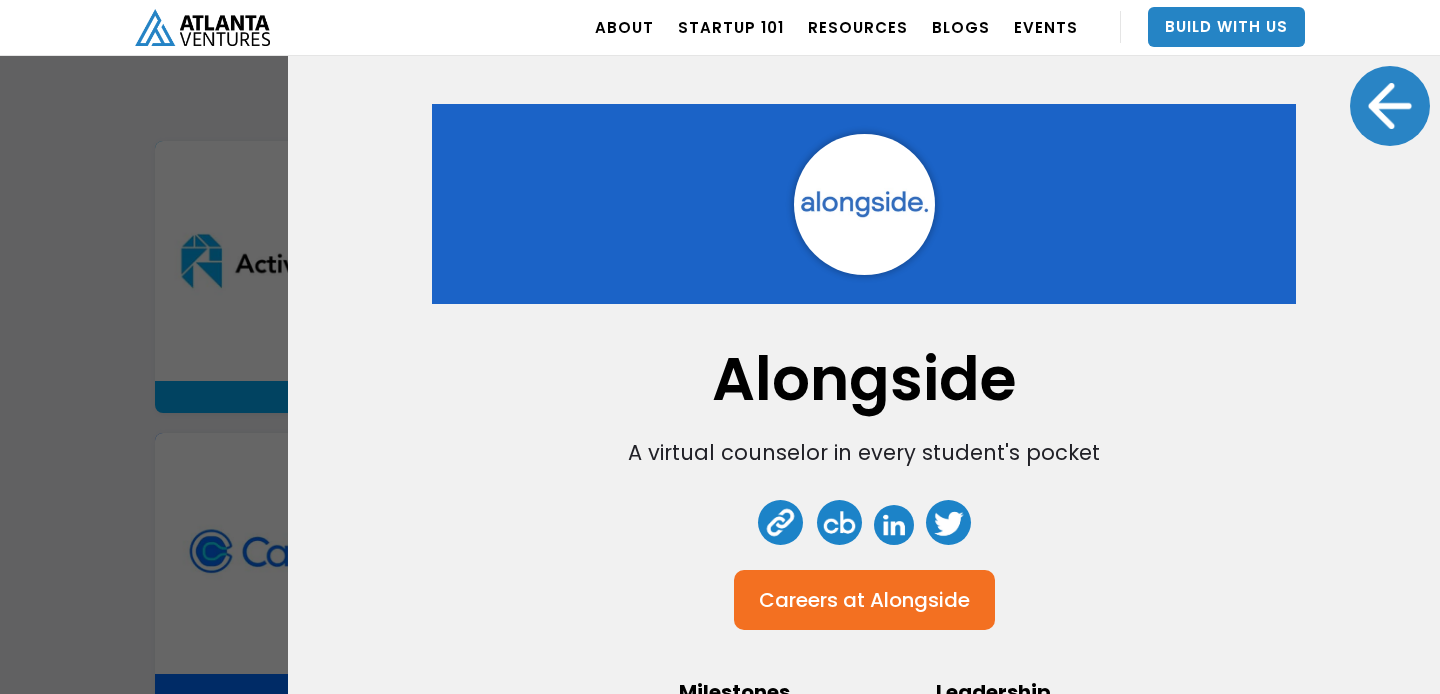 click on "Careers at Alongside" at bounding box center [864, 600] 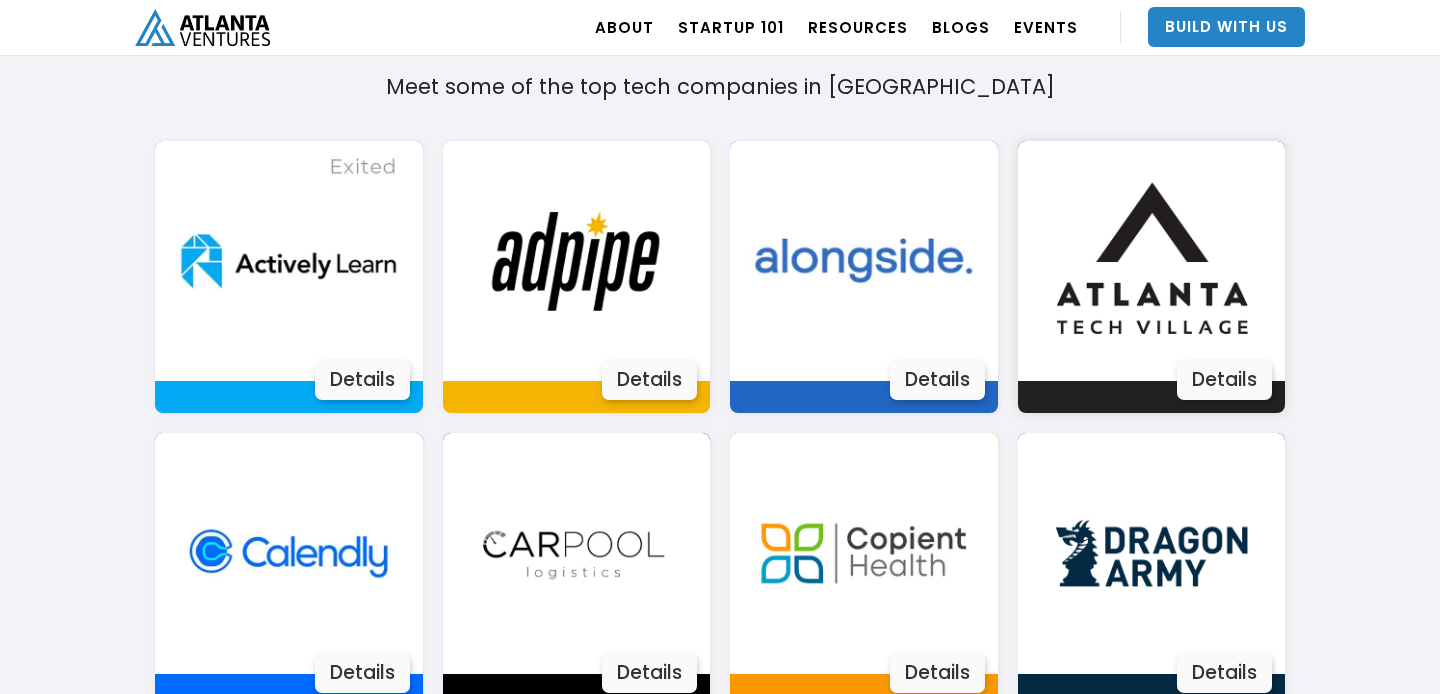 click on "Details" at bounding box center [1224, 380] 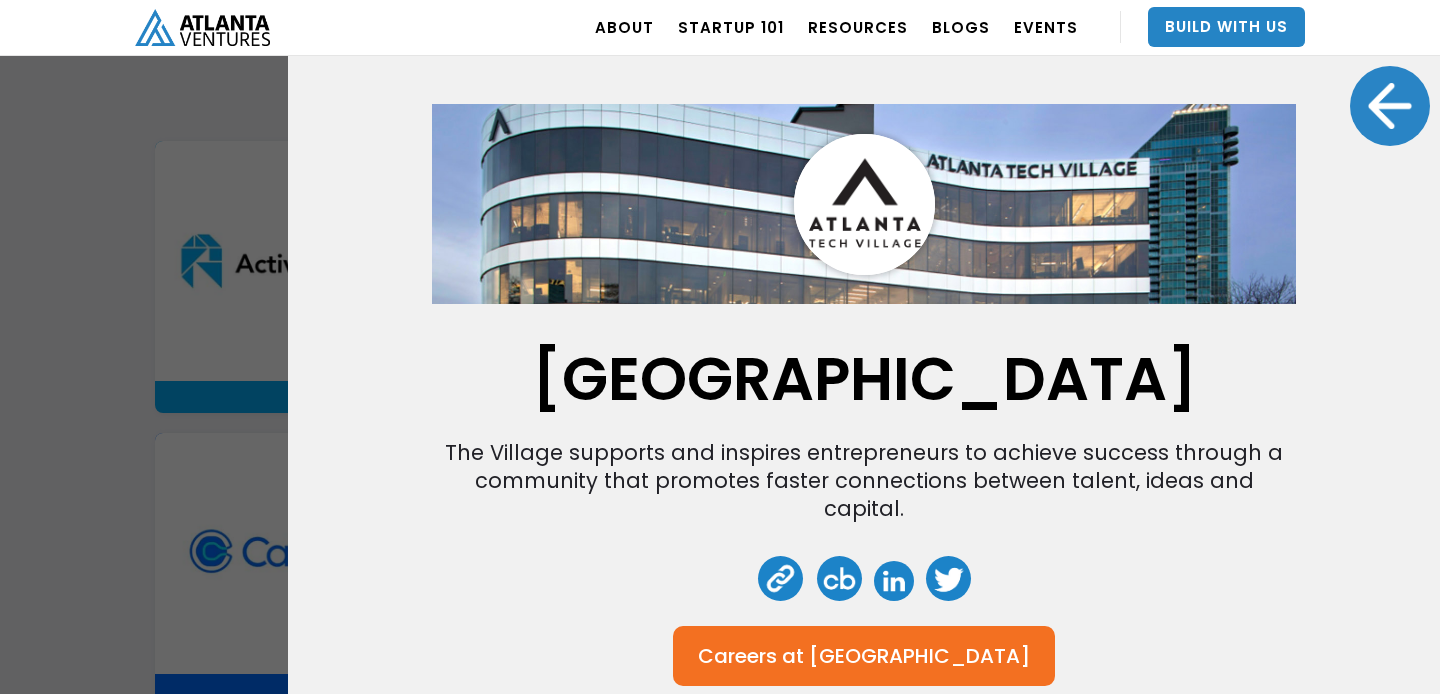 click on "[GEOGRAPHIC_DATA]" at bounding box center (919, 656) 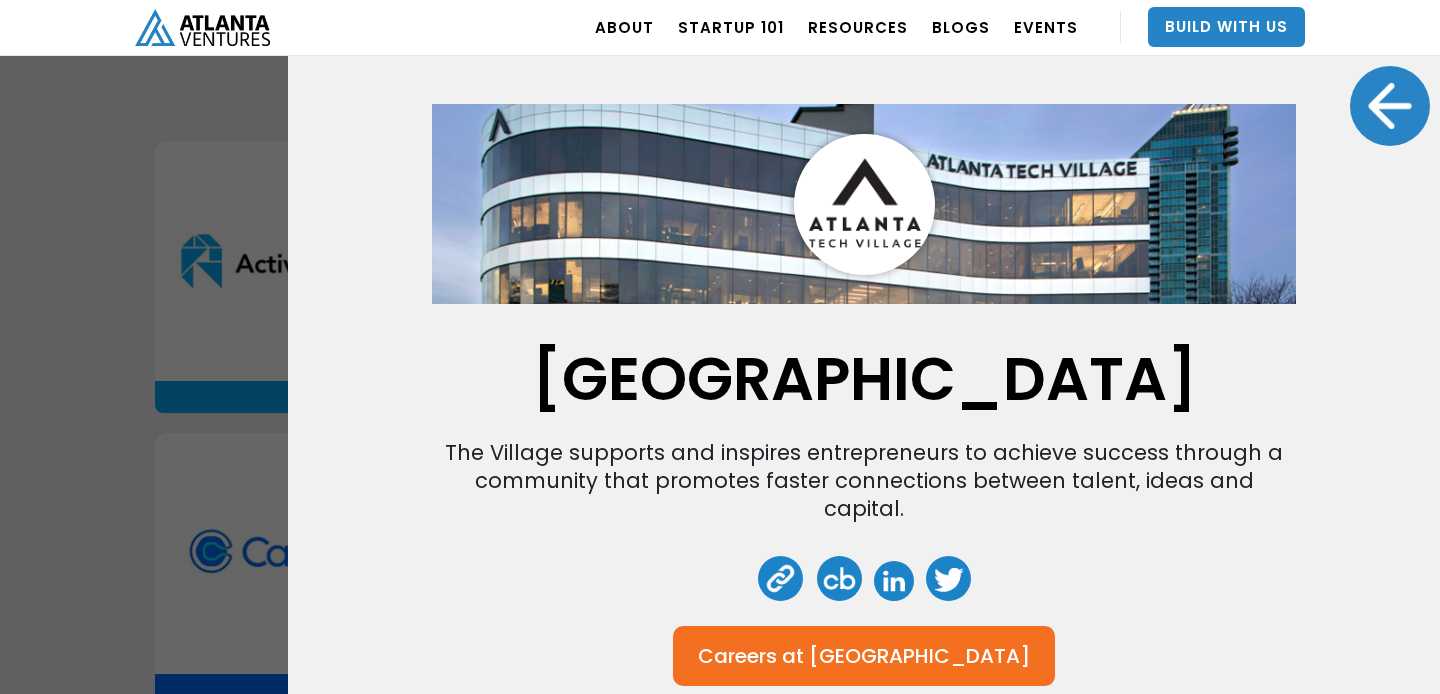 click at bounding box center [1390, 106] 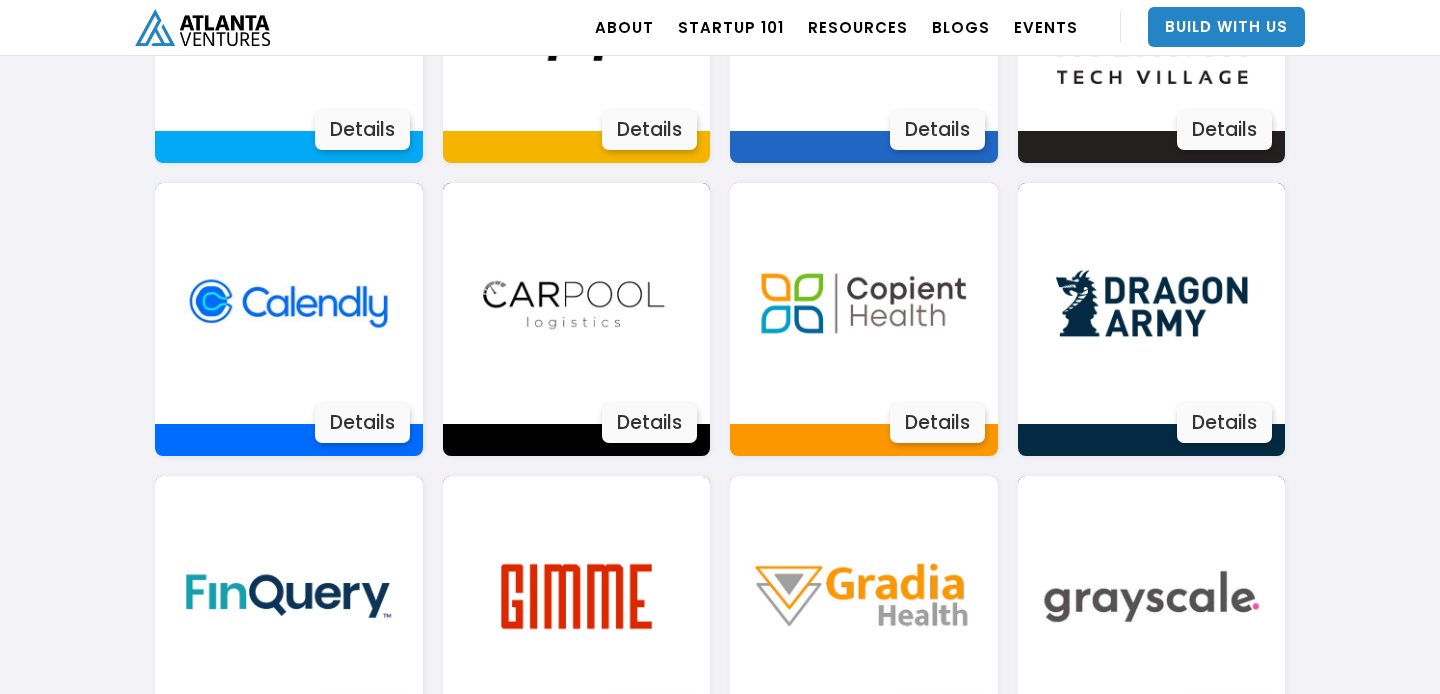 scroll, scrollTop: 1615, scrollLeft: 0, axis: vertical 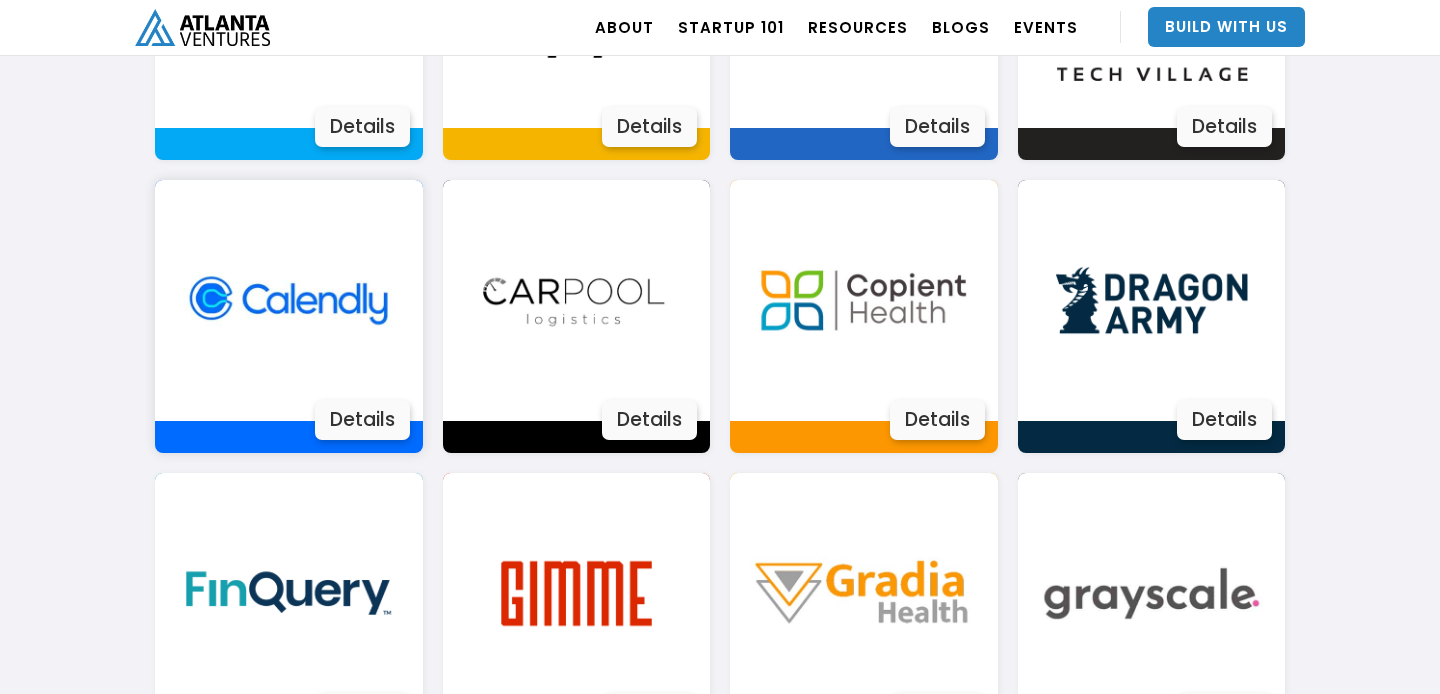 click on "Details" at bounding box center [362, 420] 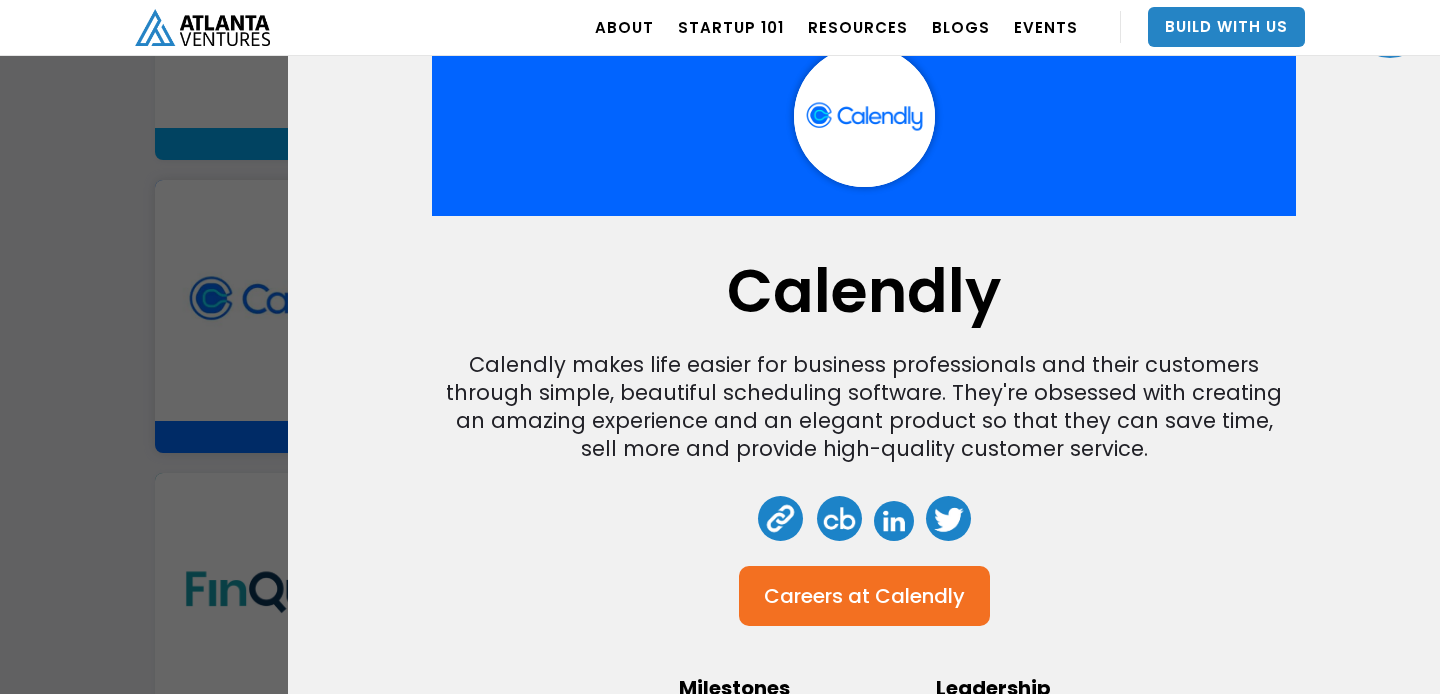 scroll, scrollTop: 89, scrollLeft: 0, axis: vertical 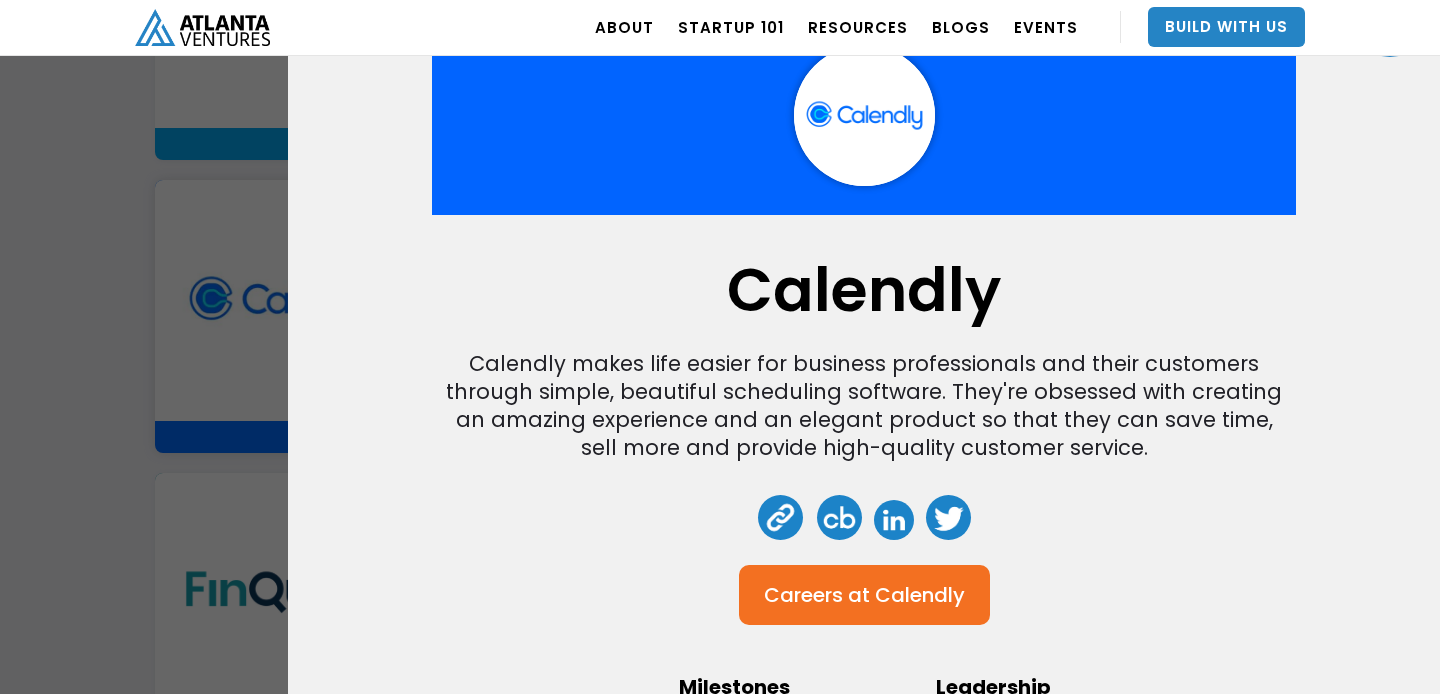 click on "Careers at" at bounding box center (817, 595) 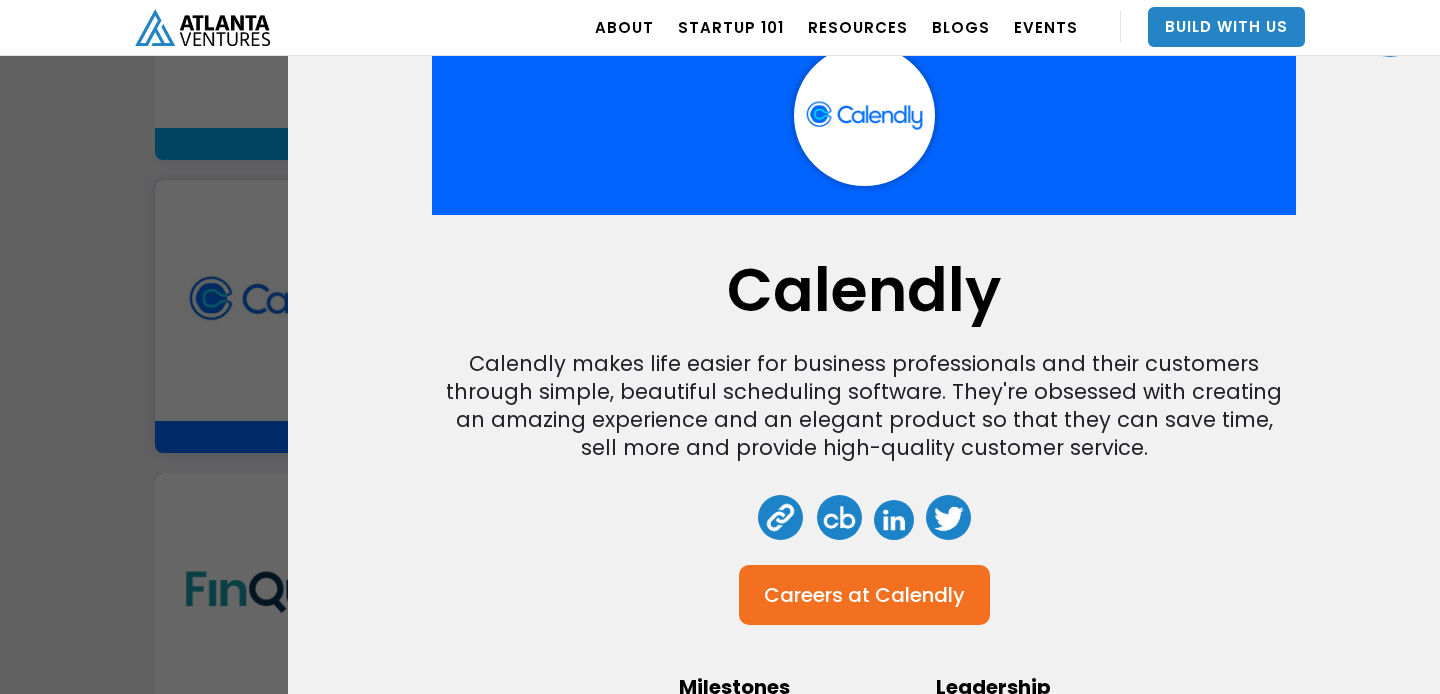 scroll, scrollTop: 178, scrollLeft: 0, axis: vertical 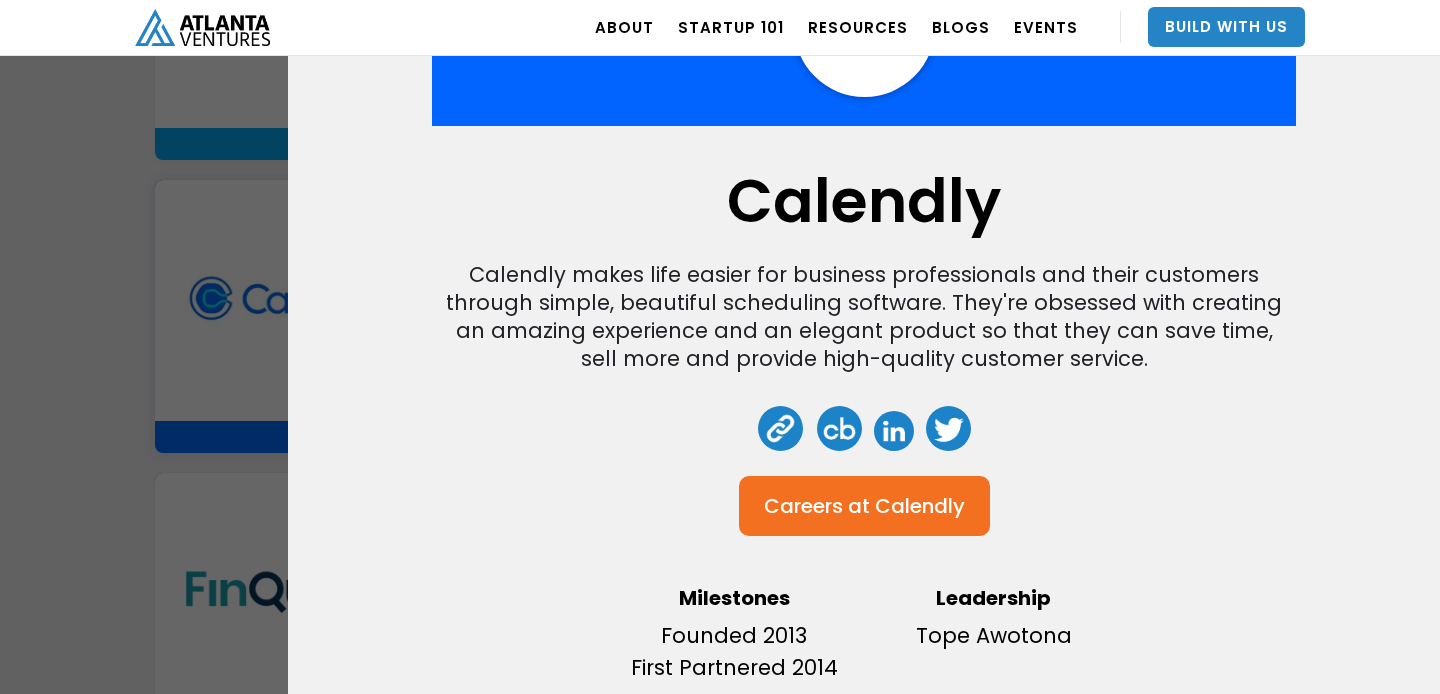 click on "Calendly Calendly makes life easier for business professionals and their customers through simple, beautiful scheduling software. They're obsessed with creating an amazing experience and an elegant product so that they can save time, sell more and provide high-quality customer service. Careers at Calendly Milestones Founded 2013 First Partnered 2014 Leadership Tope Awotona" at bounding box center (720, 347) 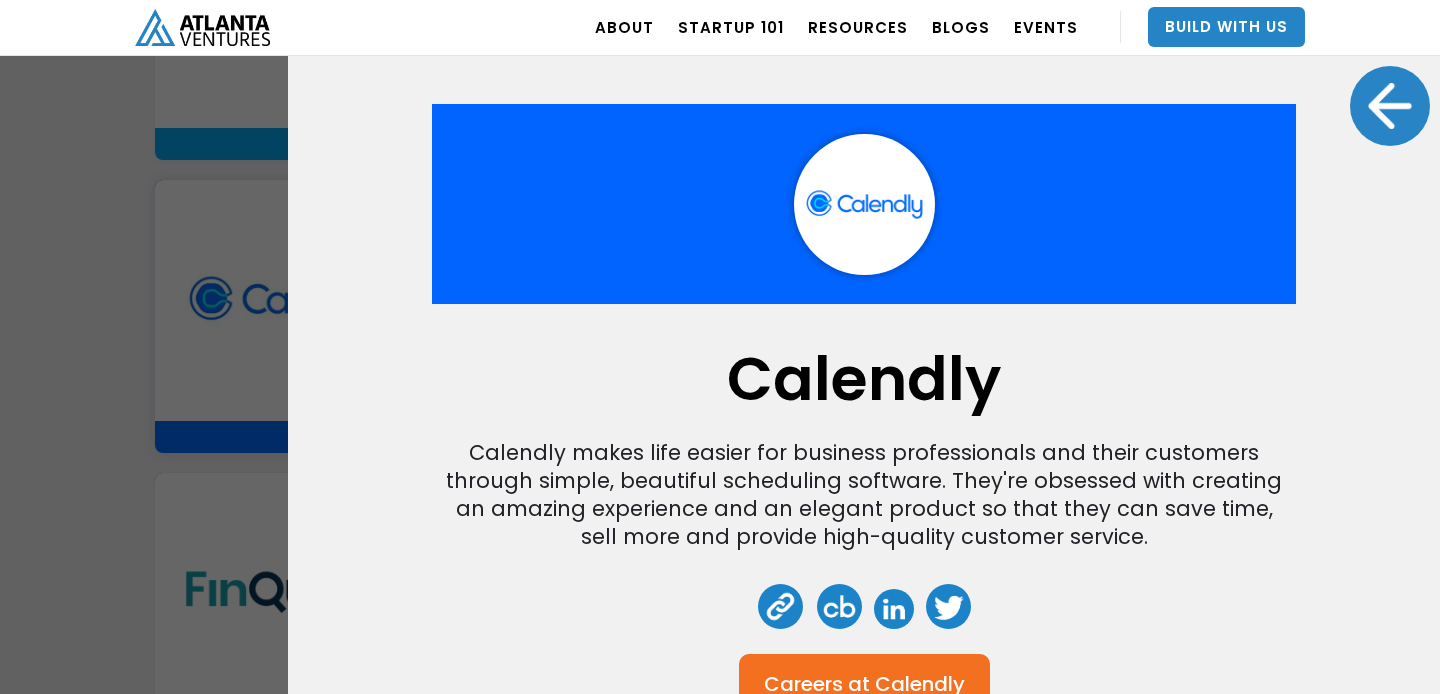click at bounding box center (1390, 106) 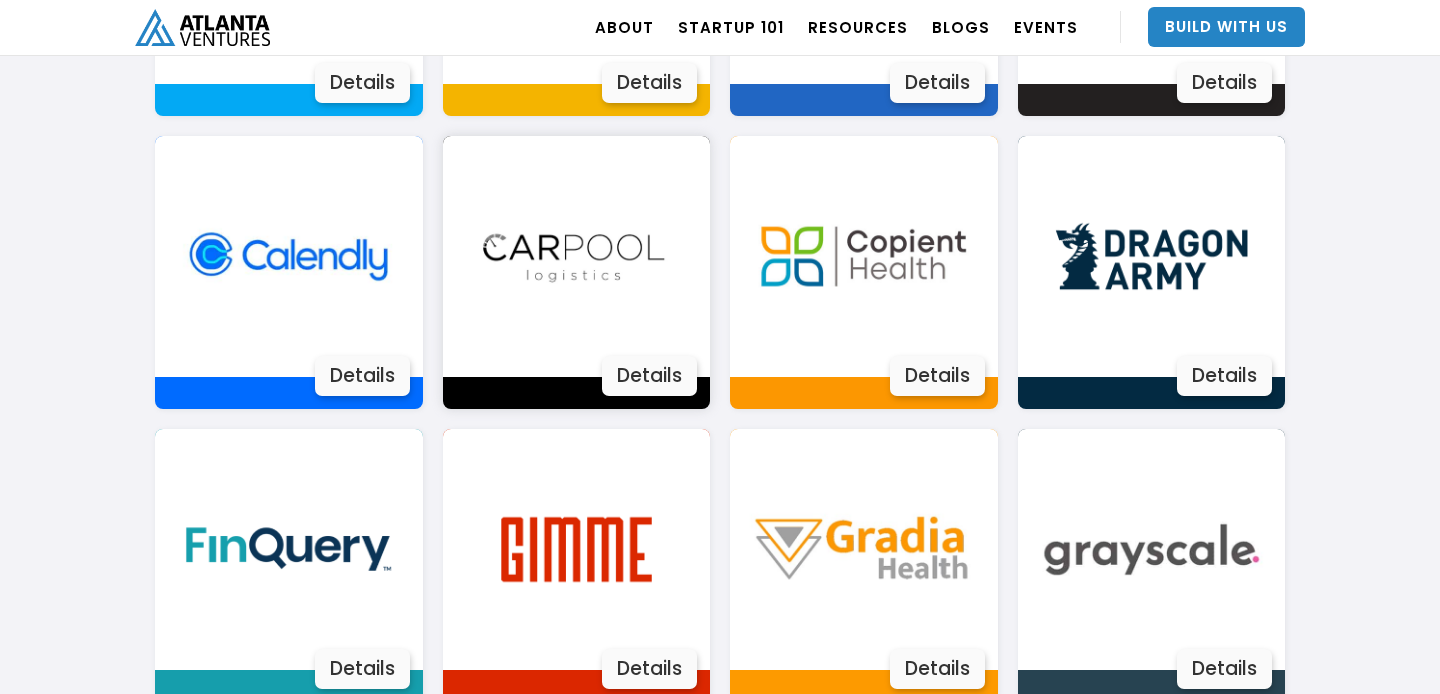 scroll, scrollTop: 1667, scrollLeft: 0, axis: vertical 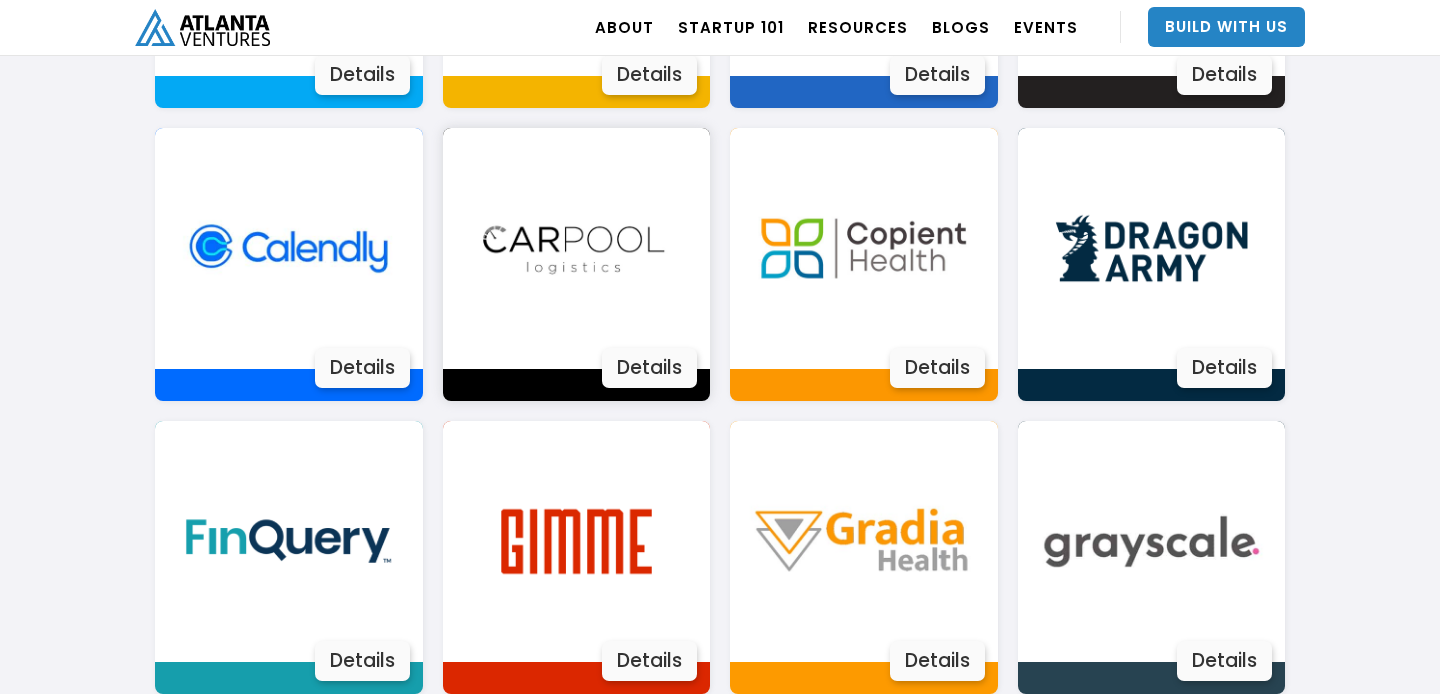 click on "Details" at bounding box center (649, 368) 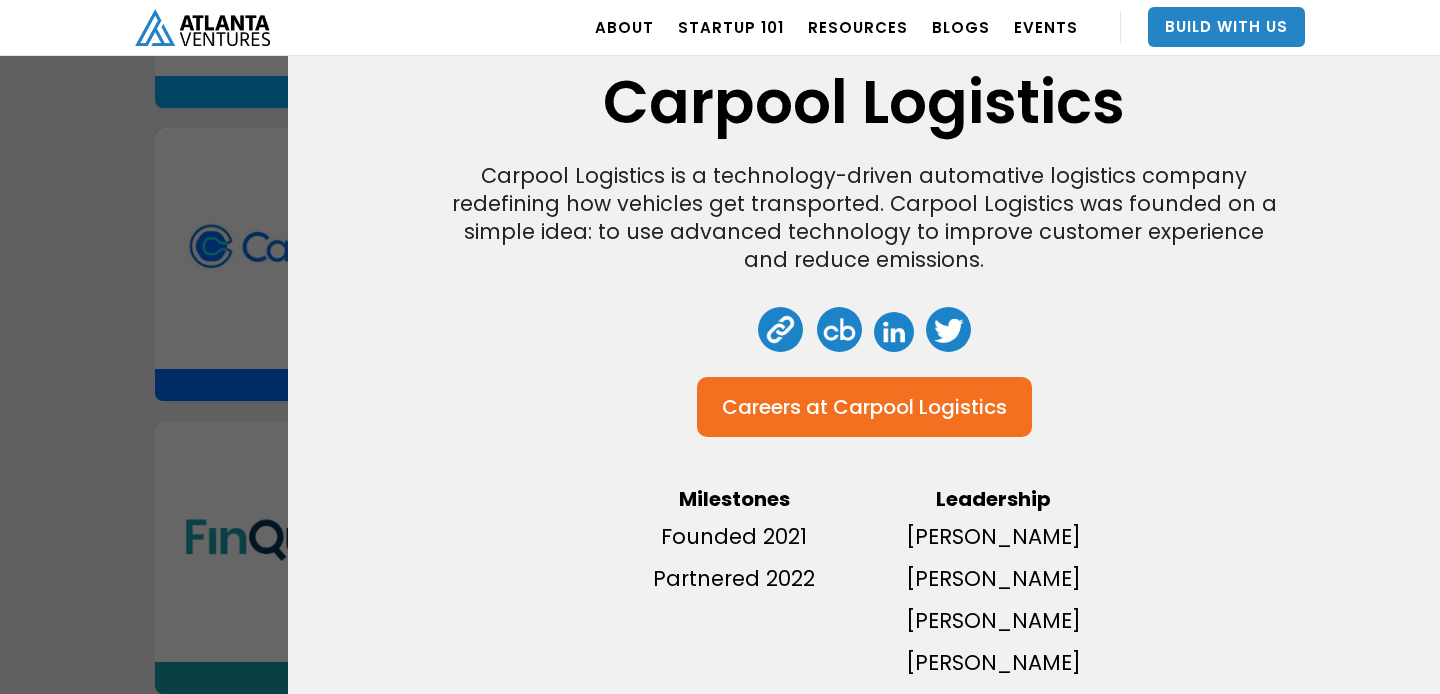 scroll, scrollTop: 279, scrollLeft: 0, axis: vertical 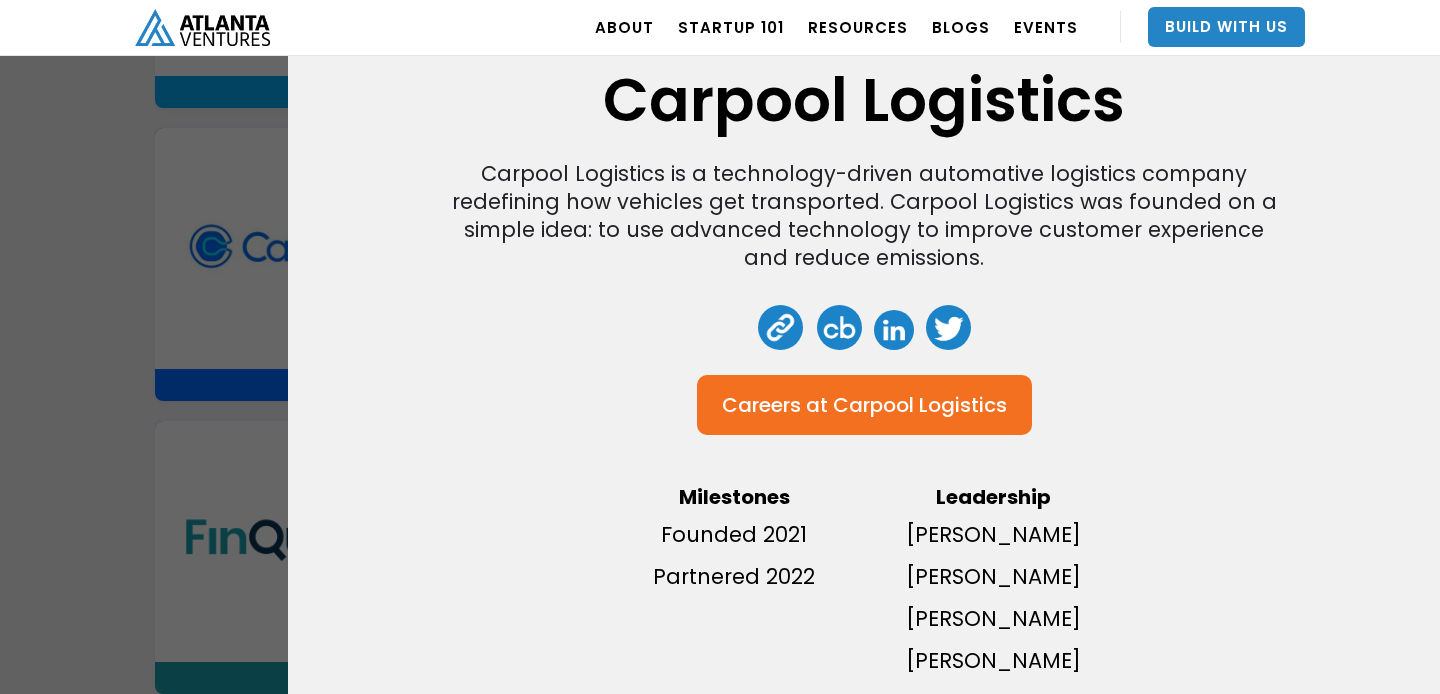 click on "Carpool Logistics" at bounding box center [920, 405] 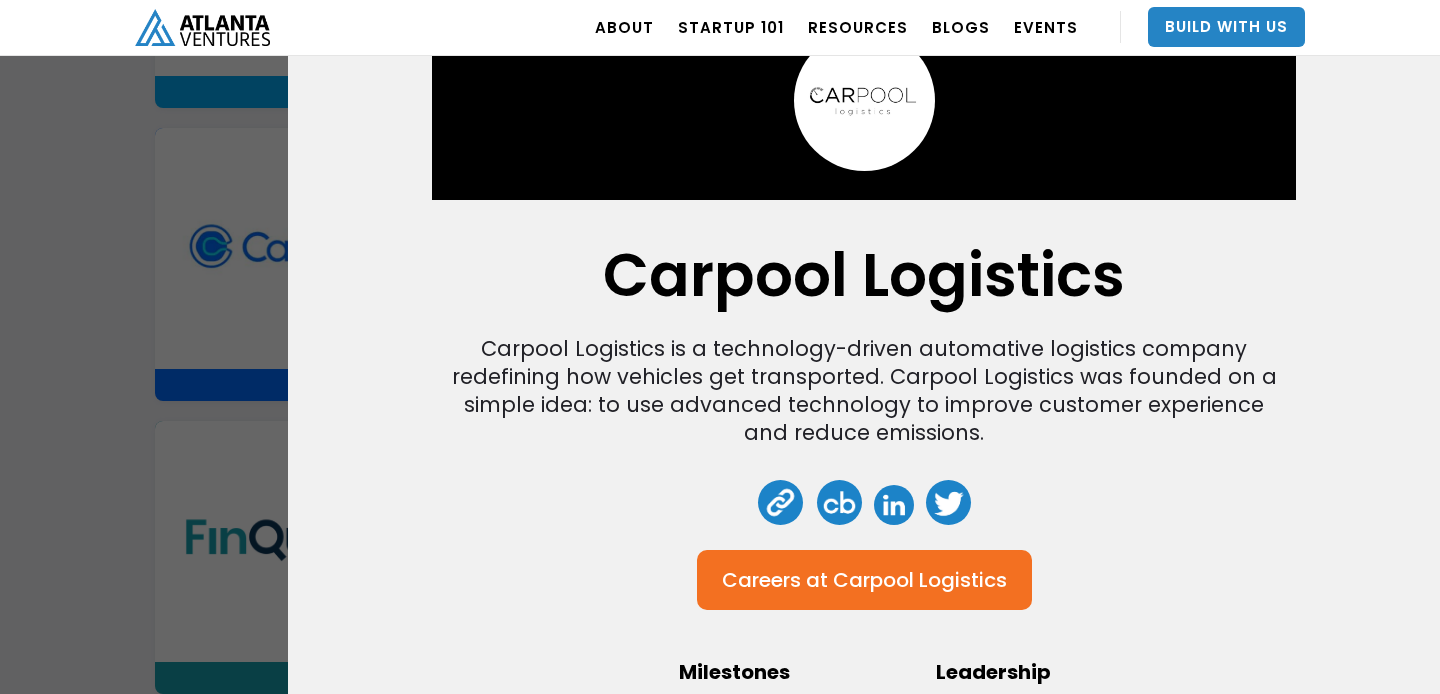 scroll, scrollTop: 0, scrollLeft: 0, axis: both 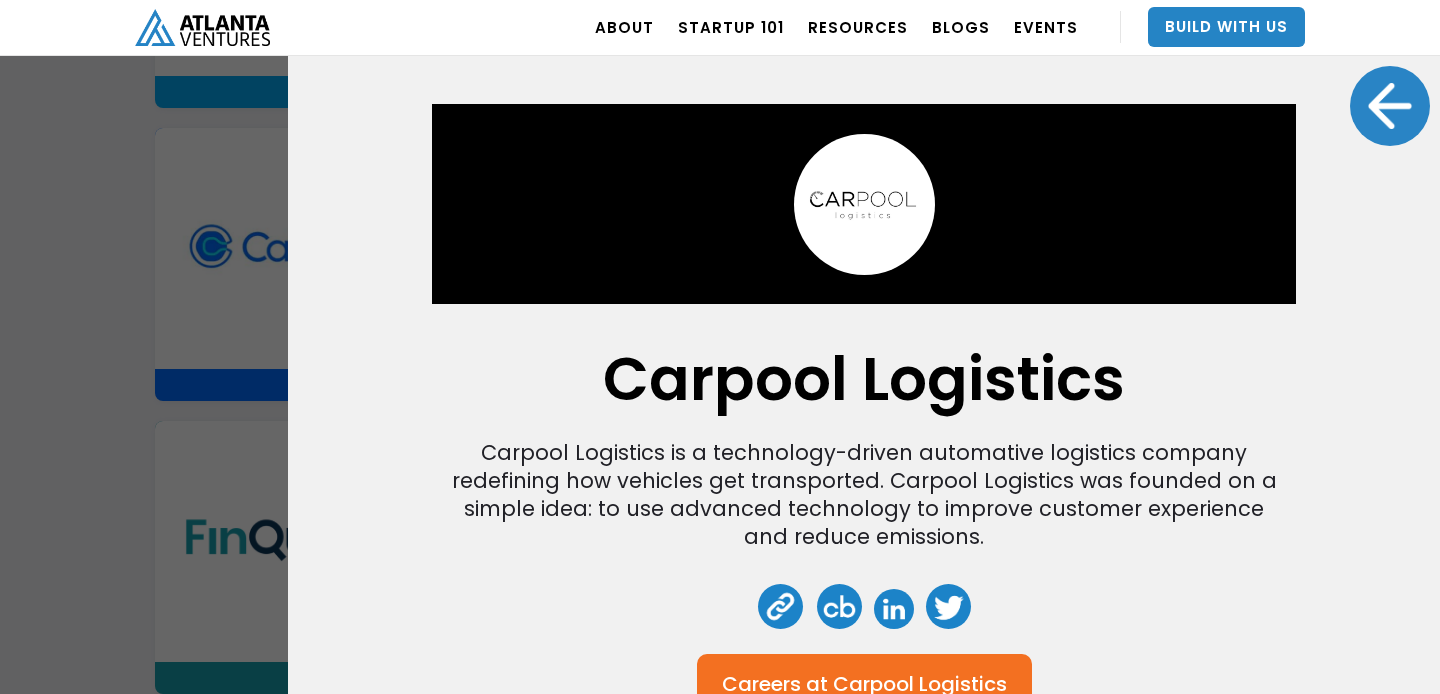 click at bounding box center (1390, 106) 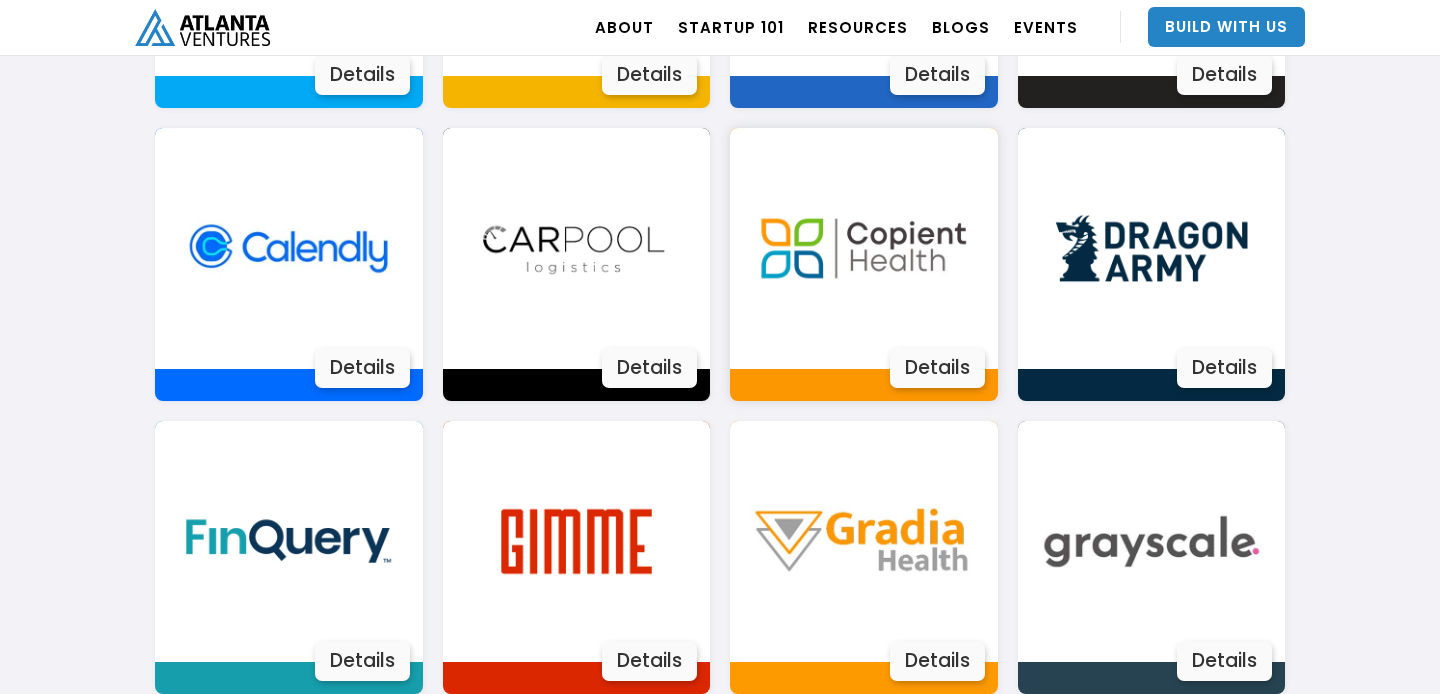 click on "Details" at bounding box center (937, 368) 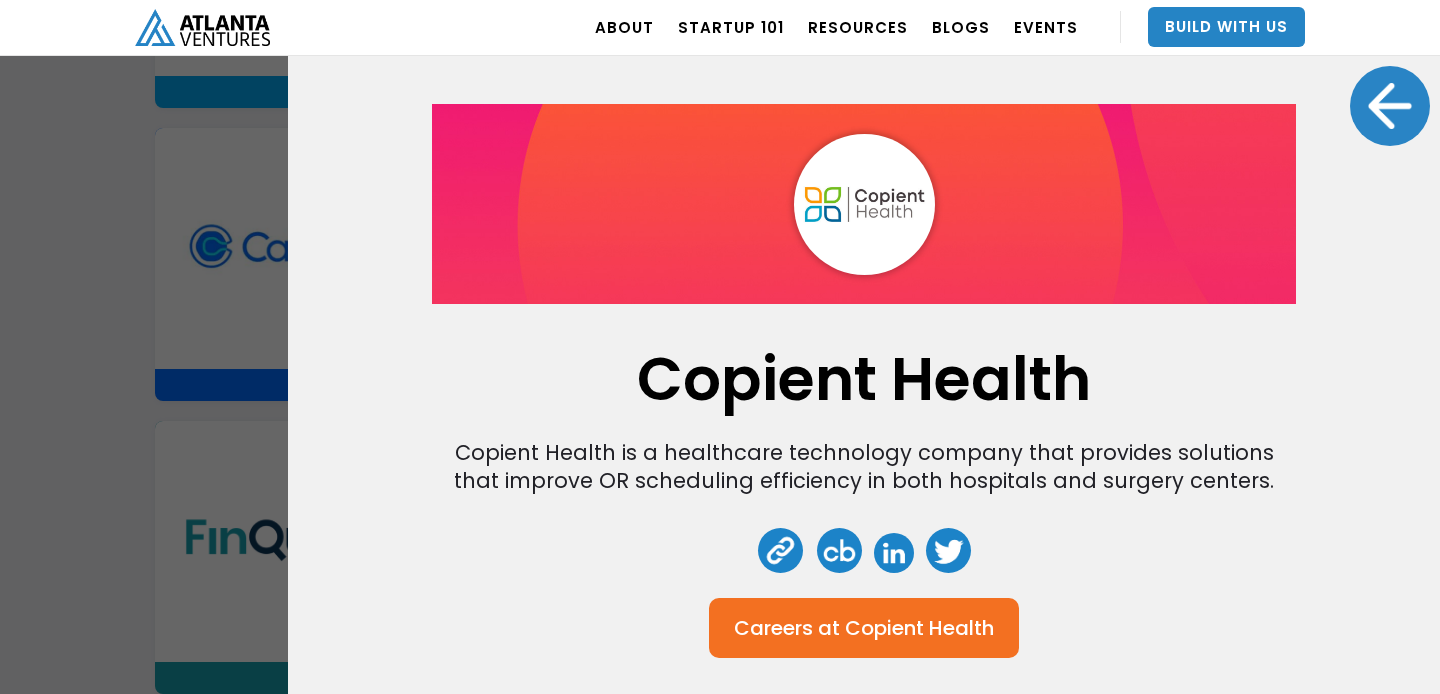 click on "Careers at Copient Health" at bounding box center [864, 628] 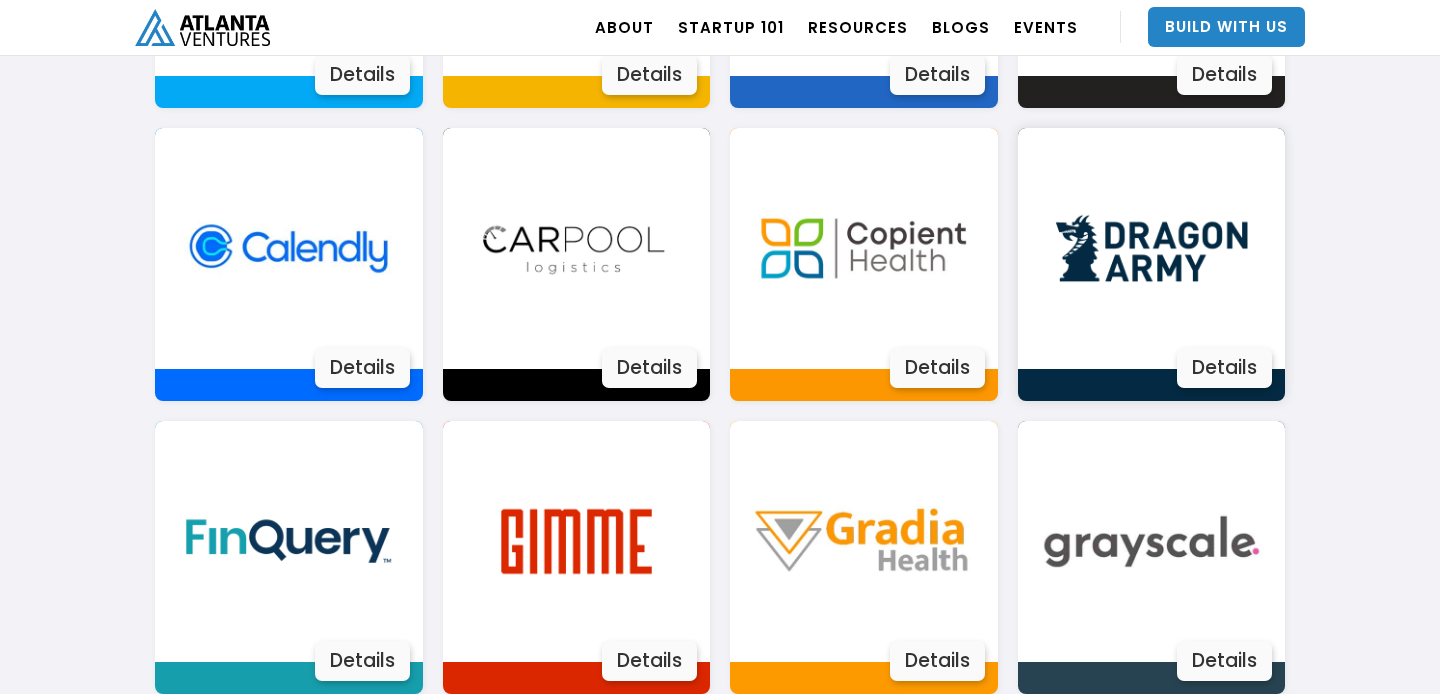 click on "Details" at bounding box center (1224, 368) 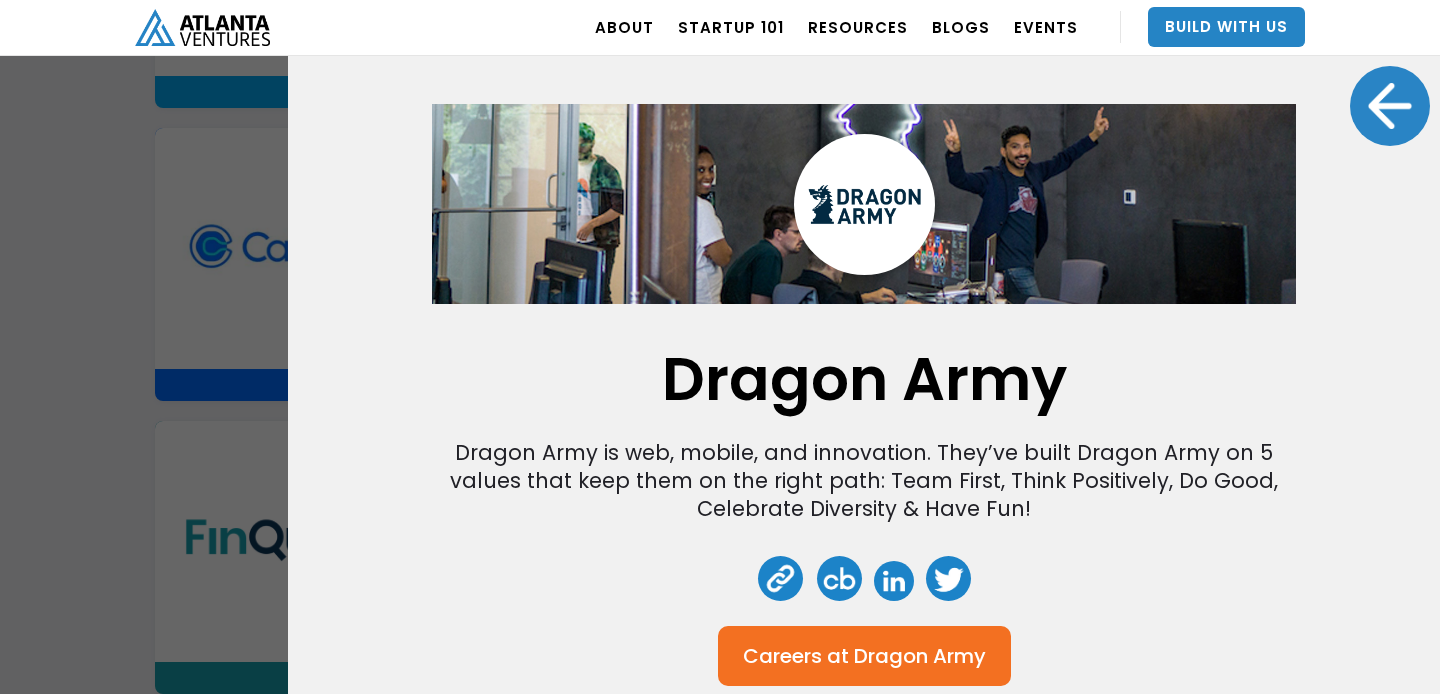 click on "Dragon Army" at bounding box center [920, 656] 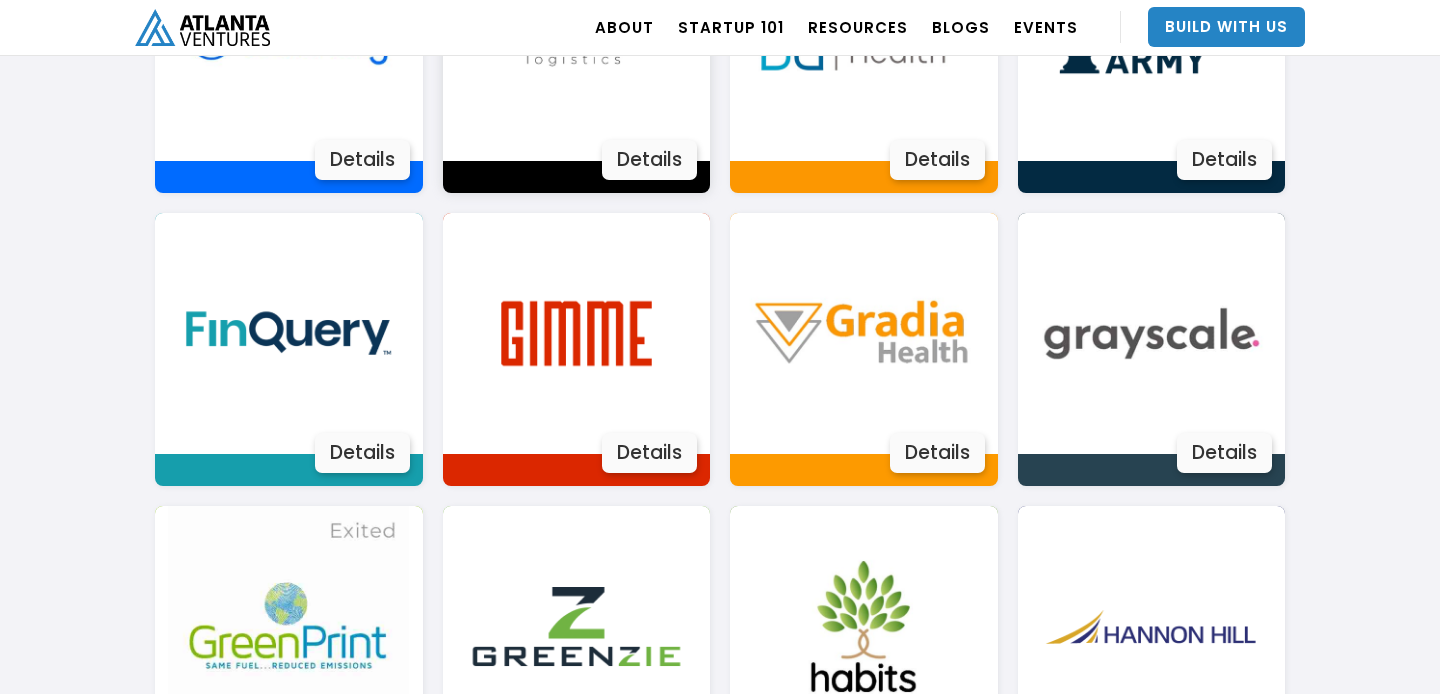 scroll, scrollTop: 1877, scrollLeft: 0, axis: vertical 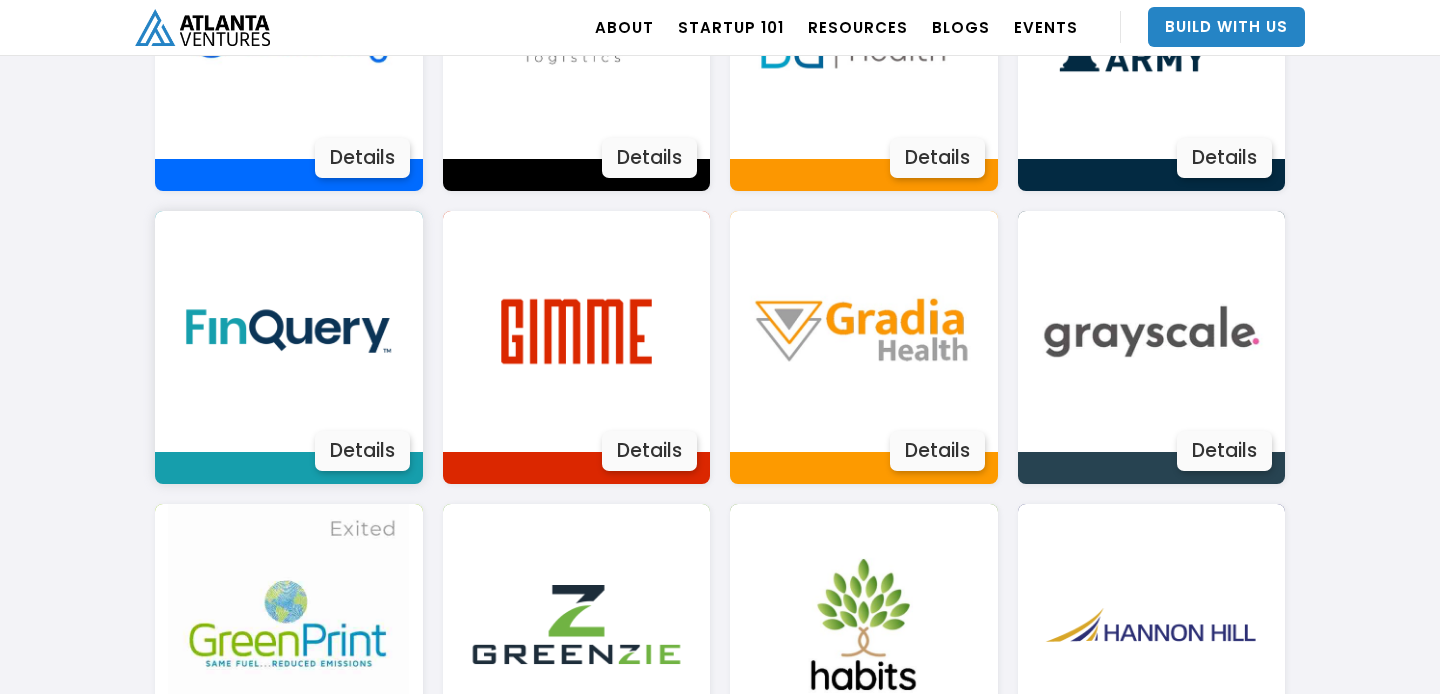 click on "Details" at bounding box center (362, 451) 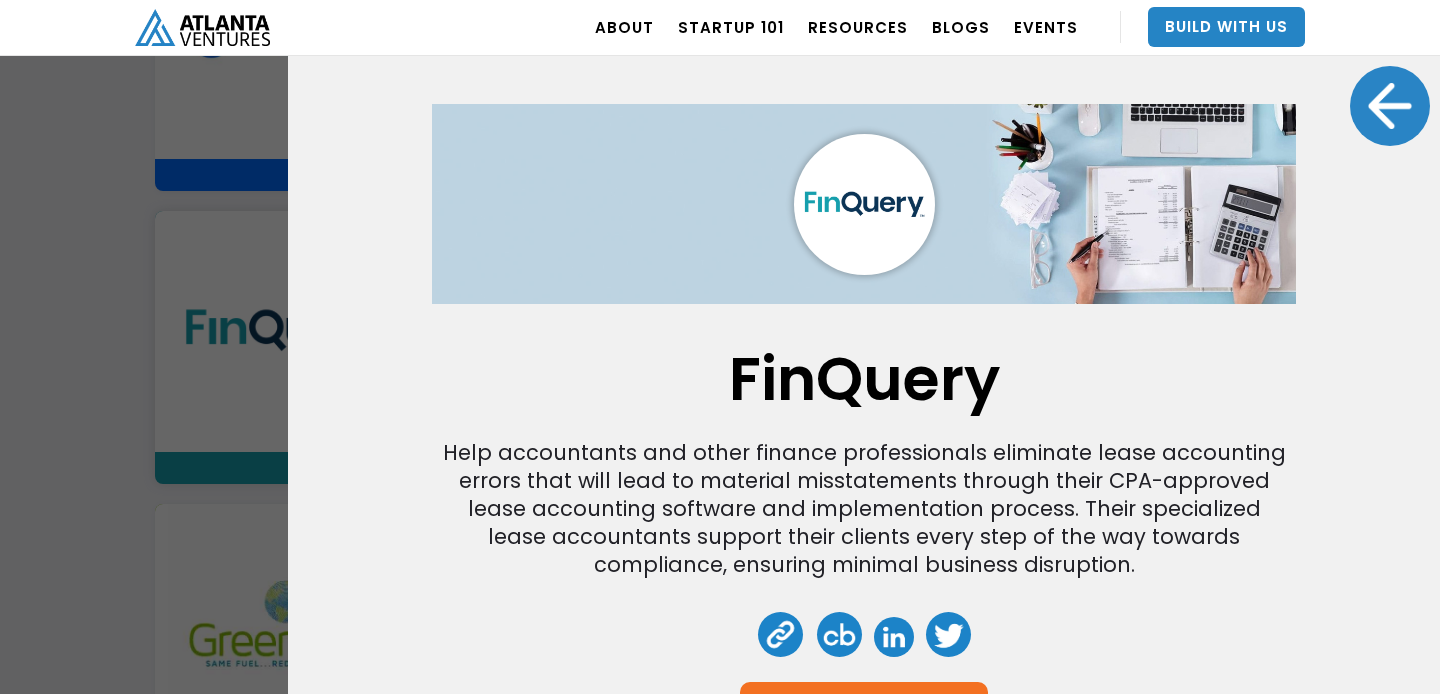 click at bounding box center [1390, 106] 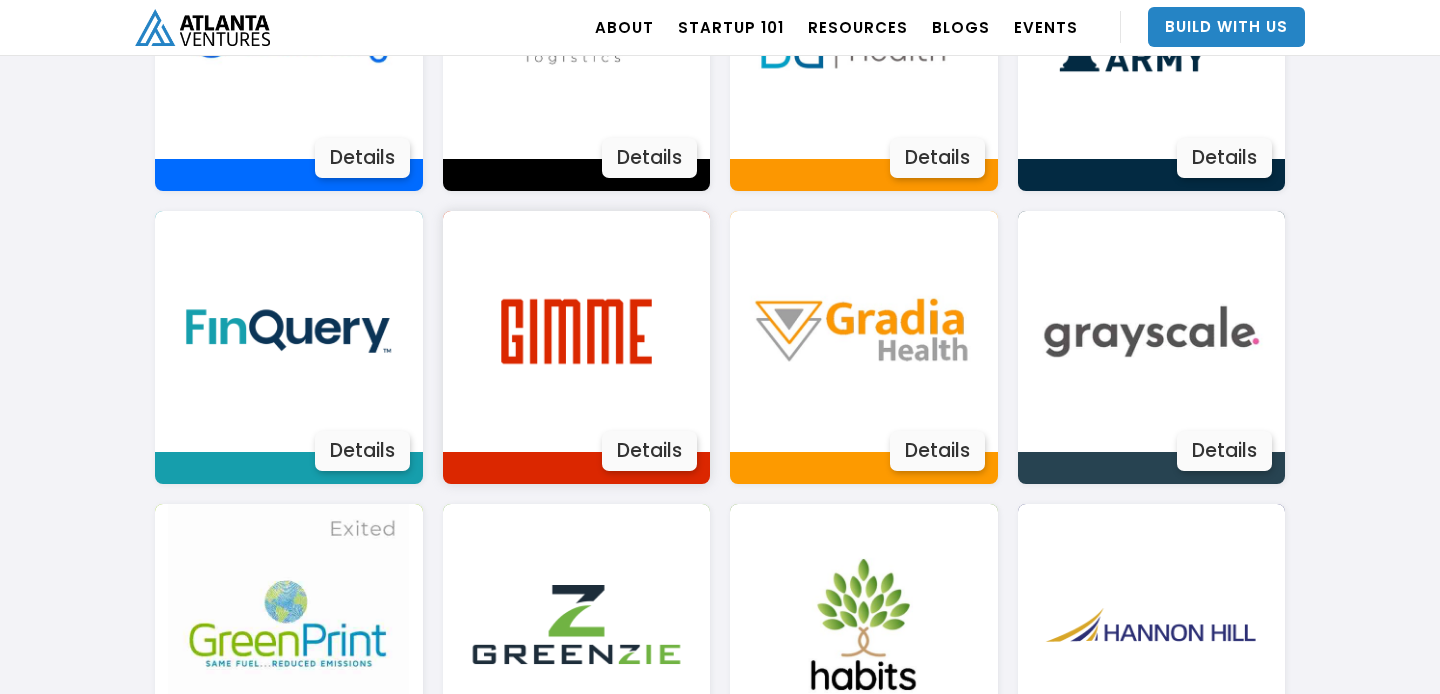 click on "Details" at bounding box center [649, 451] 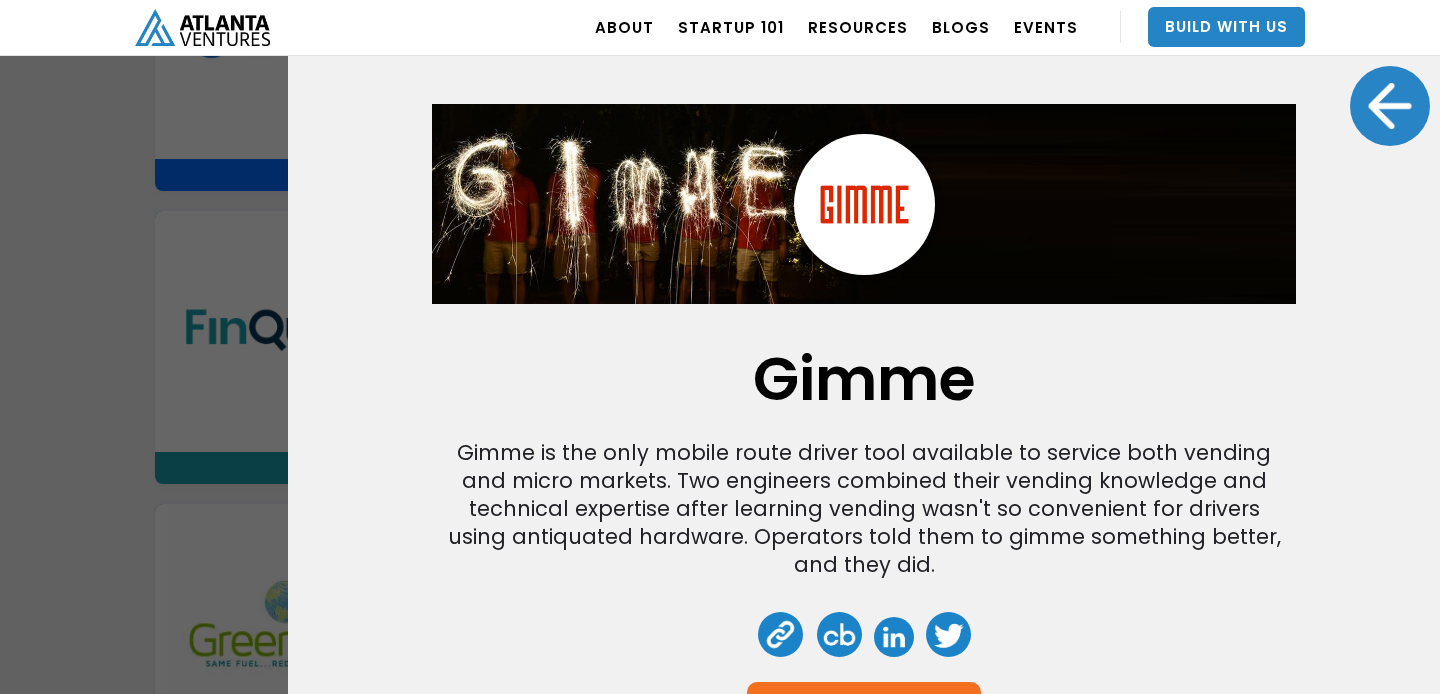 scroll, scrollTop: 206, scrollLeft: 0, axis: vertical 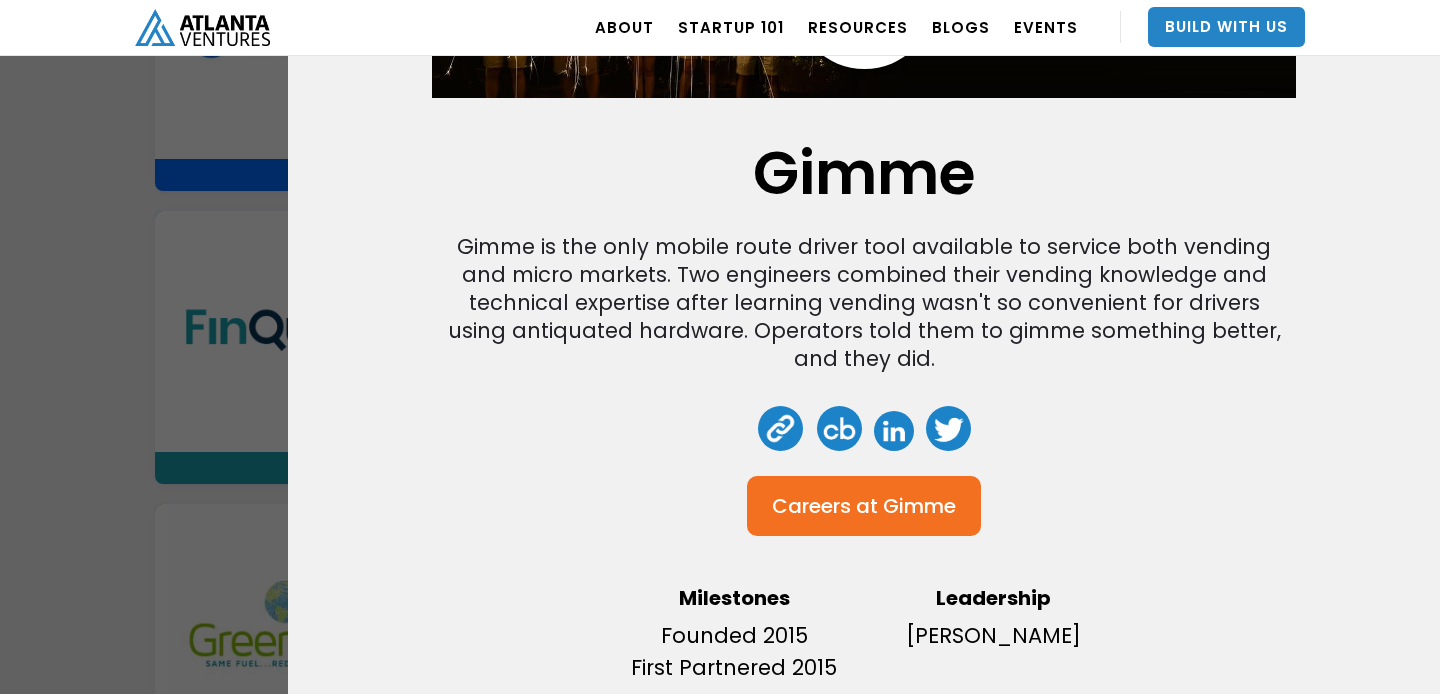 click on "Careers at" at bounding box center (825, 506) 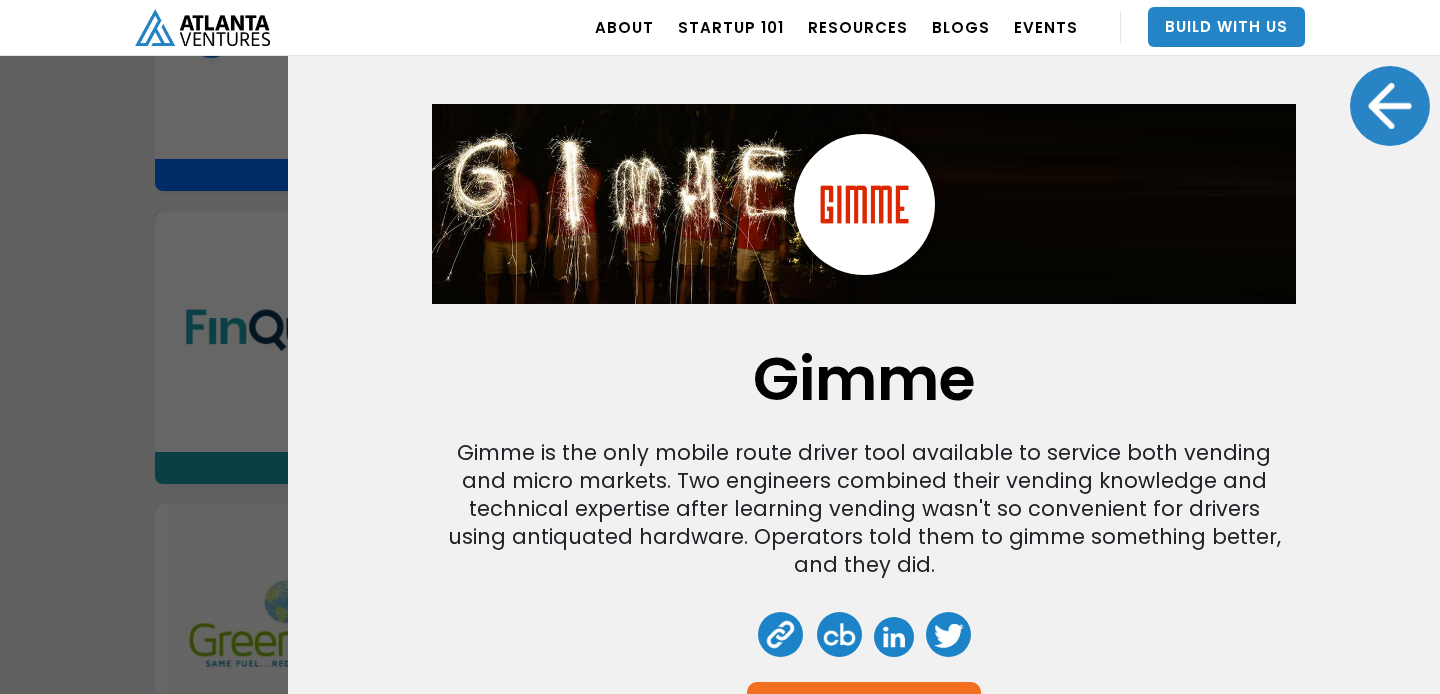 click at bounding box center [1390, 106] 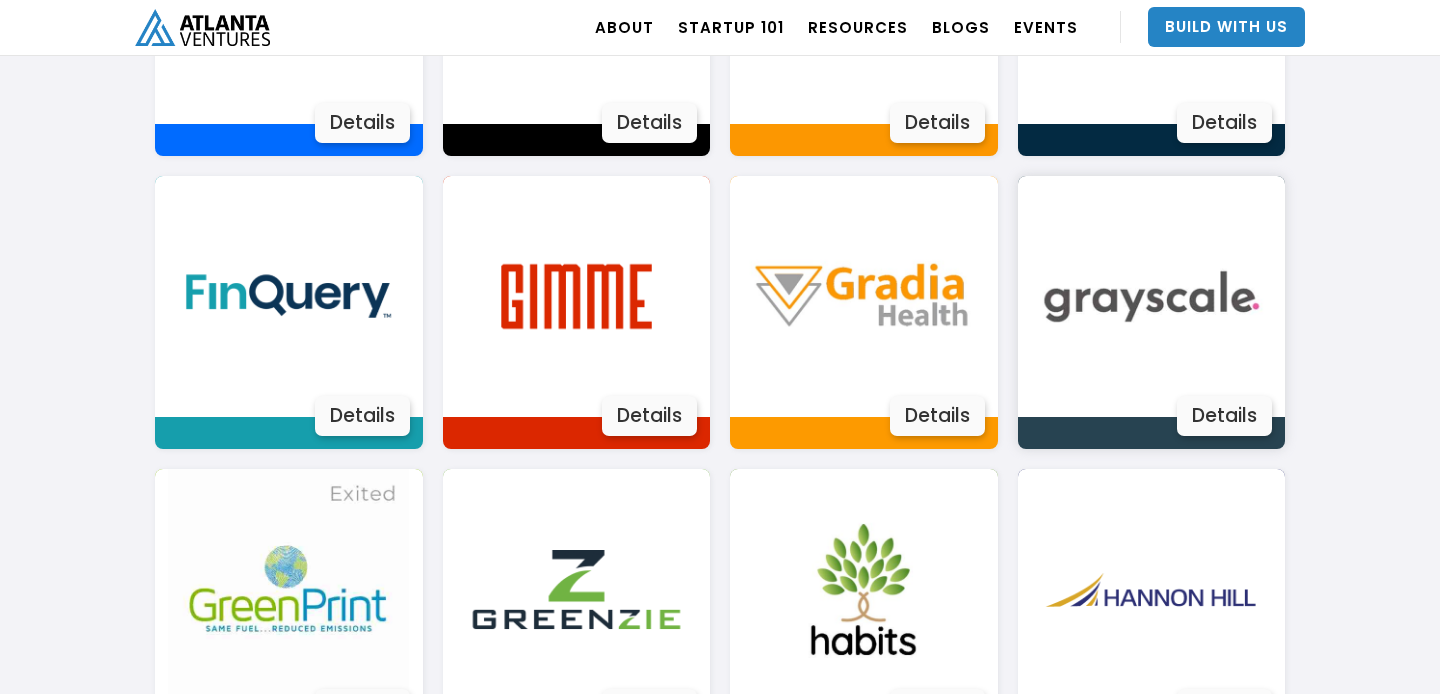 scroll, scrollTop: 1925, scrollLeft: 0, axis: vertical 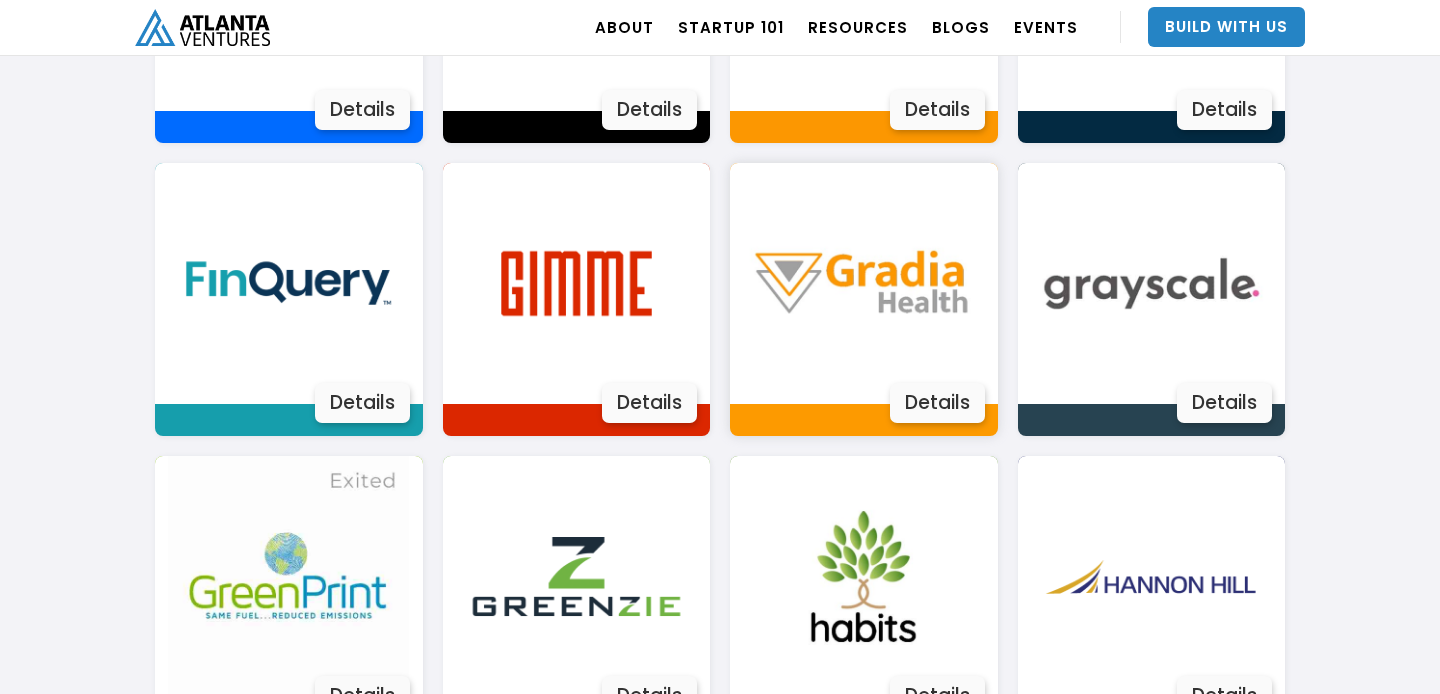 click on "Details" at bounding box center [937, 403] 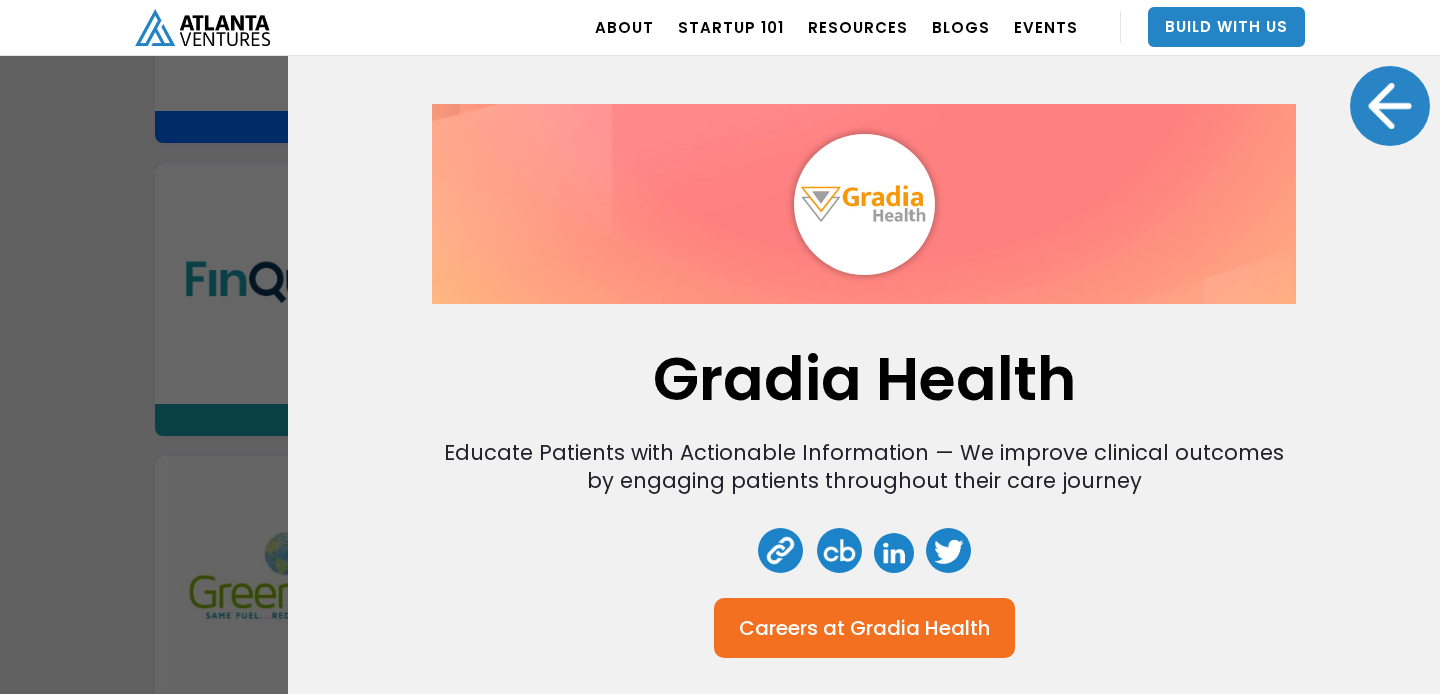 click at bounding box center [1390, 106] 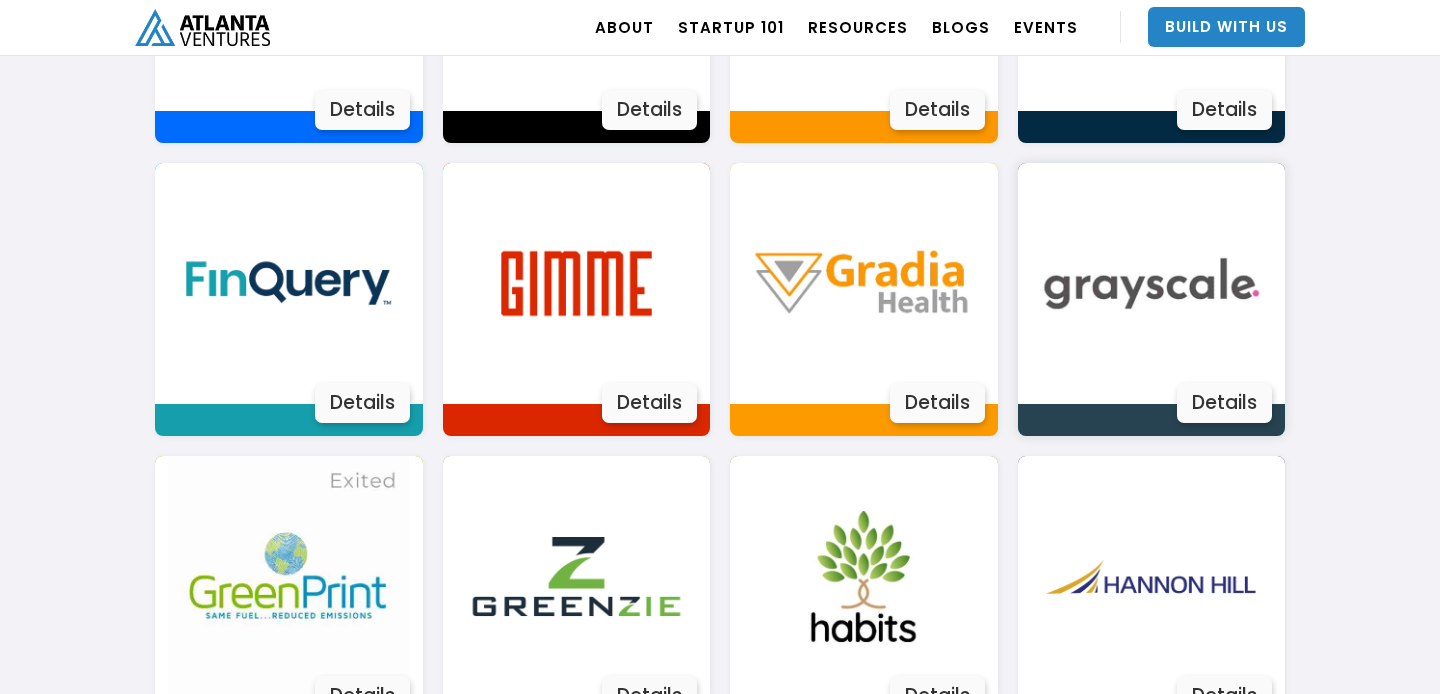 click on "Details" at bounding box center (1224, 403) 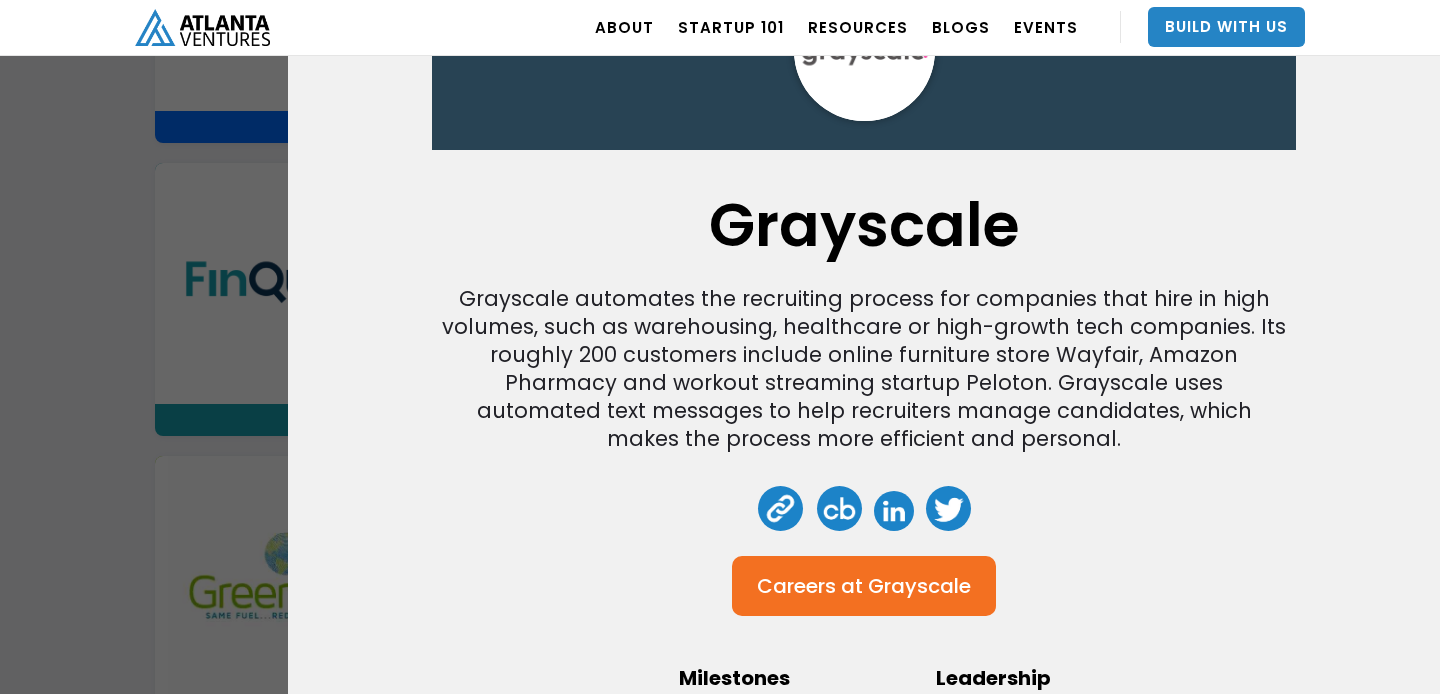 scroll, scrollTop: 213, scrollLeft: 0, axis: vertical 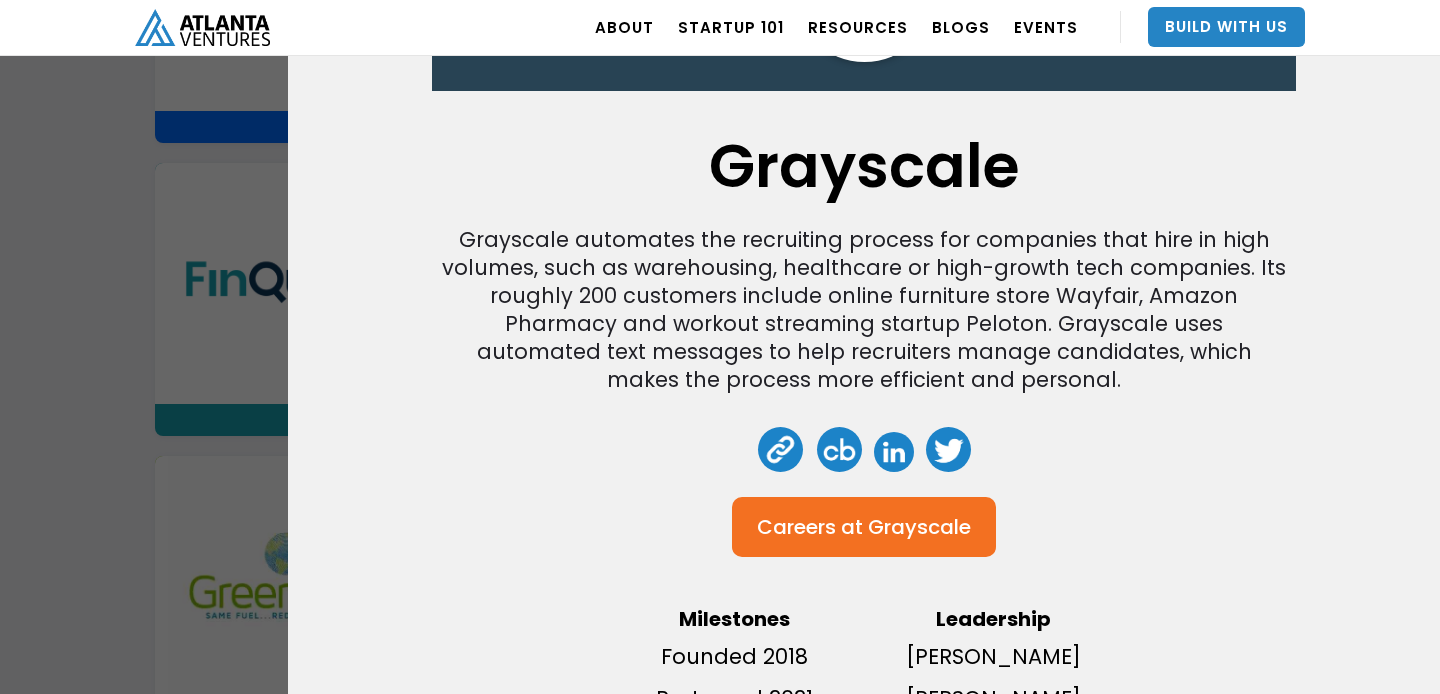 click on "Grayscale" at bounding box center (919, 527) 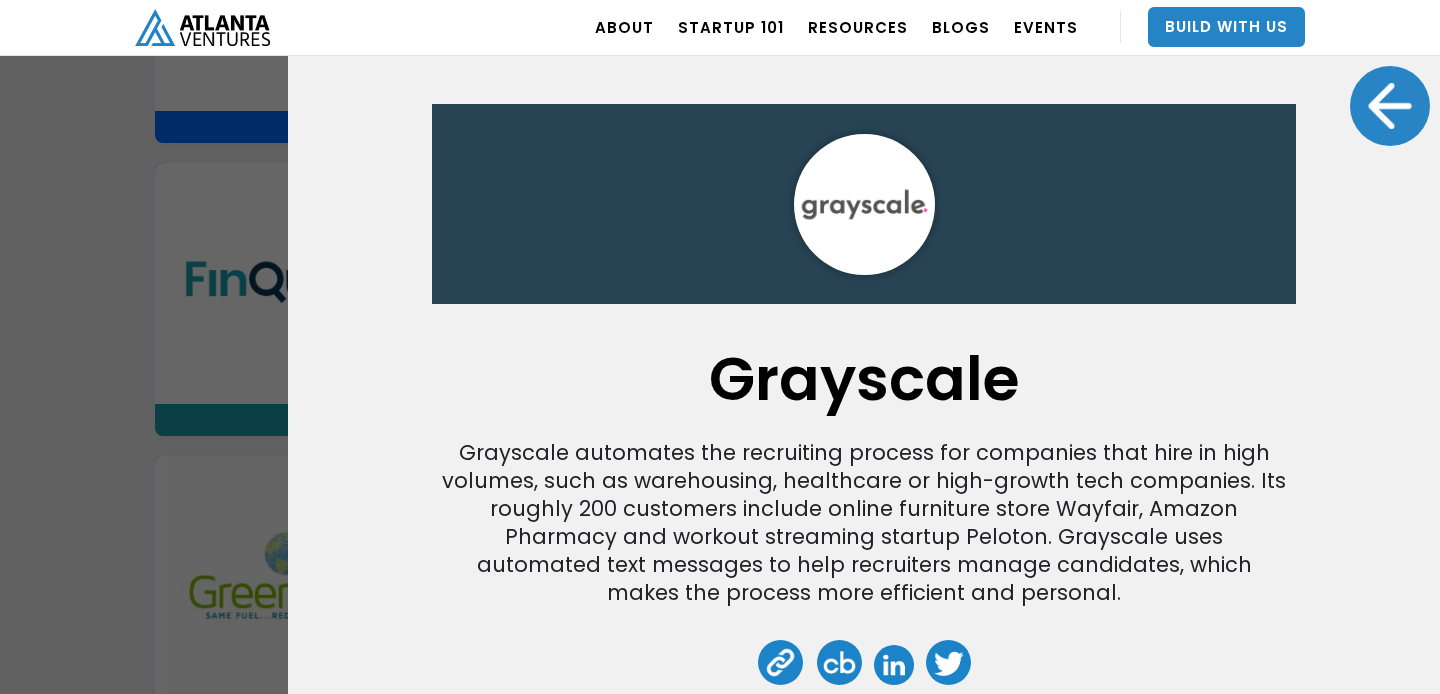 click at bounding box center (1390, 106) 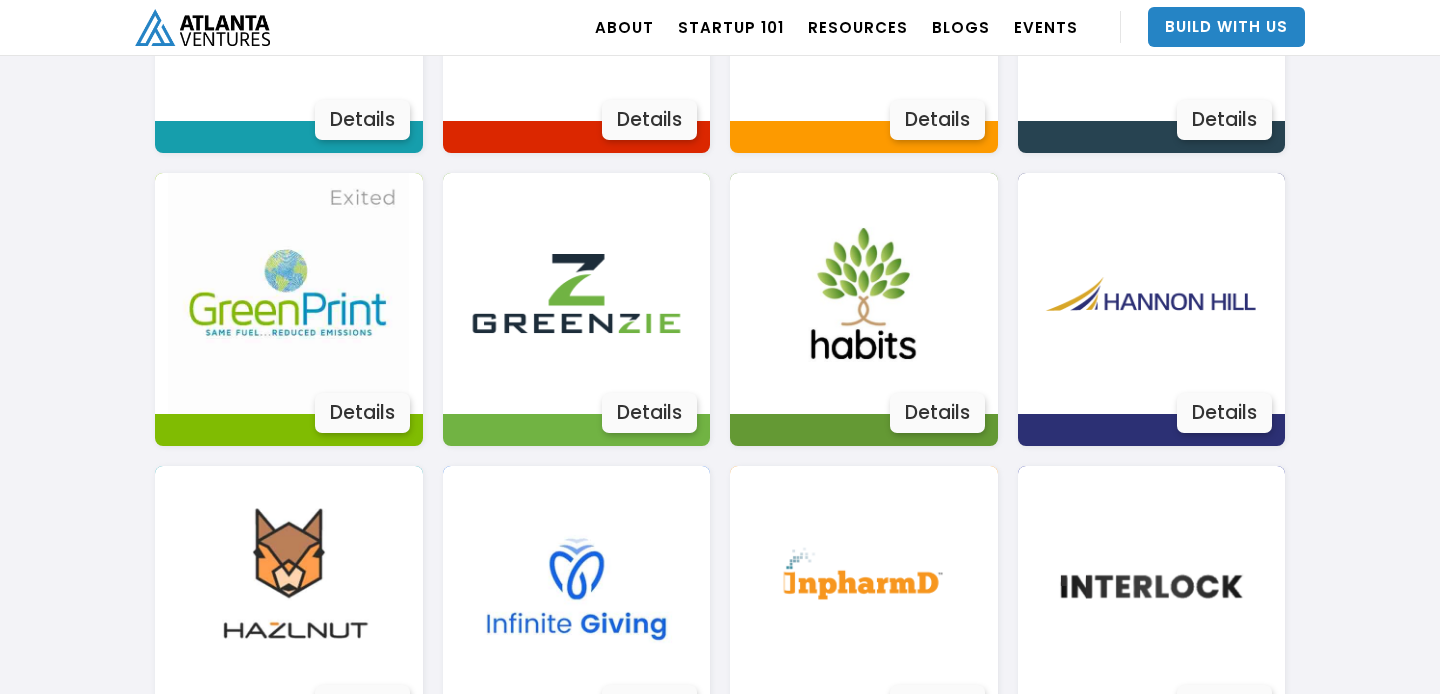 scroll, scrollTop: 2209, scrollLeft: 0, axis: vertical 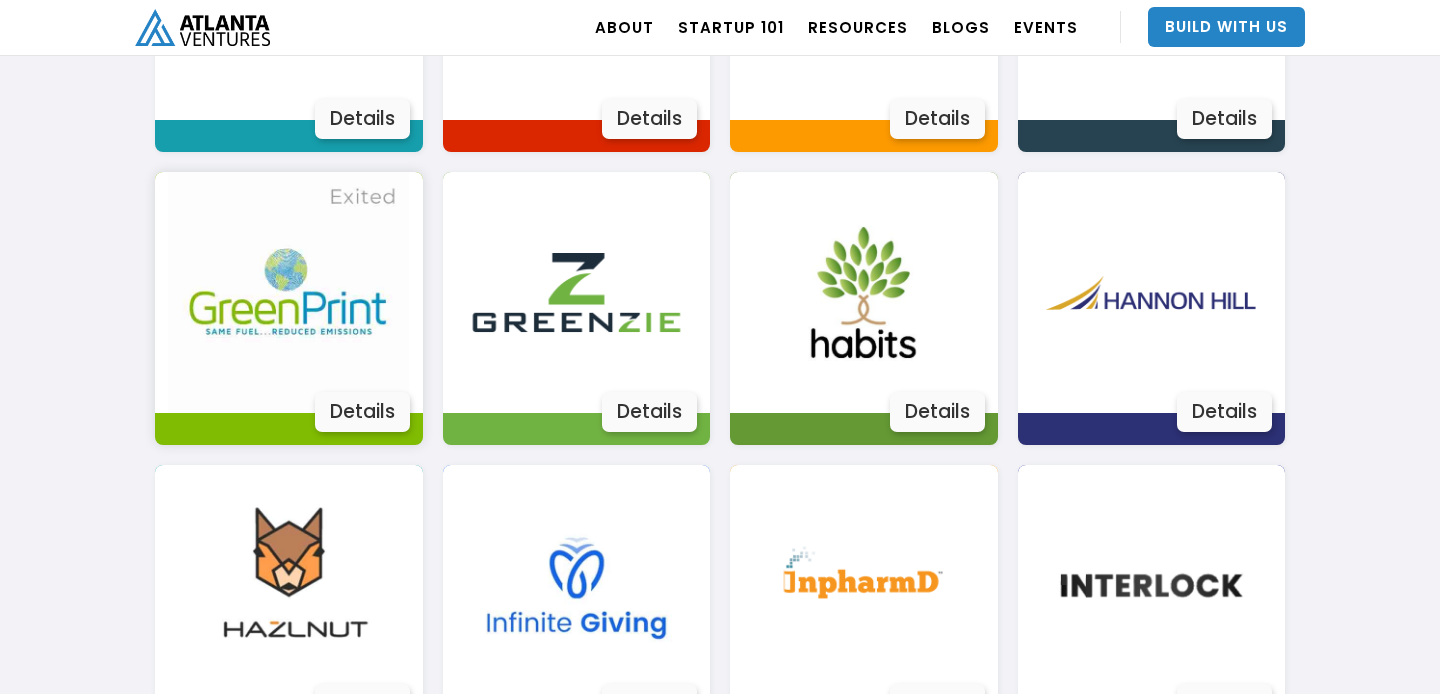 click on "Details" at bounding box center (362, 412) 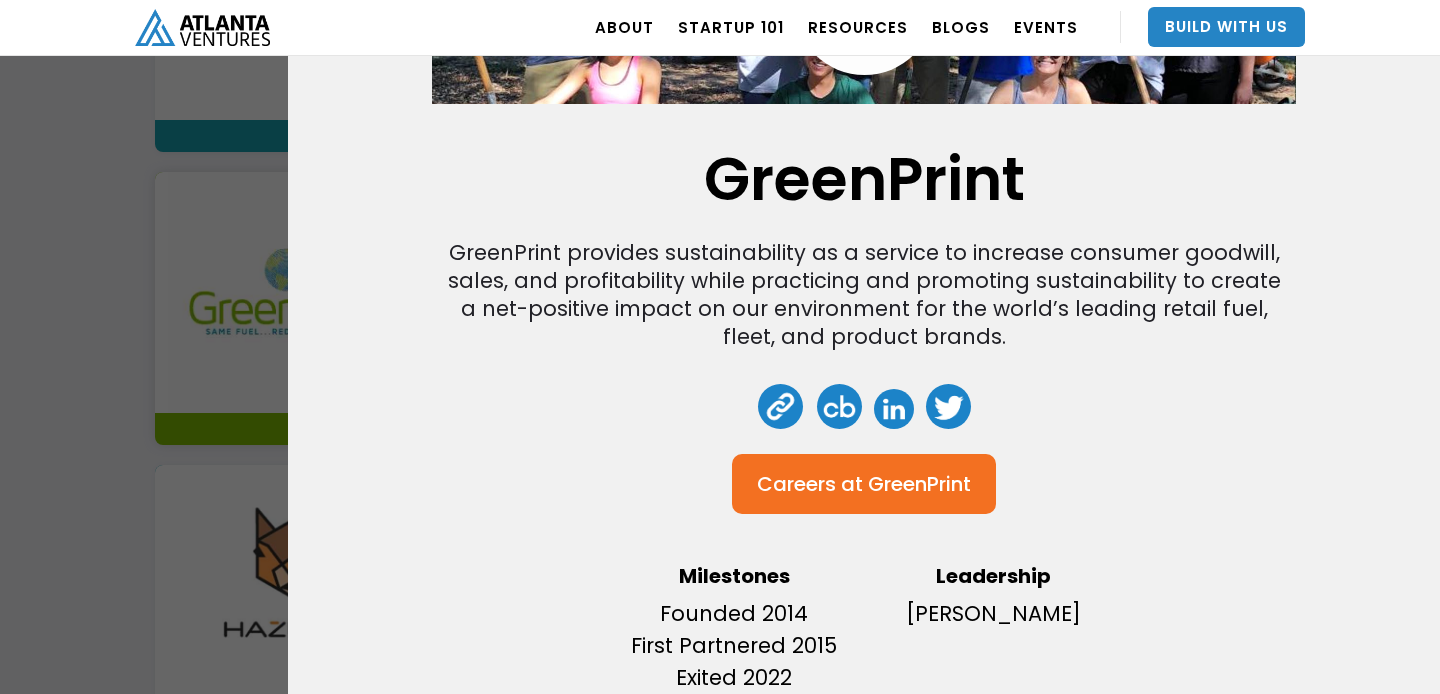 scroll, scrollTop: 210, scrollLeft: 0, axis: vertical 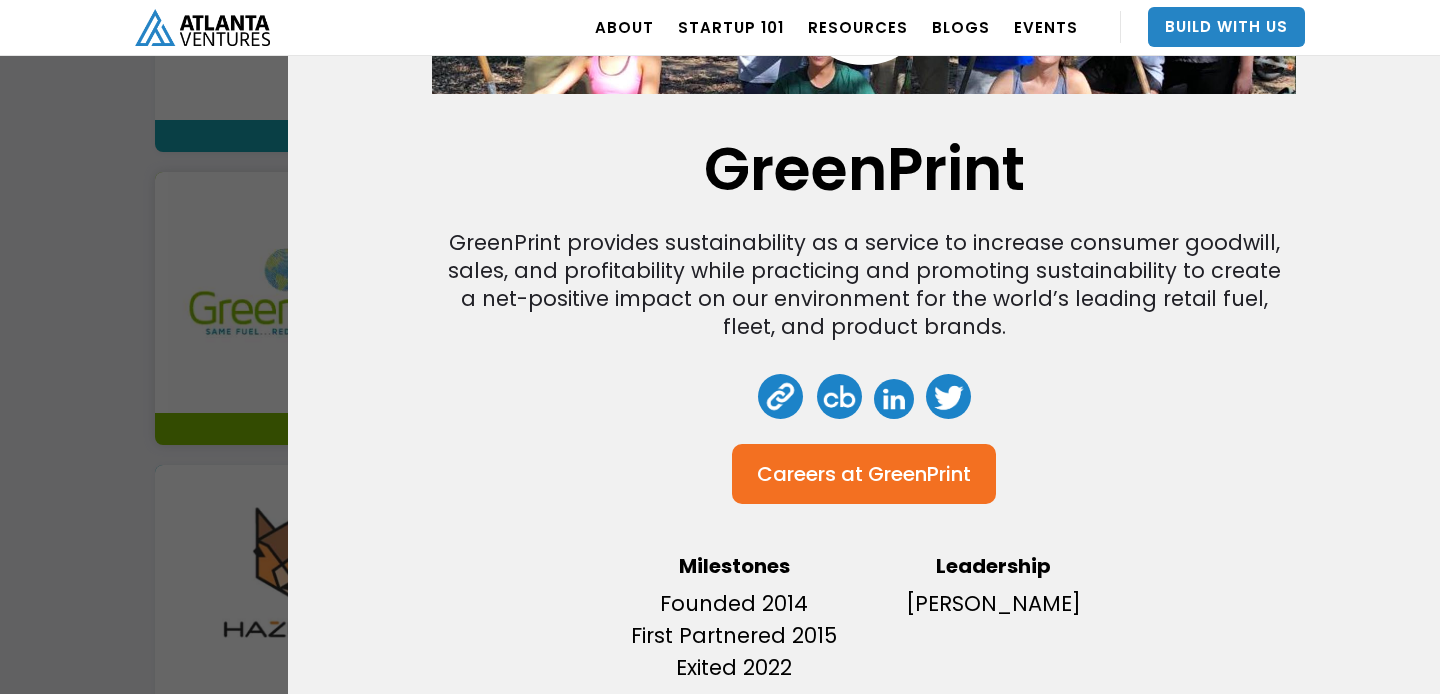 click on "GreenPrint" at bounding box center [919, 474] 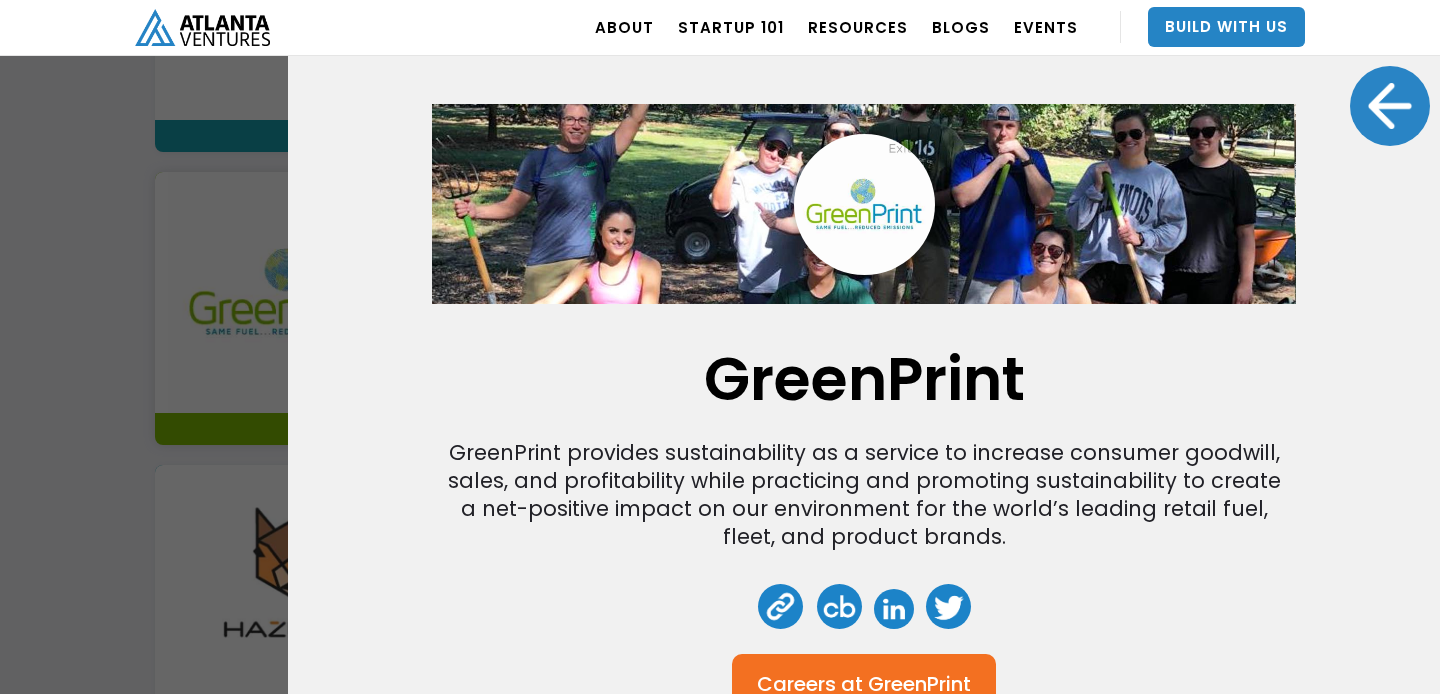 click at bounding box center (1390, 106) 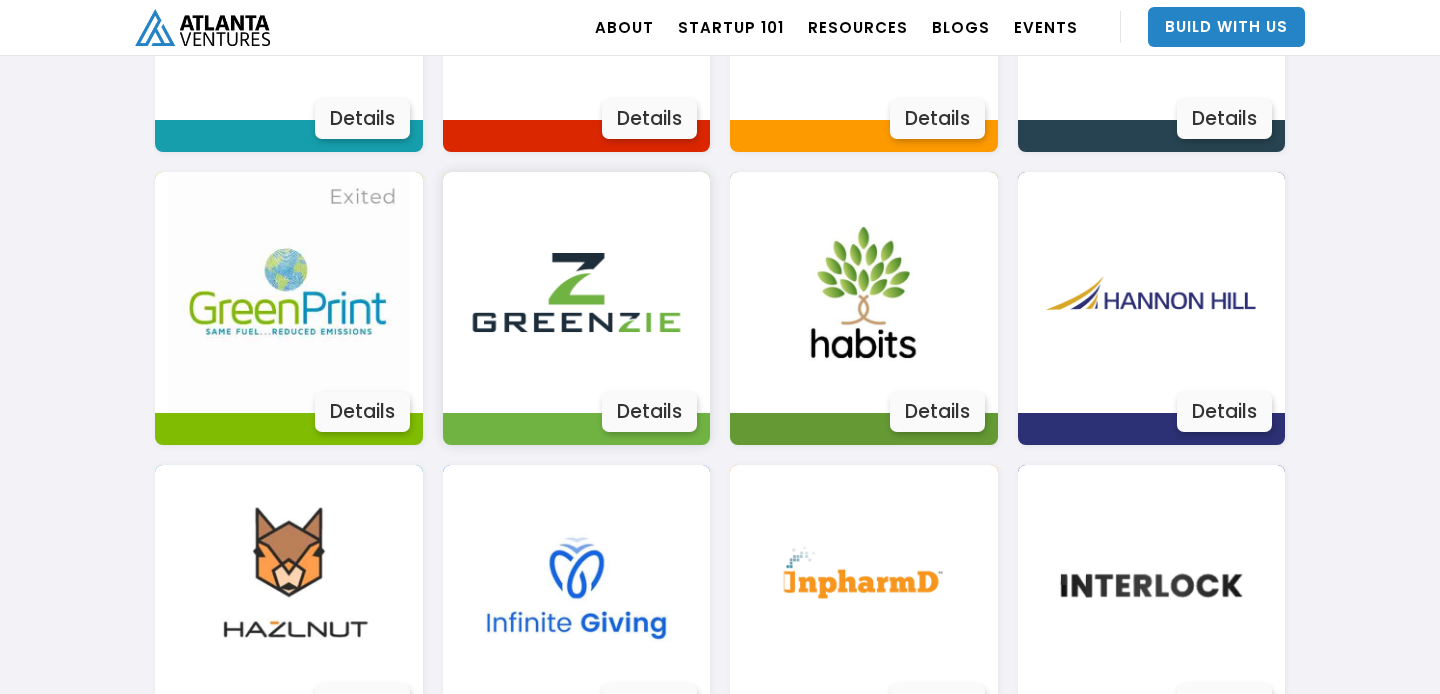 click on "Details" at bounding box center [649, 412] 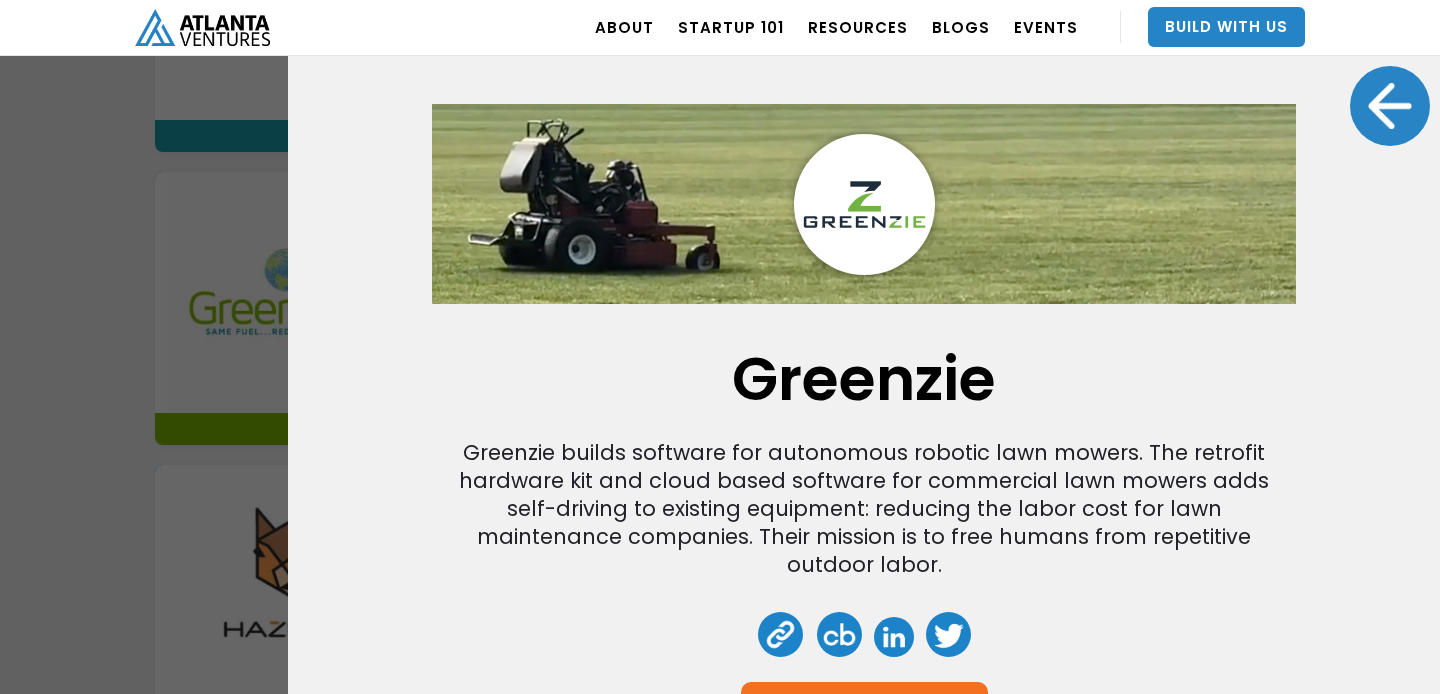 click at bounding box center (1390, 106) 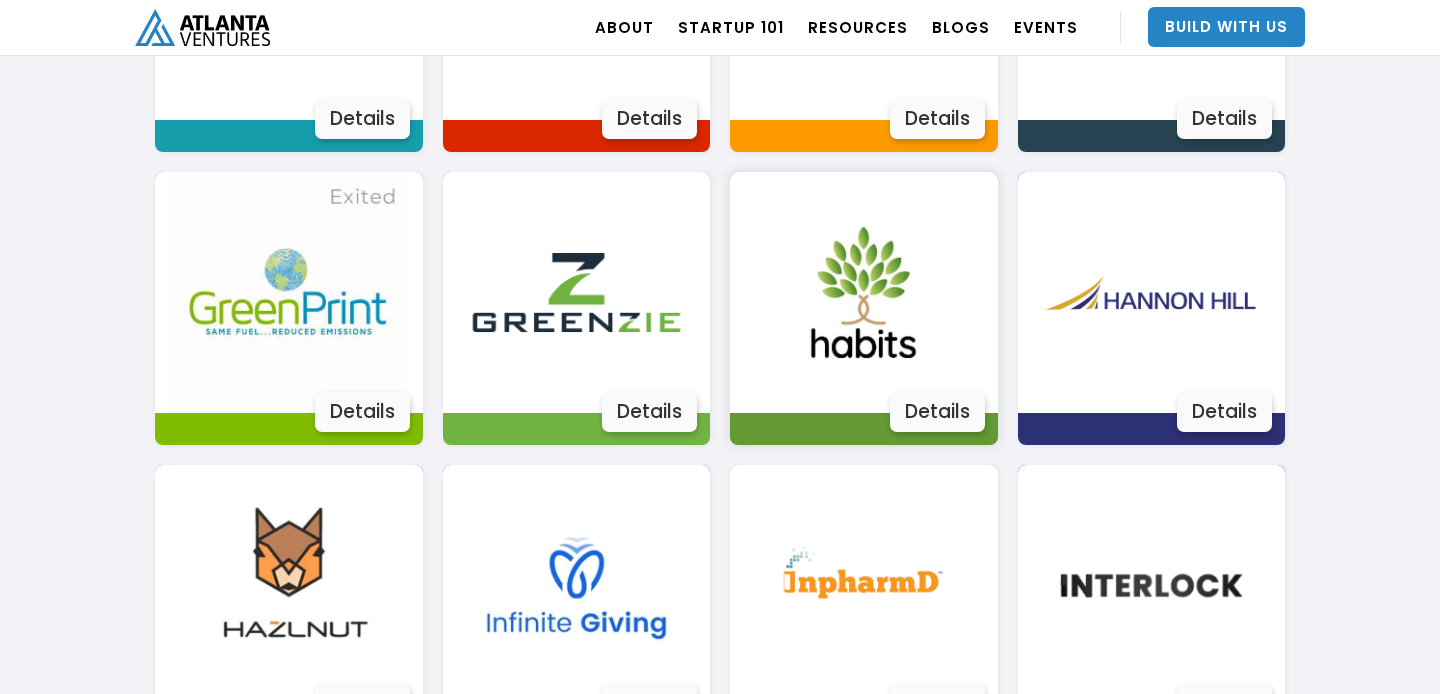 click on "Details" at bounding box center (937, 412) 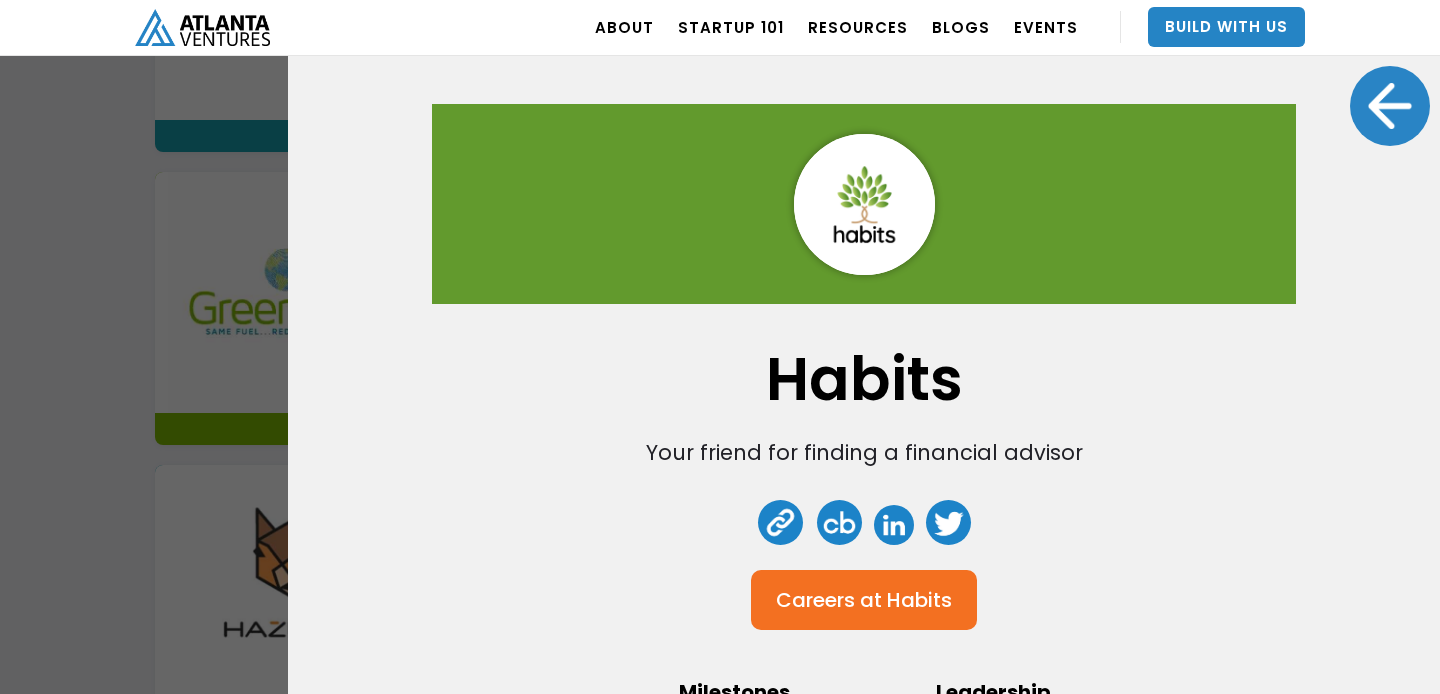 click on "Habits Your friend for finding a financial advisor Careers at Habits Milestones Founded 2022 Partnered 2023 Leadership [PERSON_NAME], Founder & CEO [PERSON_NAME], COO & CTO" at bounding box center (864, 347) 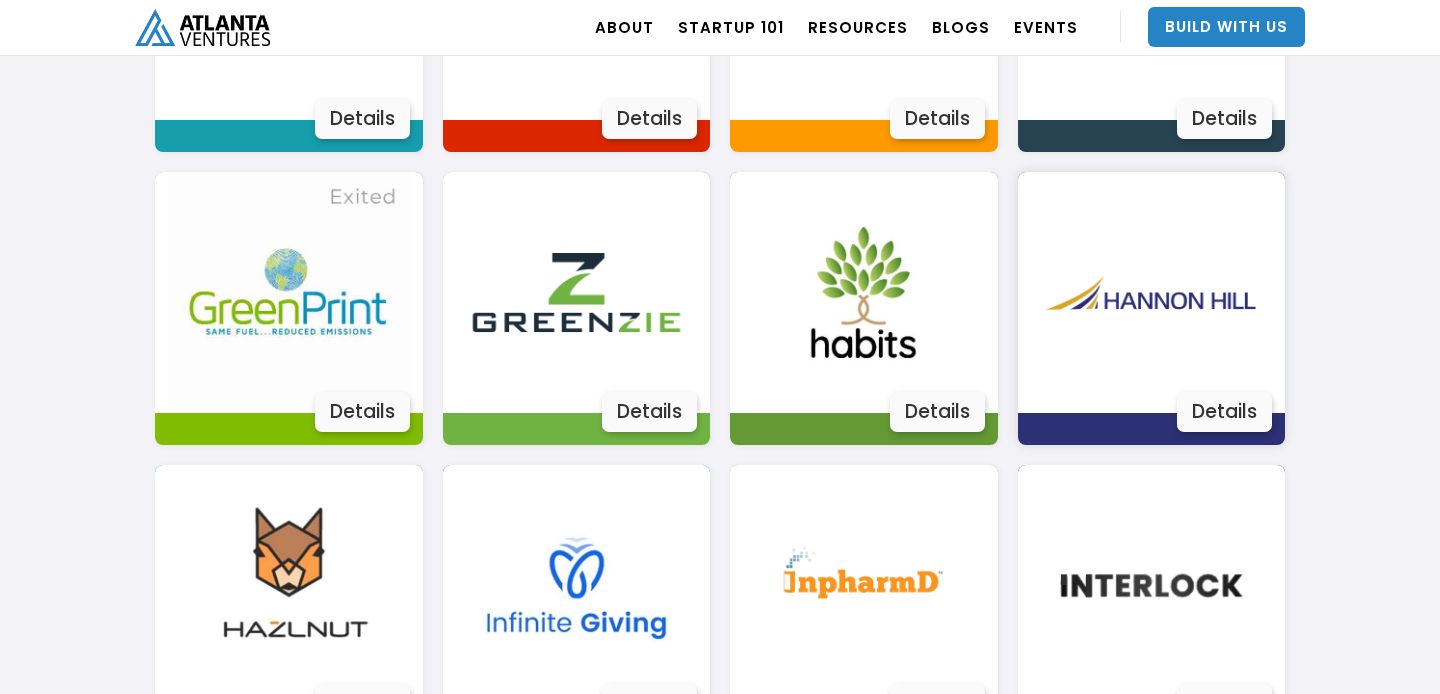 click on "Details" at bounding box center (1224, 412) 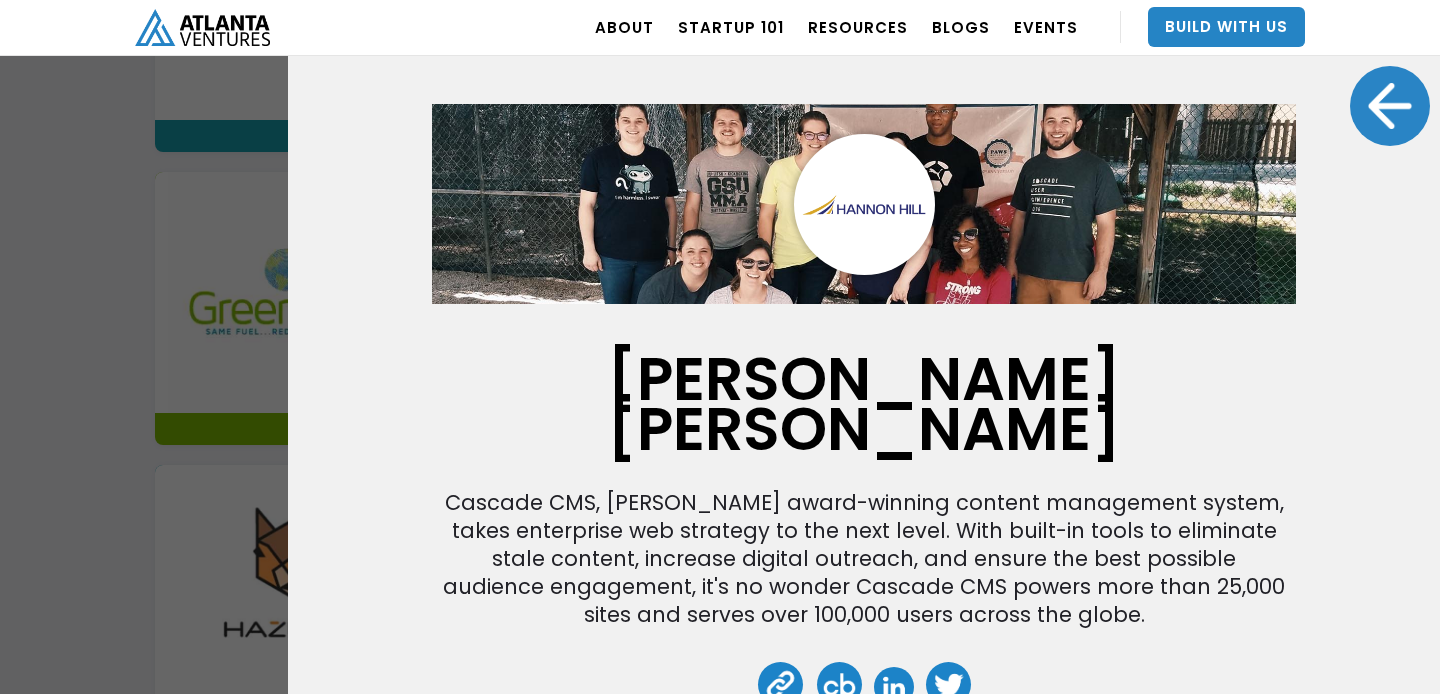 click at bounding box center (1390, 106) 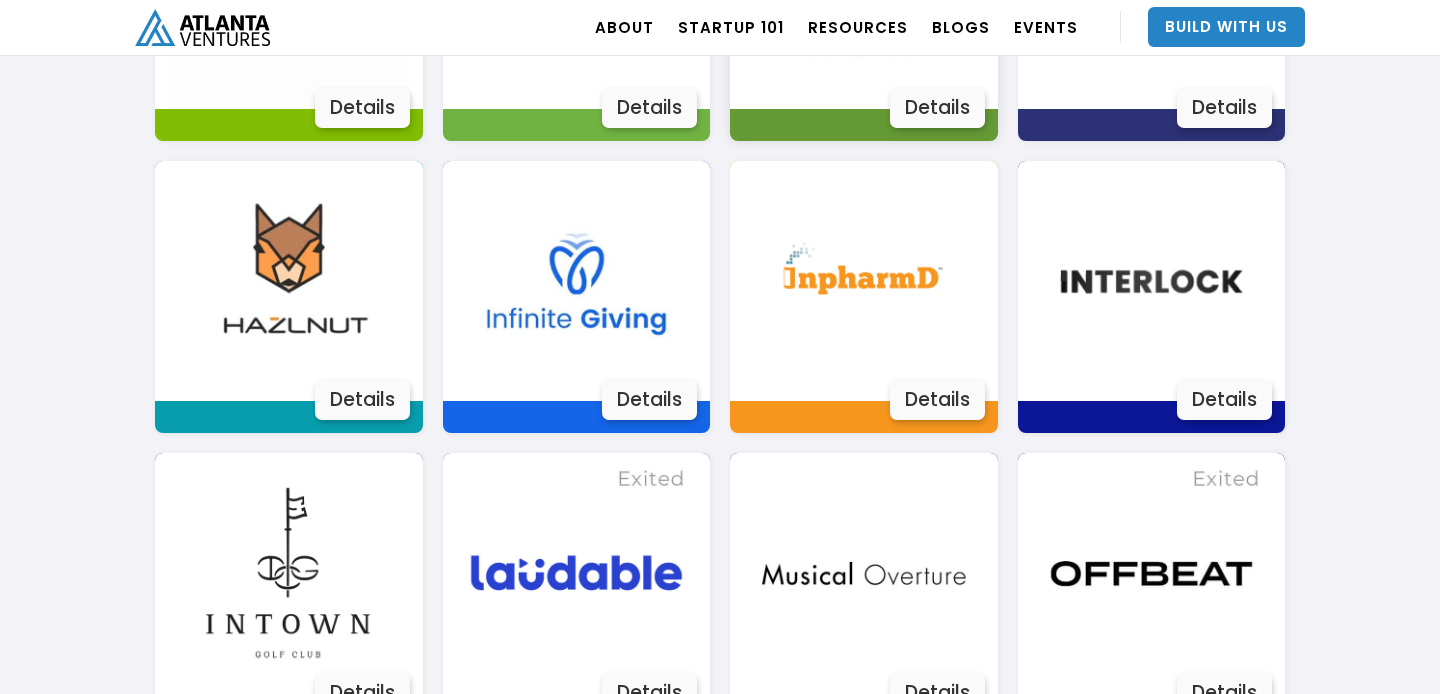 scroll, scrollTop: 2515, scrollLeft: 0, axis: vertical 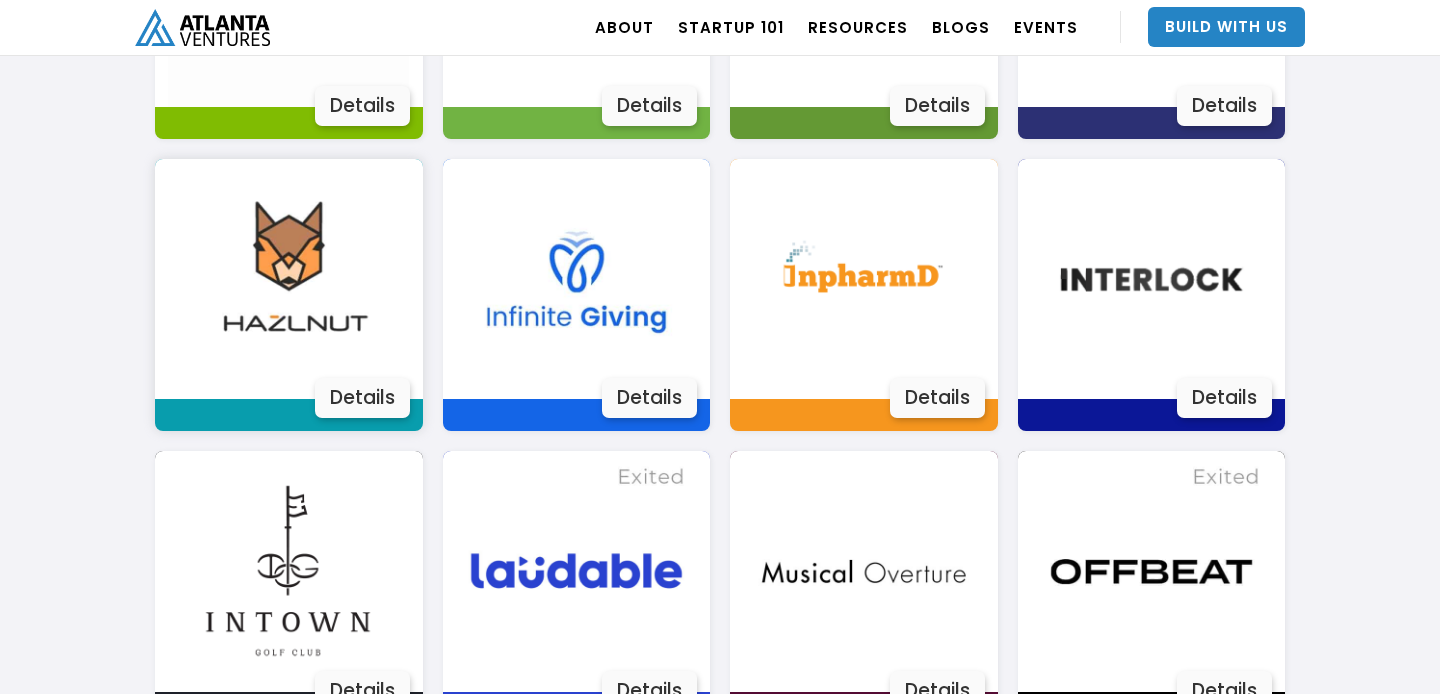 click on "Details" at bounding box center (362, 398) 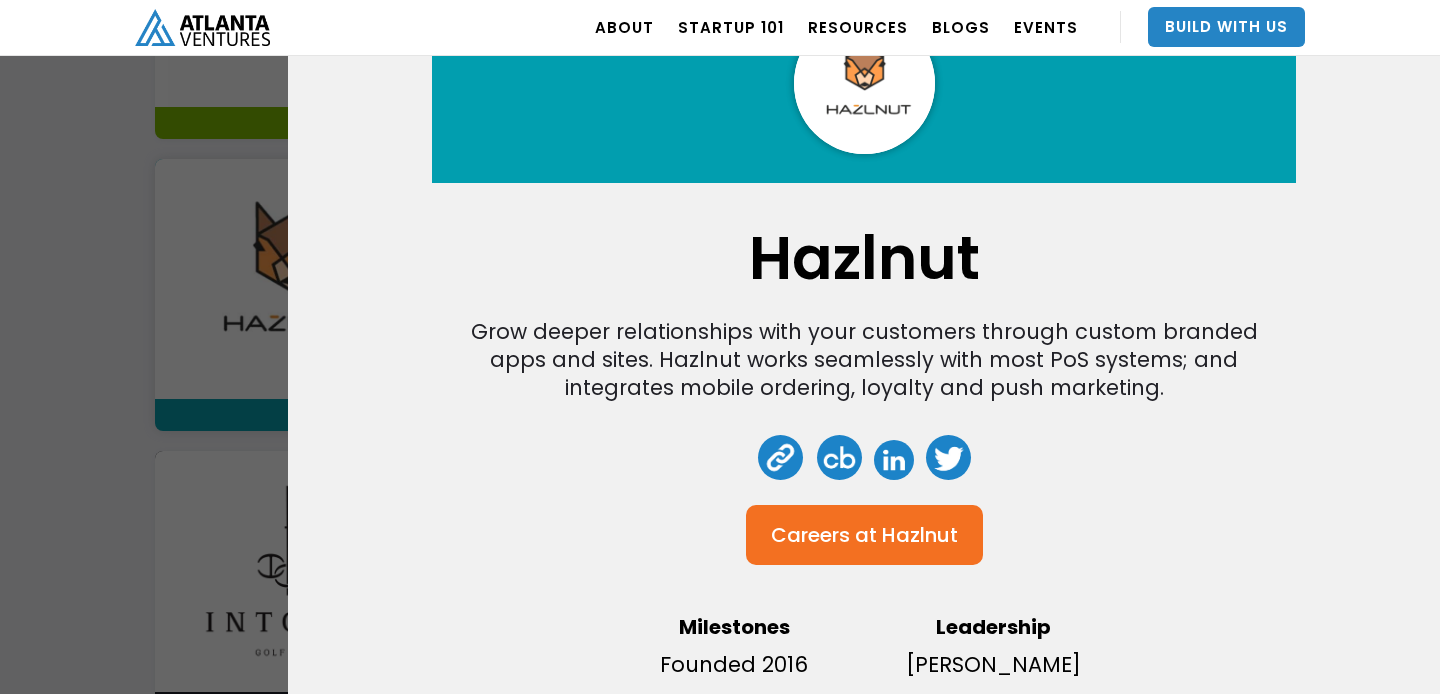 scroll, scrollTop: 202, scrollLeft: 0, axis: vertical 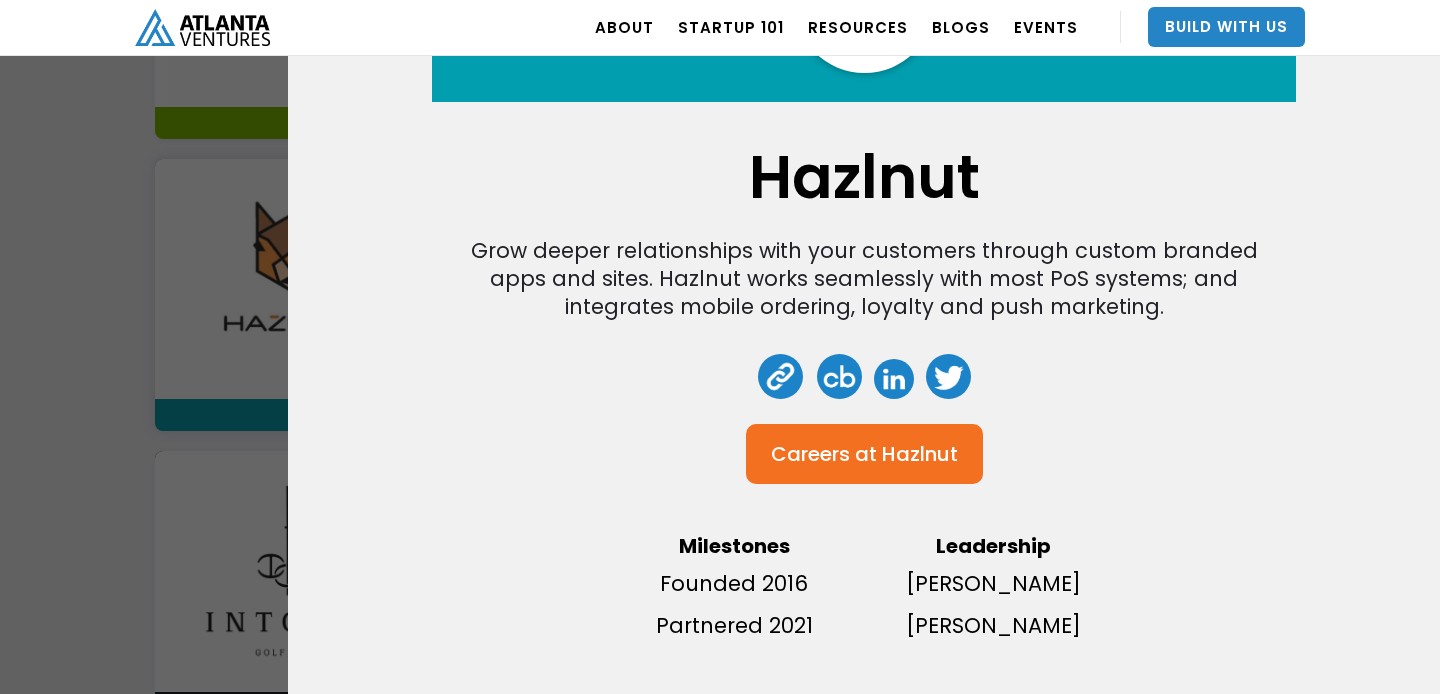 click on "Hazlnut" at bounding box center [920, 454] 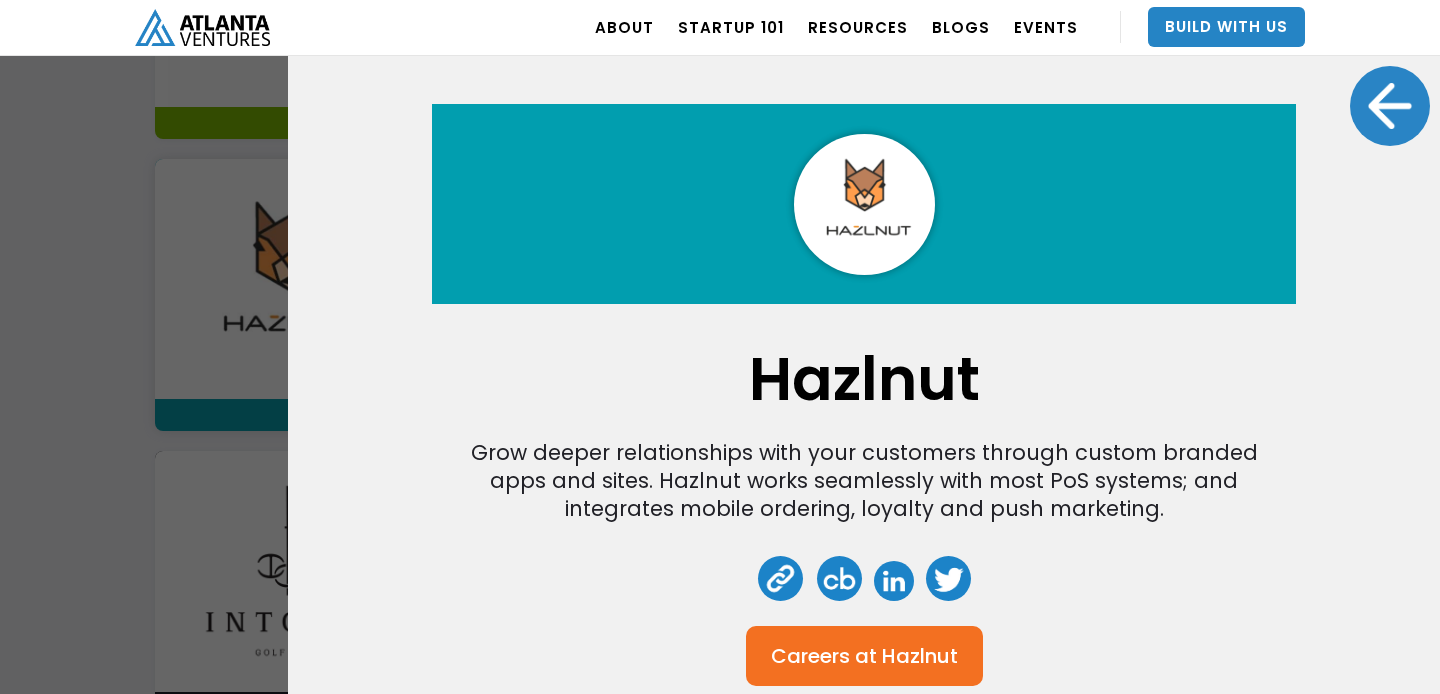 click at bounding box center (1390, 106) 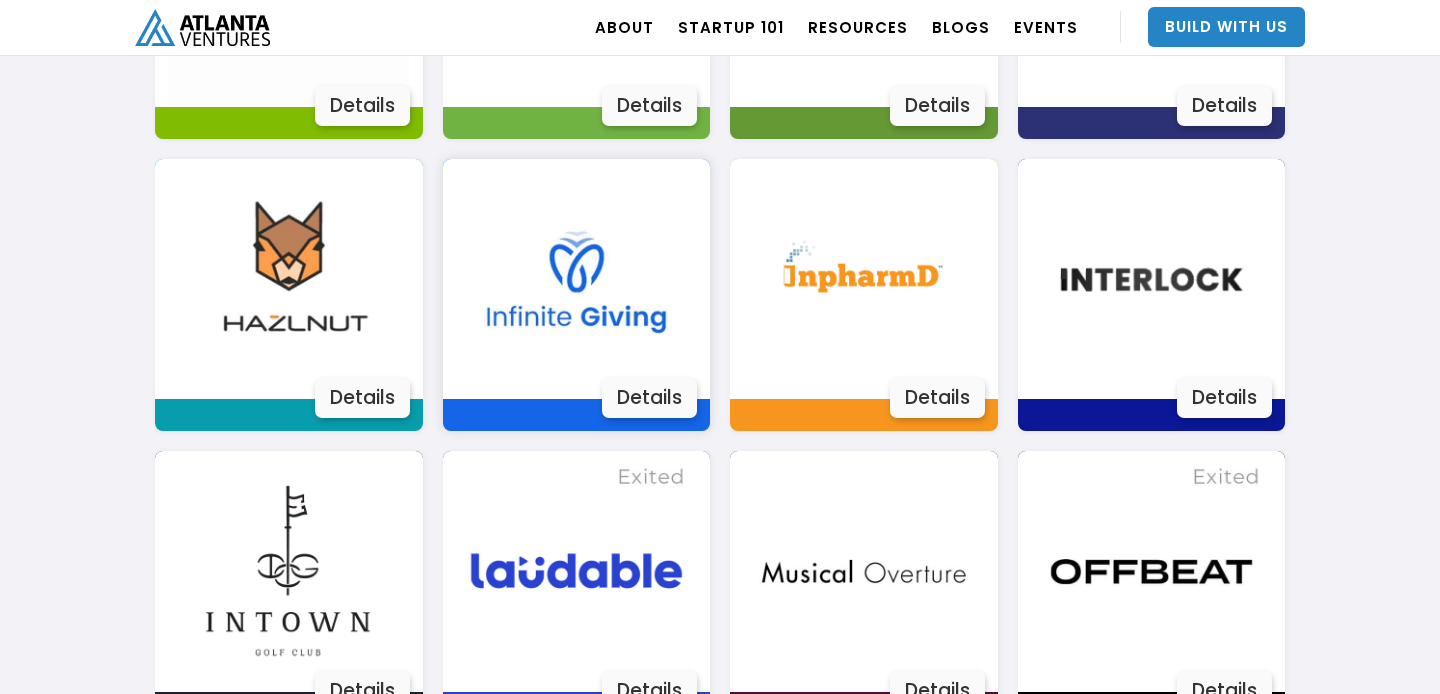 click on "Details" at bounding box center (649, 398) 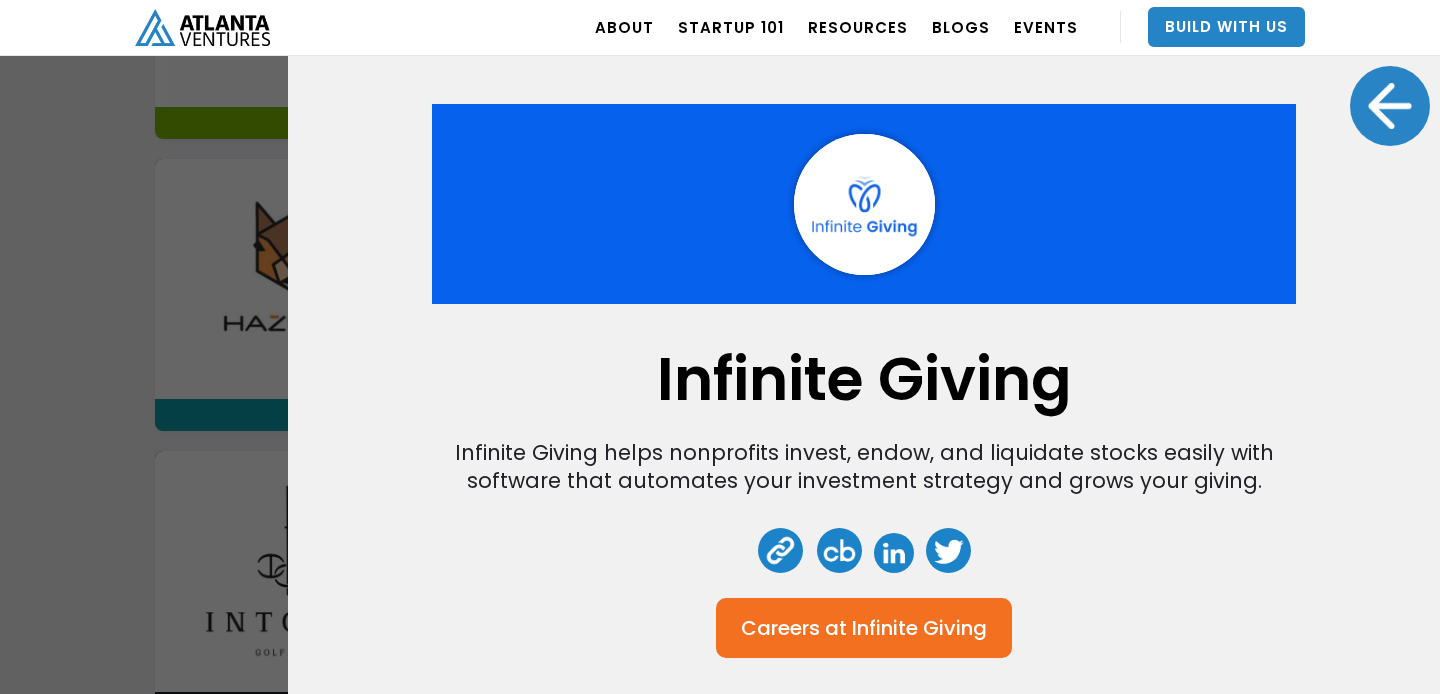 click at bounding box center [1390, 106] 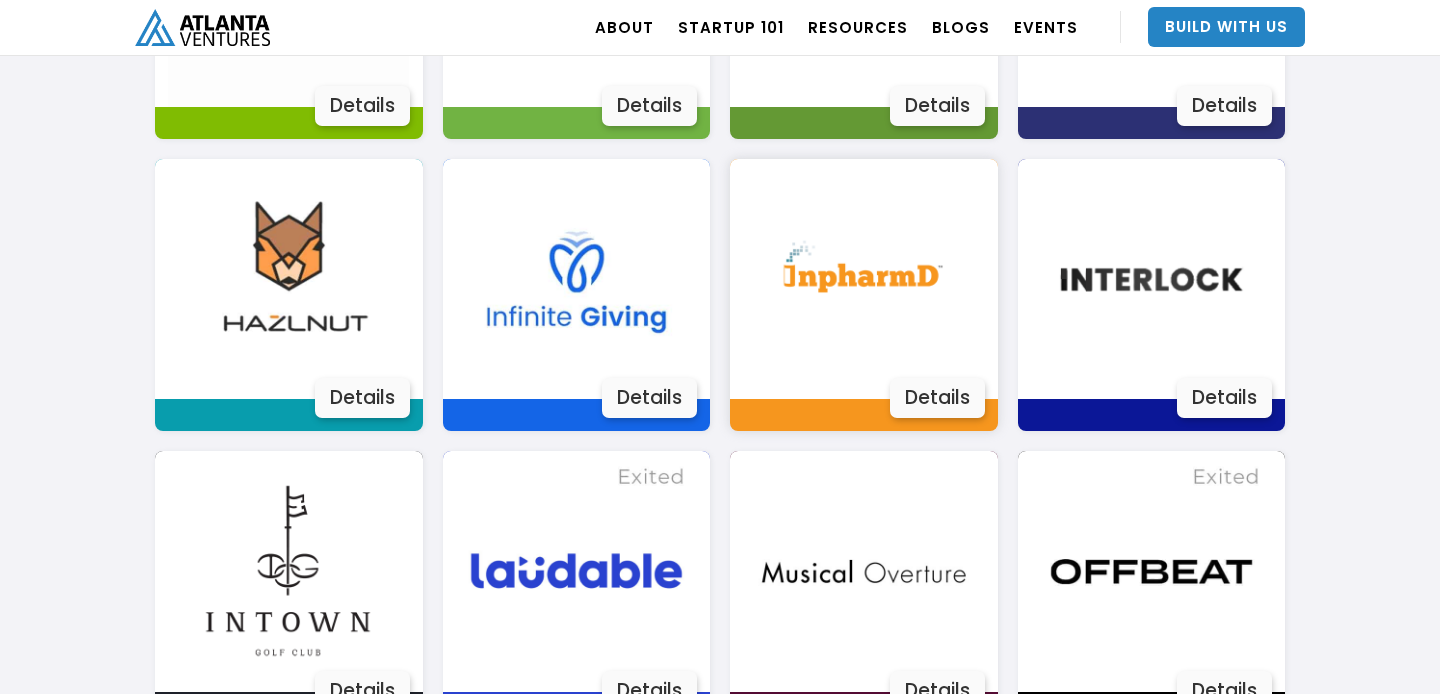 click on "Details" at bounding box center (937, 398) 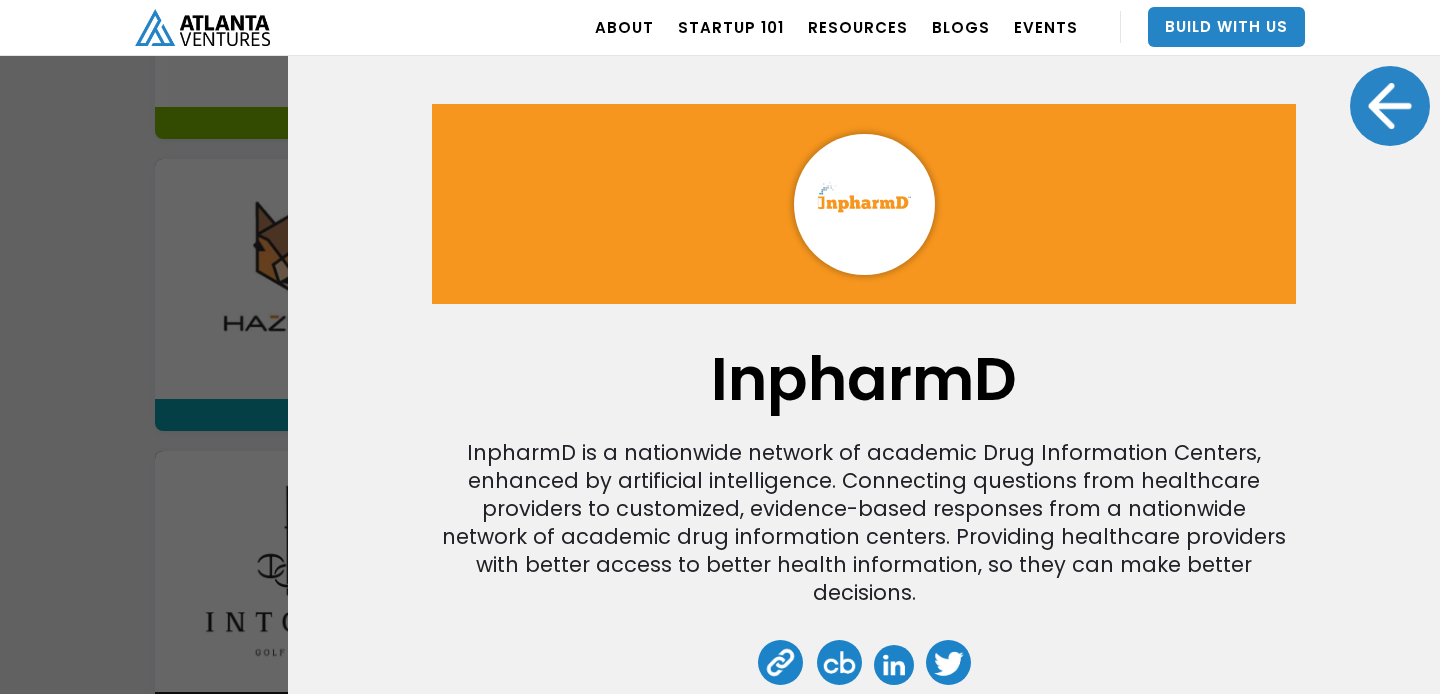 click at bounding box center (1390, 106) 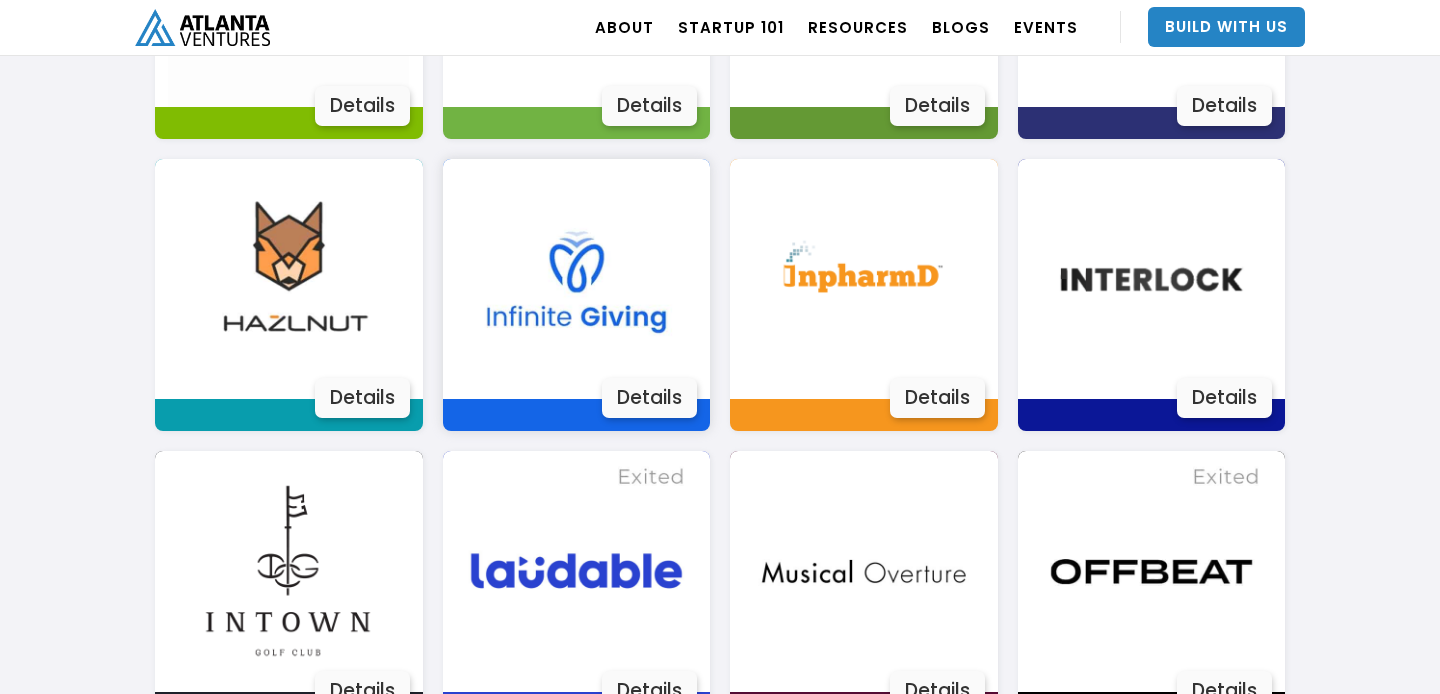 click on "Details" at bounding box center [649, 398] 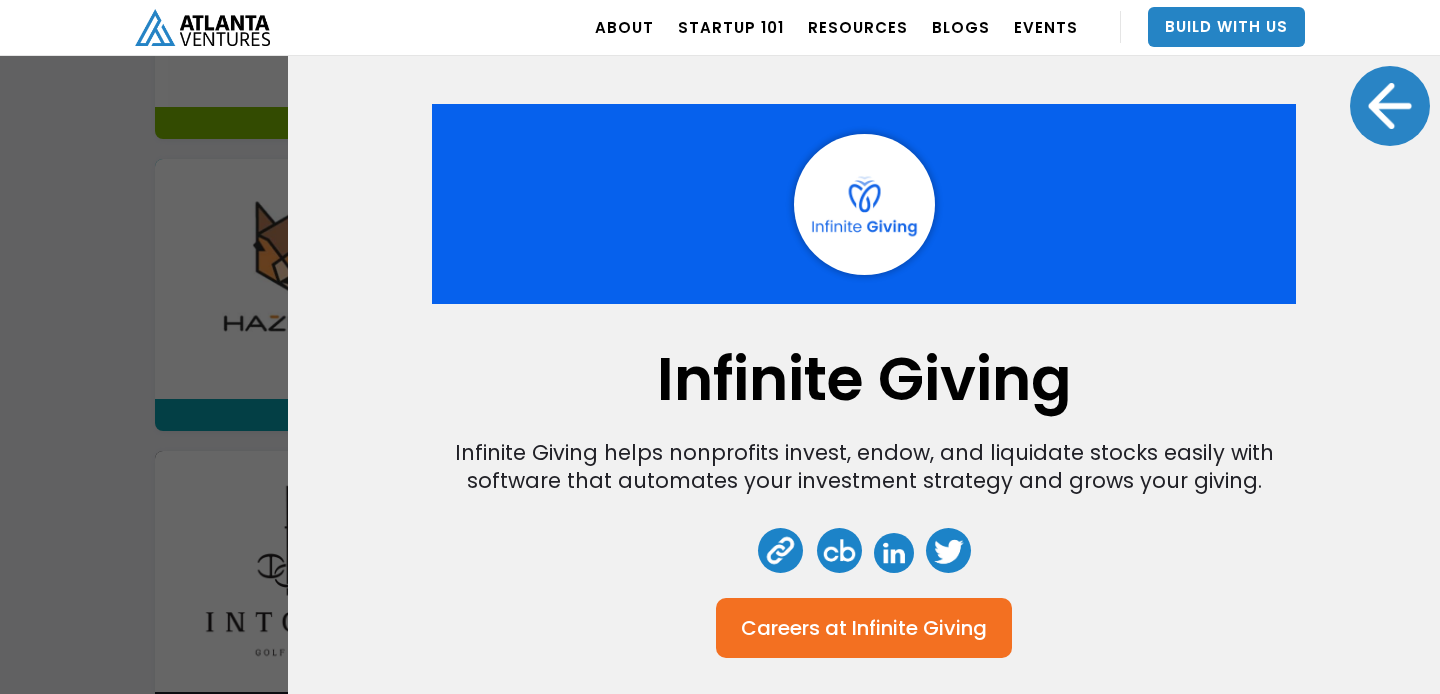 click on "Infinite Giving" at bounding box center (919, 628) 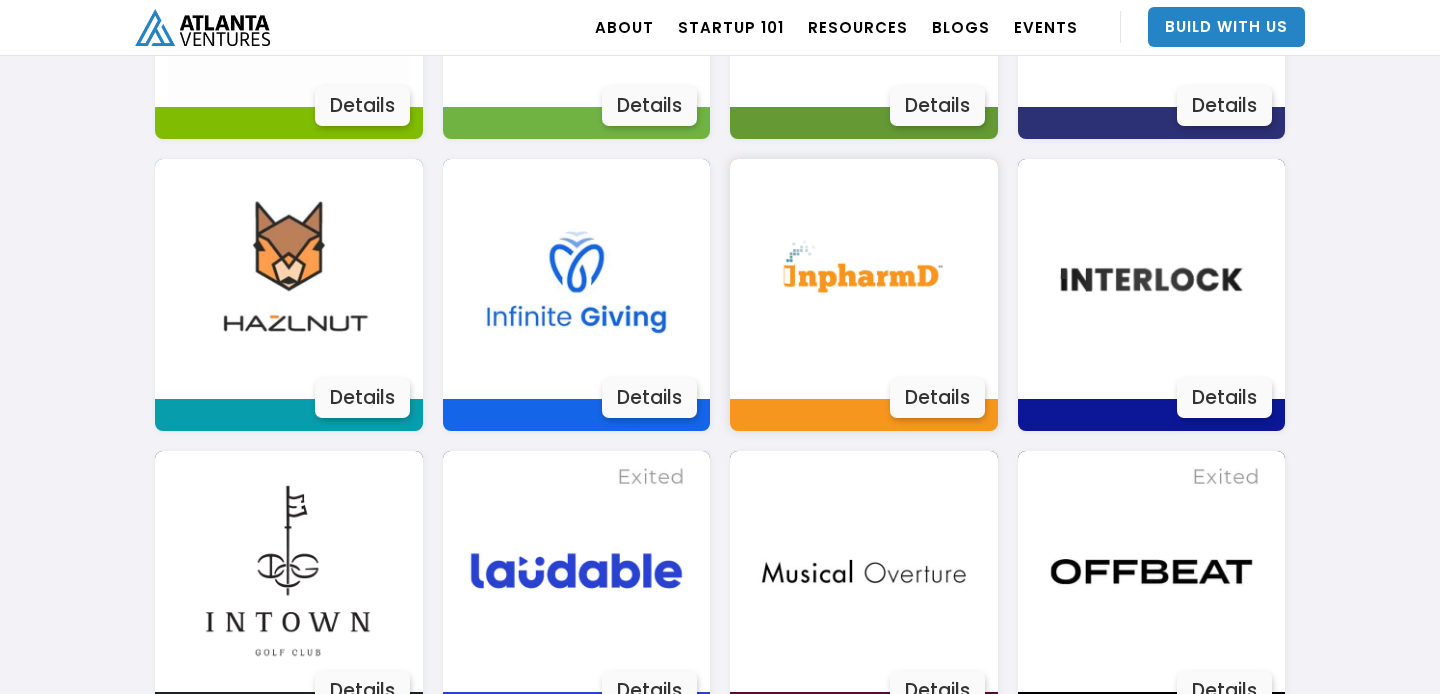 click on "Details" at bounding box center [937, 398] 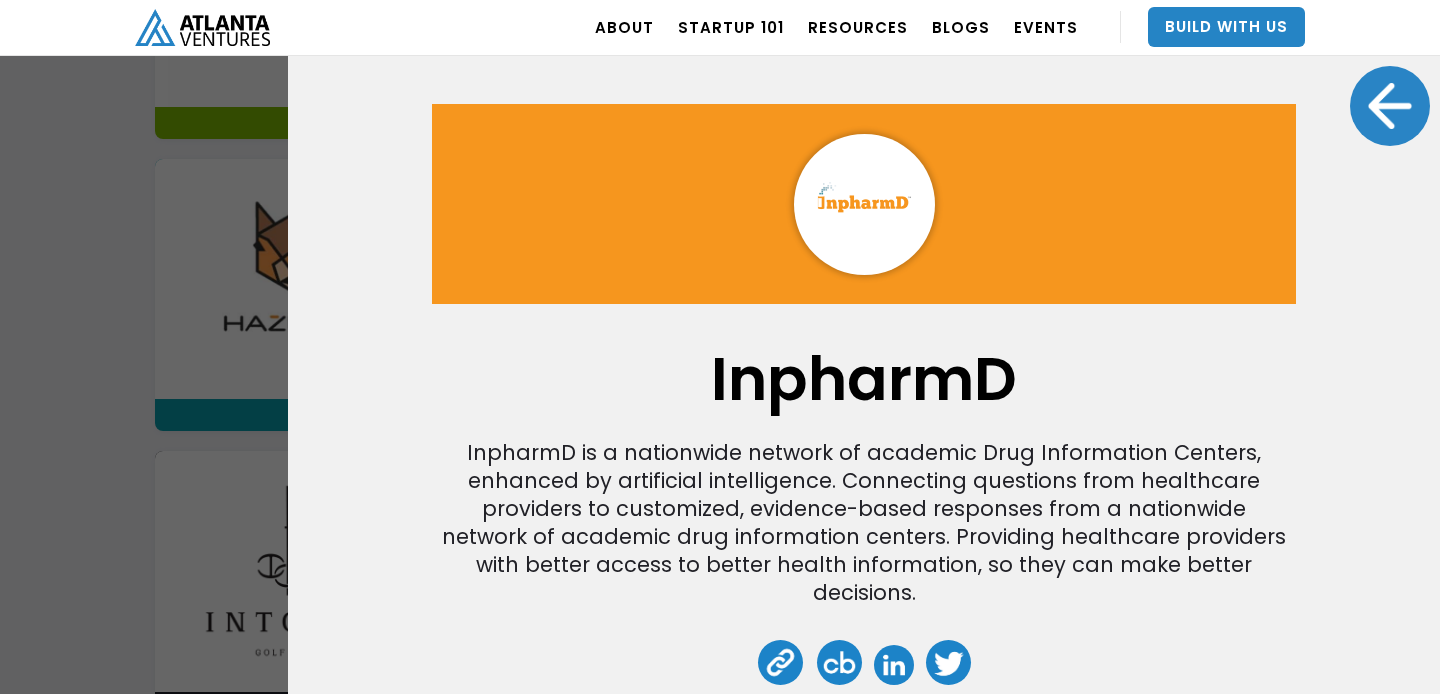 click at bounding box center [1390, 106] 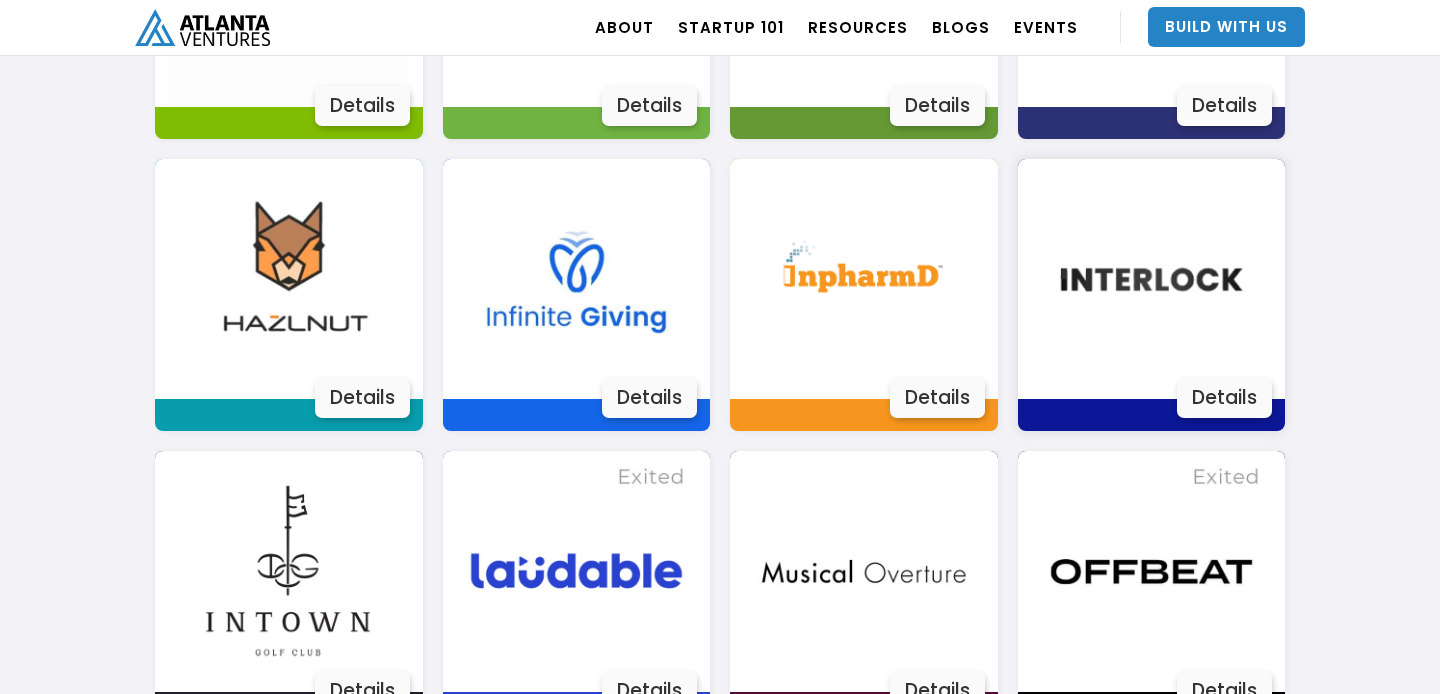 click on "Details" at bounding box center [1224, 398] 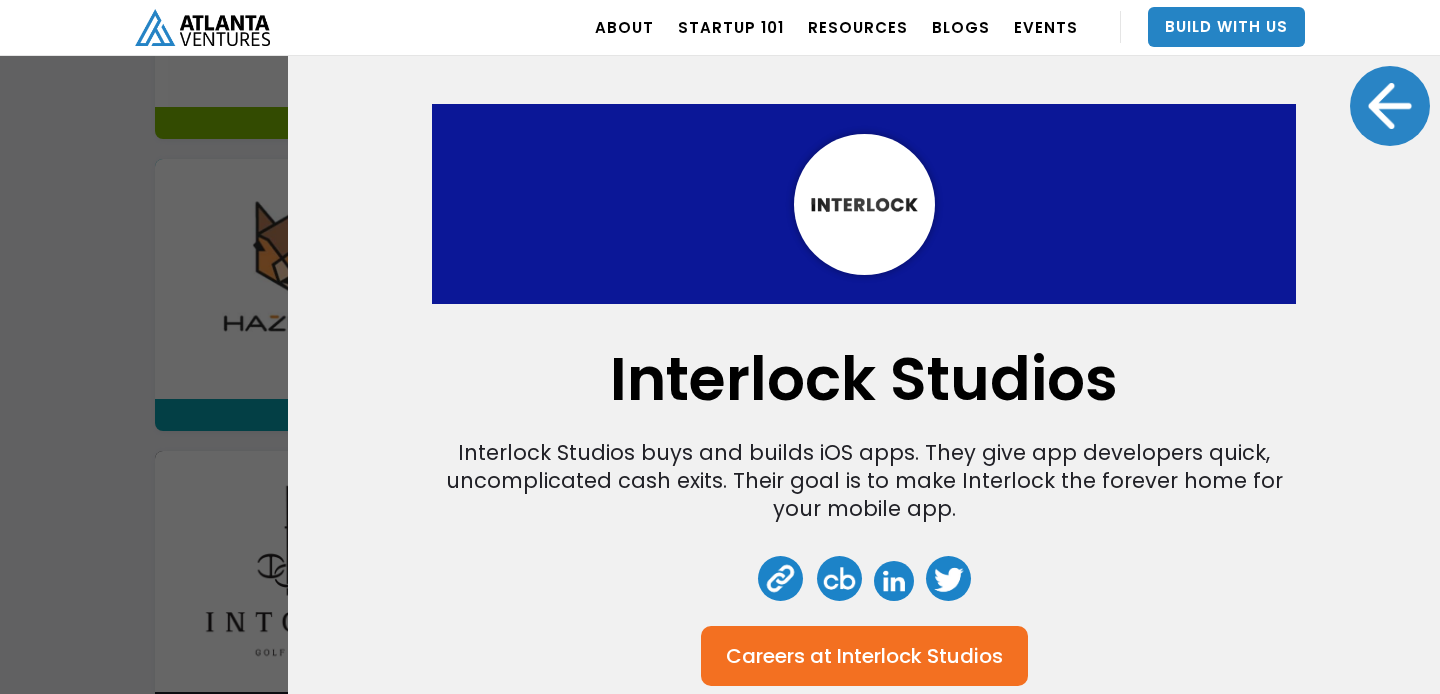 click at bounding box center (1390, 106) 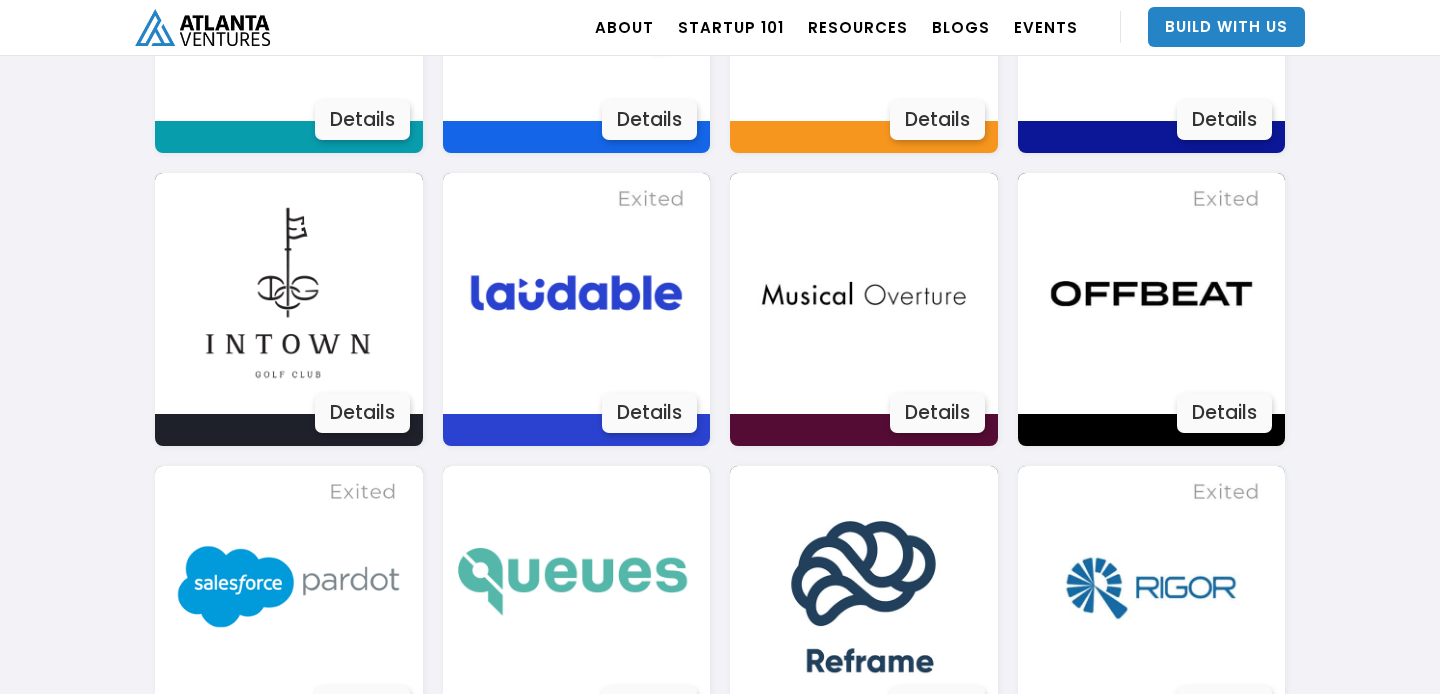 scroll, scrollTop: 2798, scrollLeft: 0, axis: vertical 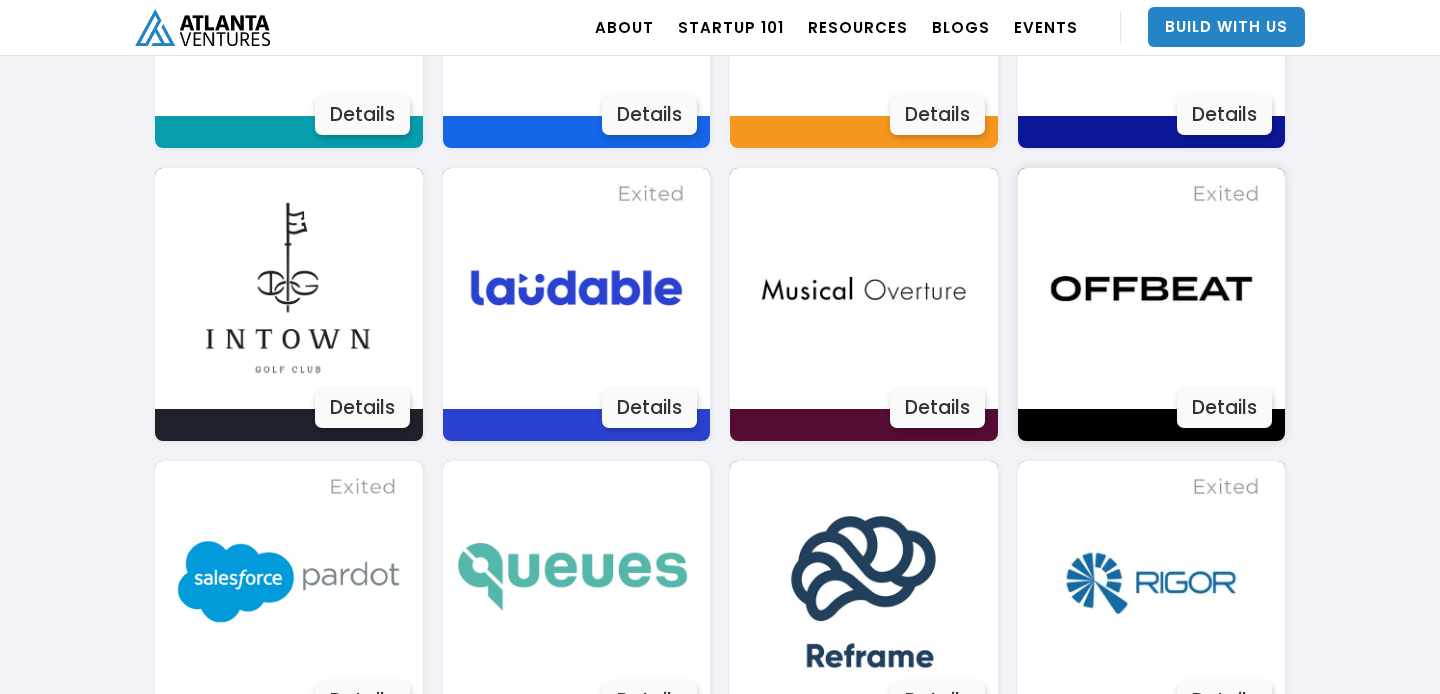 click on "Details" at bounding box center [1224, 408] 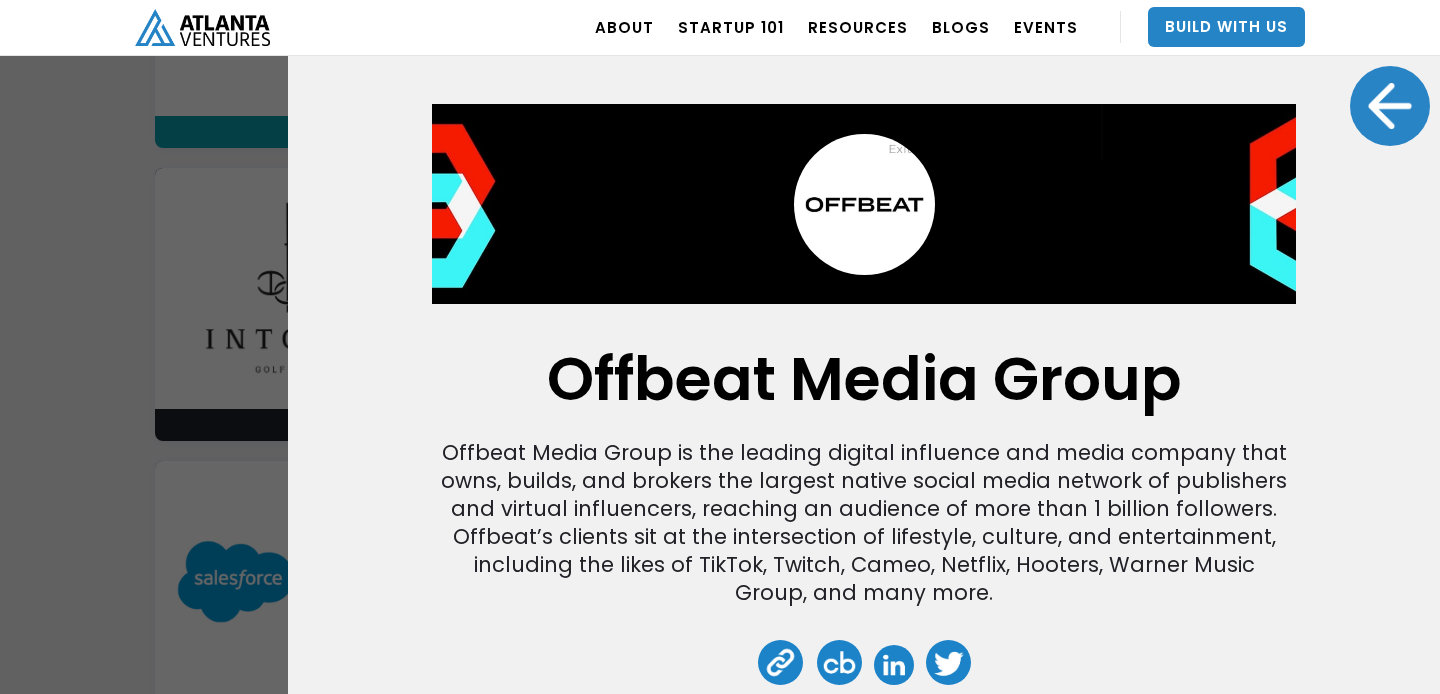click at bounding box center (1390, 106) 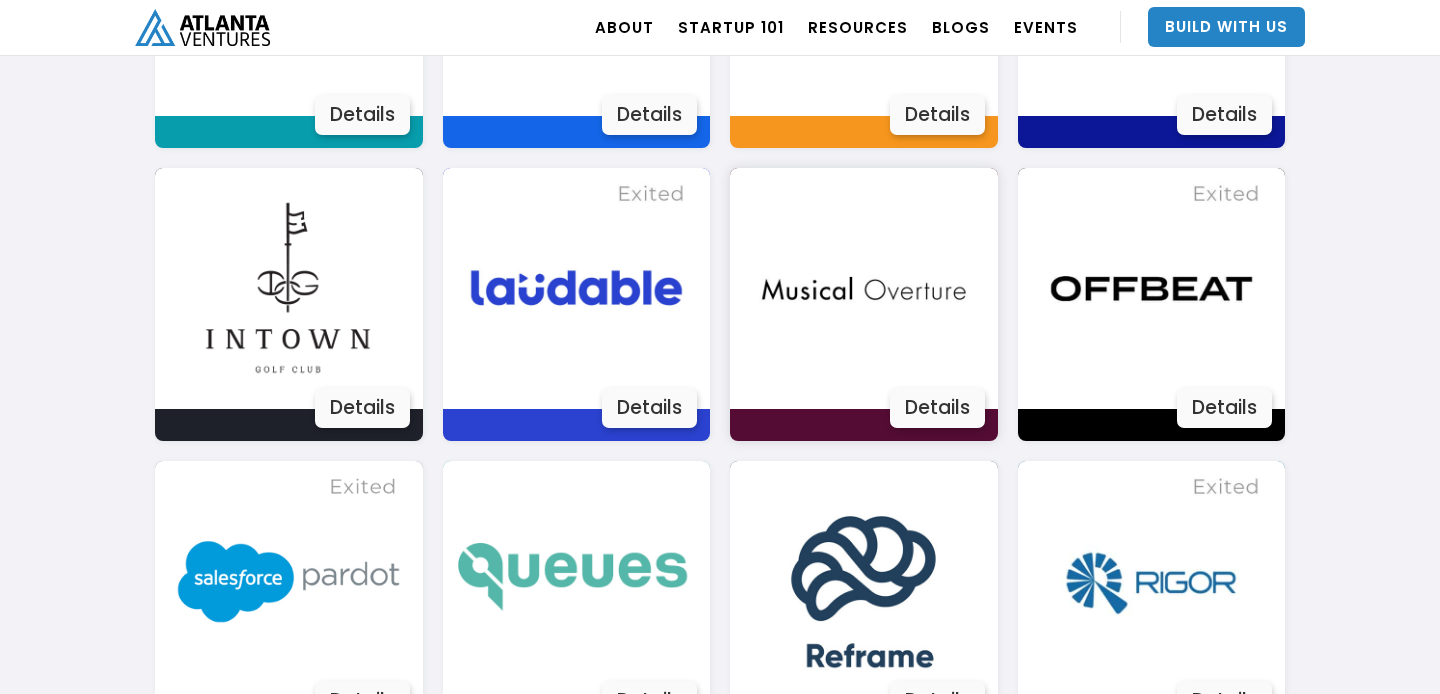 click on "Details" at bounding box center (937, 408) 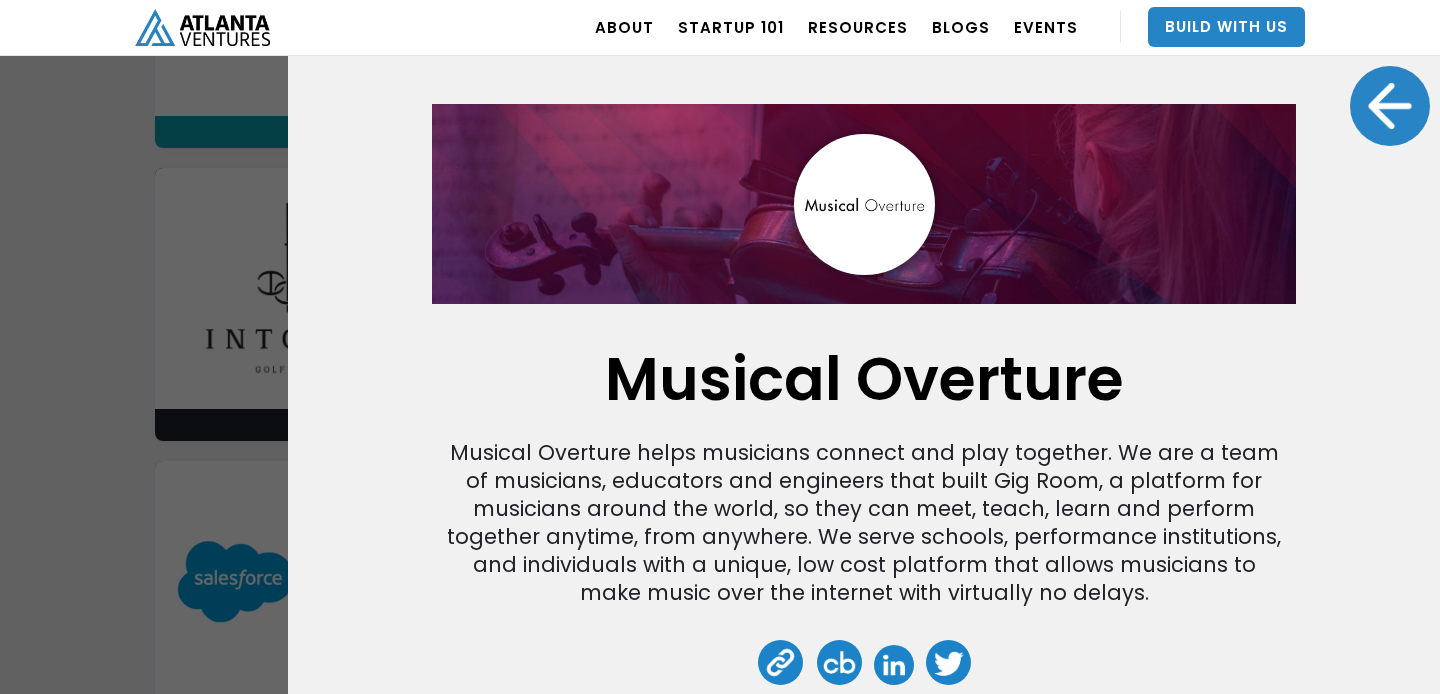 click at bounding box center [1390, 106] 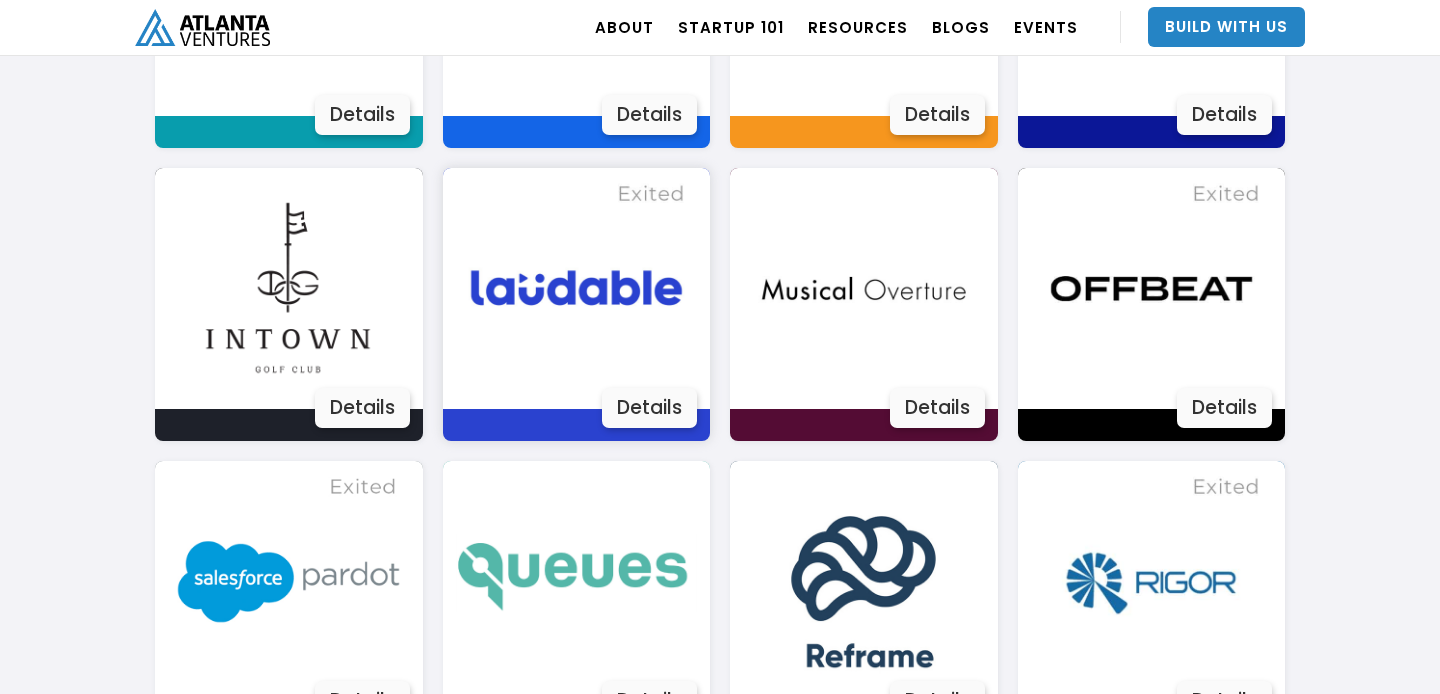 click on "Details" at bounding box center (649, 408) 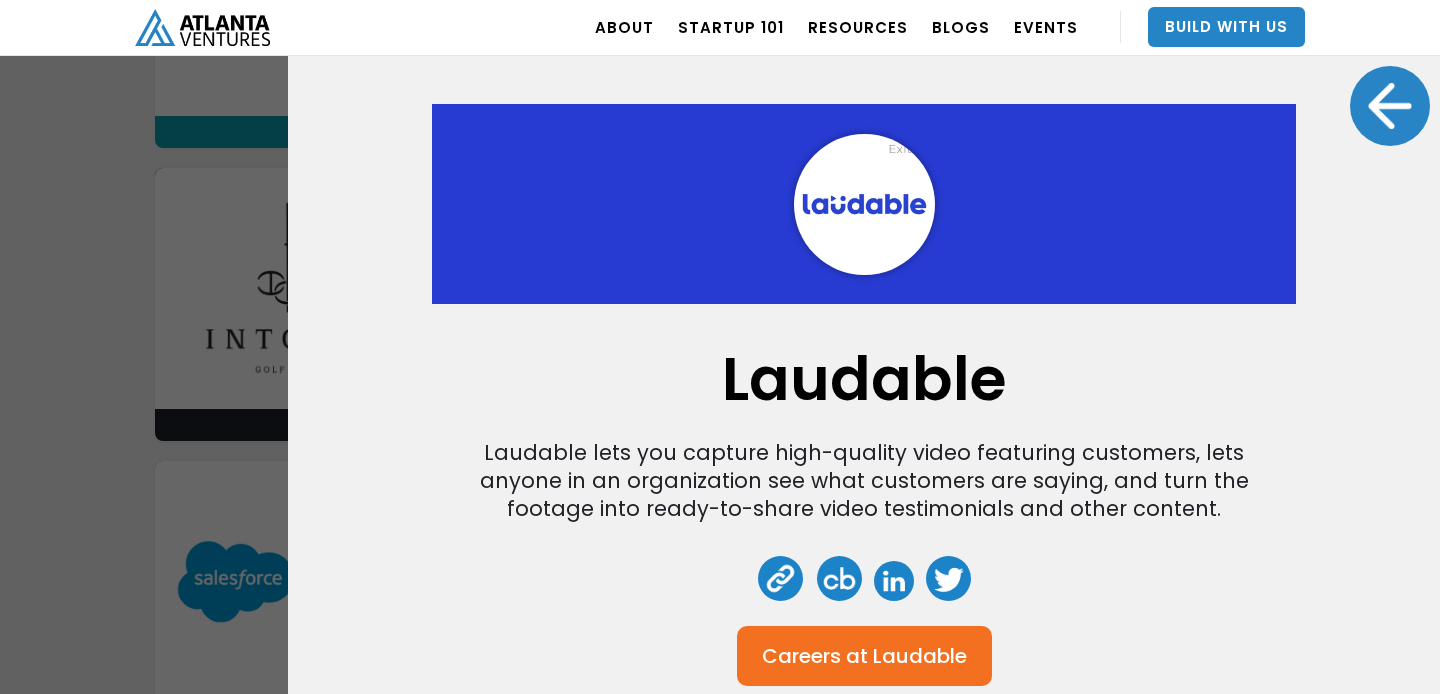 click on "Laudable" at bounding box center (920, 656) 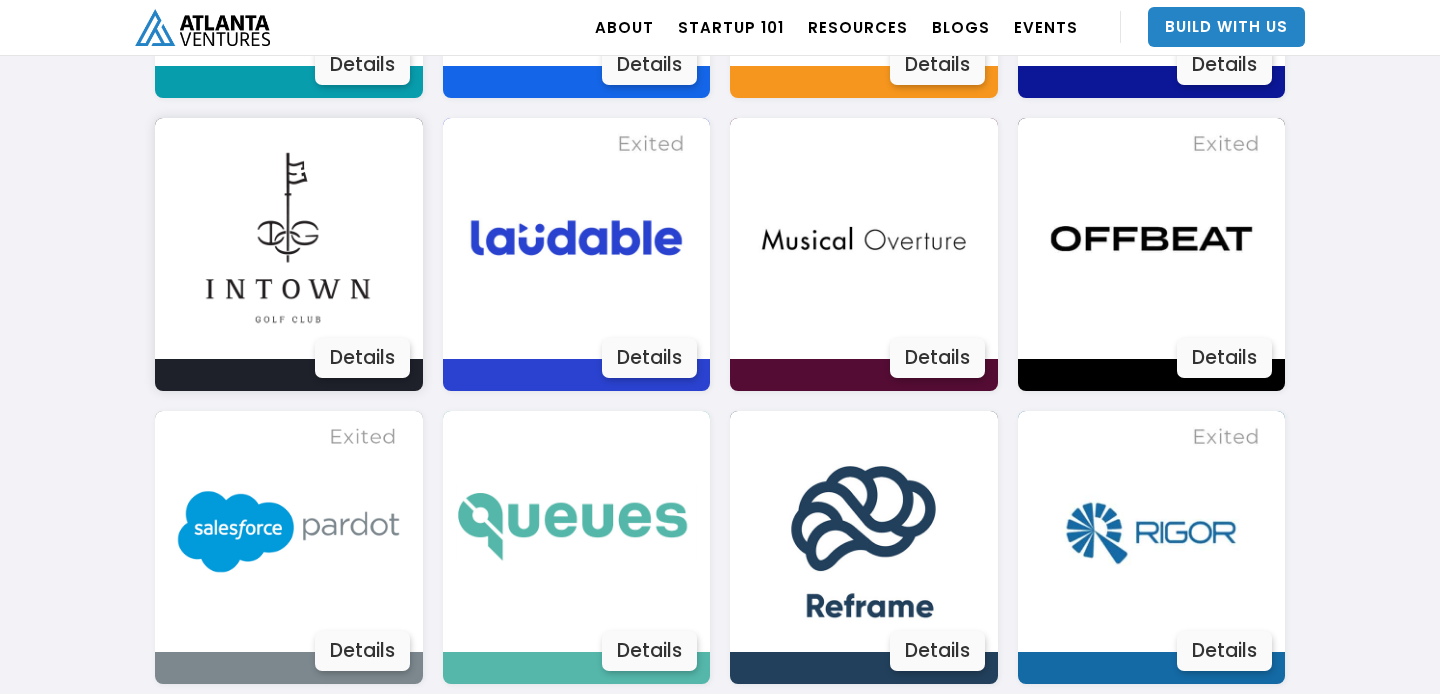 scroll, scrollTop: 2862, scrollLeft: 0, axis: vertical 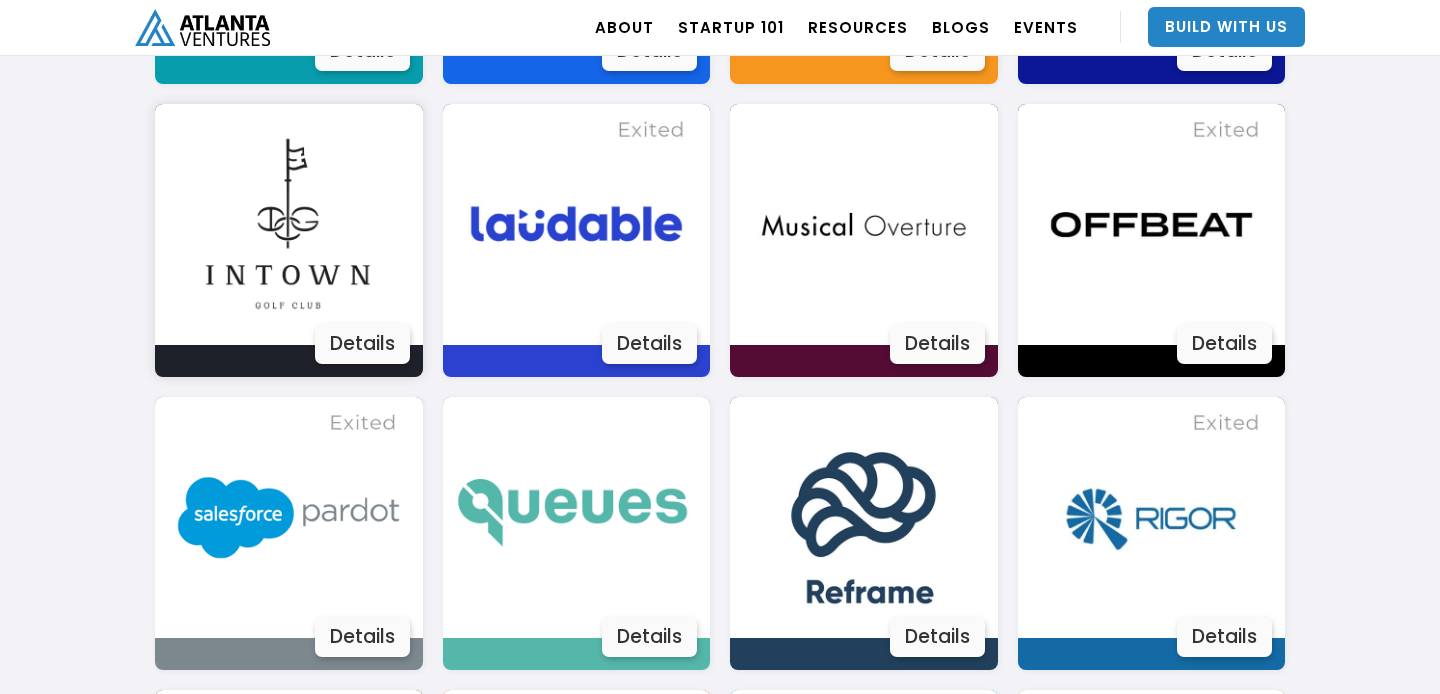 click on "Details" at bounding box center [362, 344] 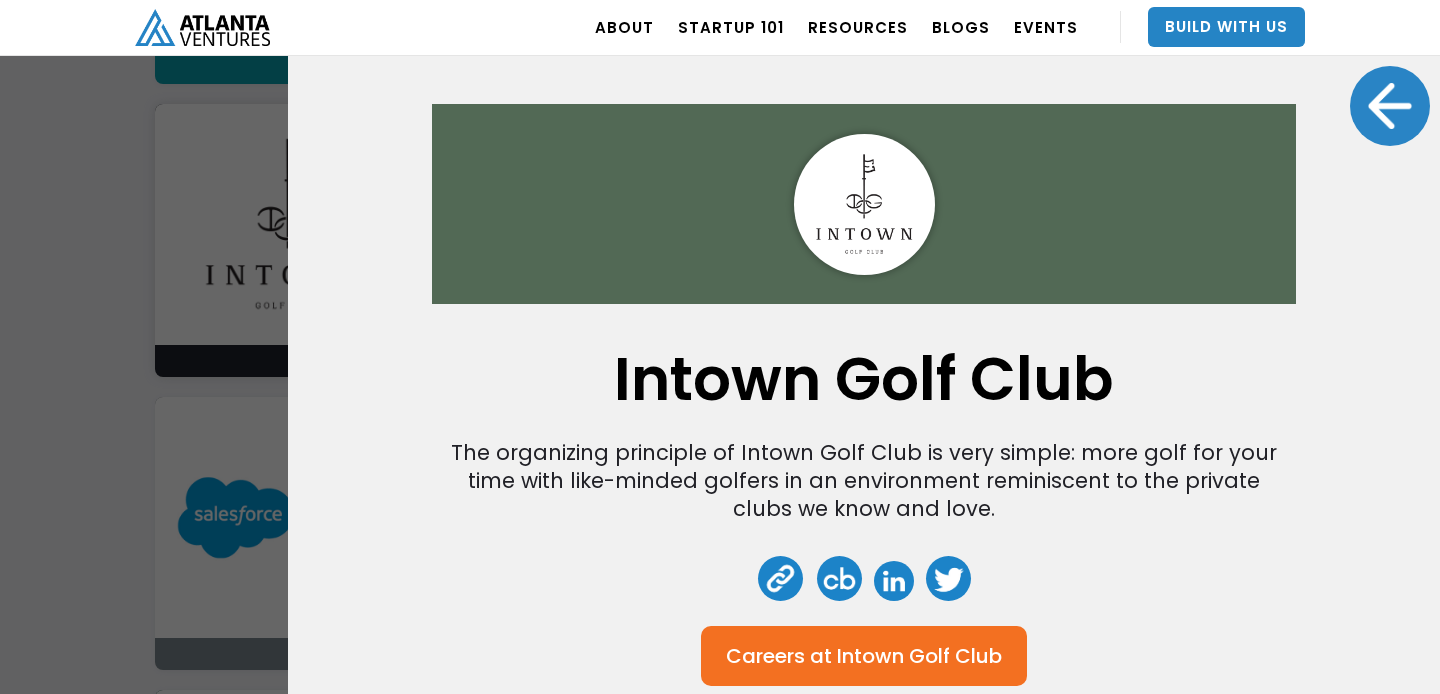 click at bounding box center [1390, 106] 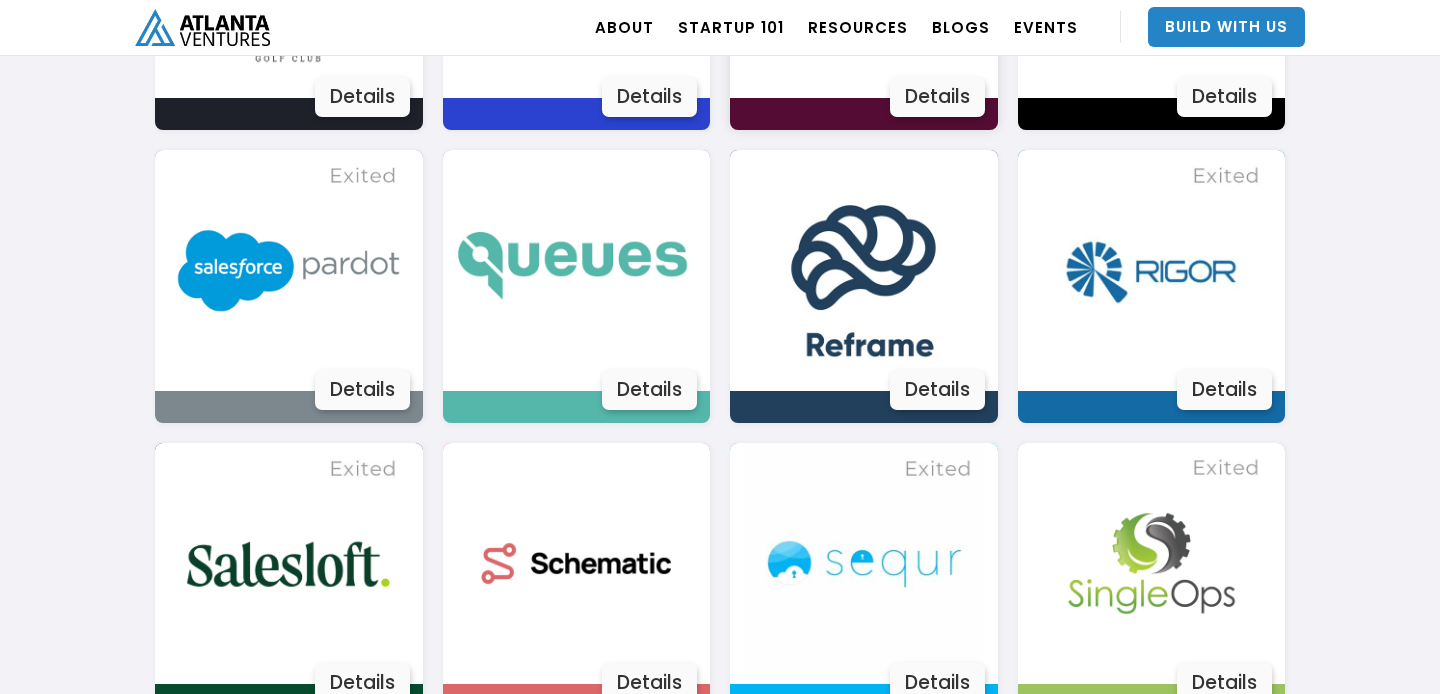scroll, scrollTop: 3117, scrollLeft: 0, axis: vertical 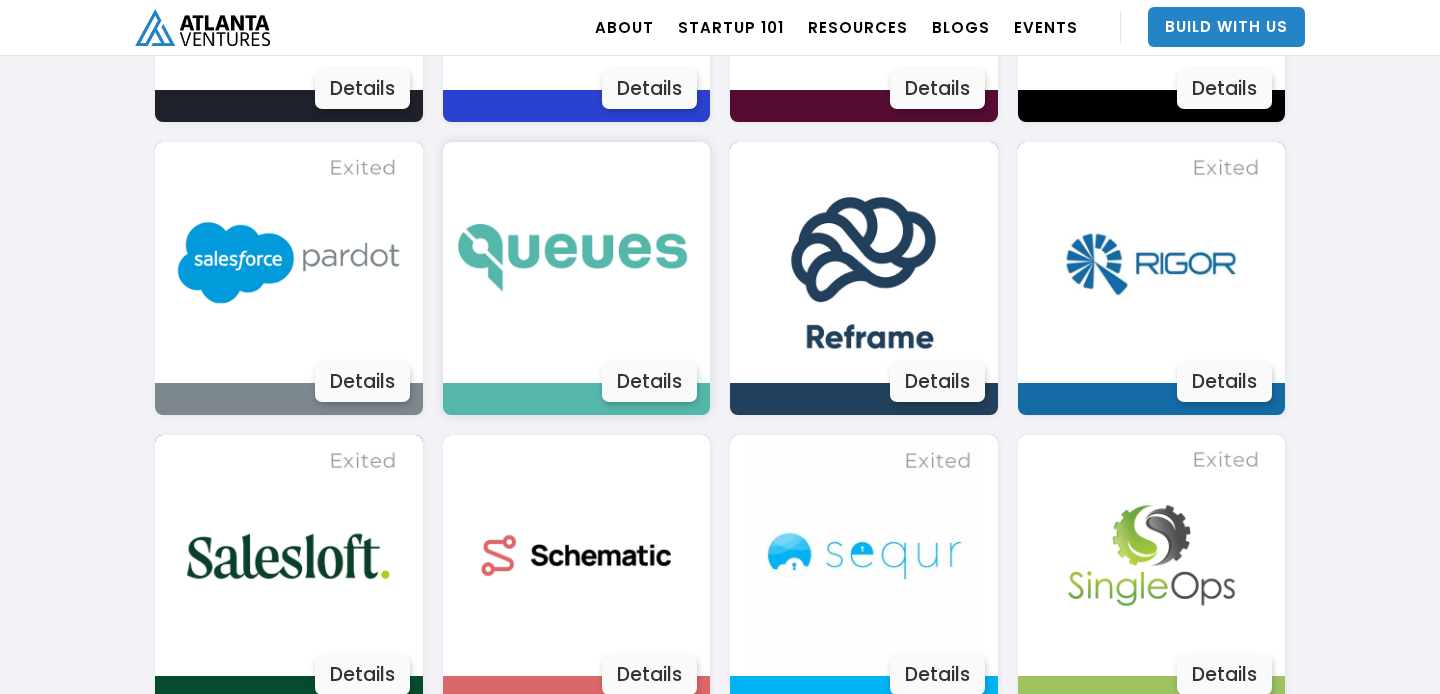 click on "Details" at bounding box center (649, 382) 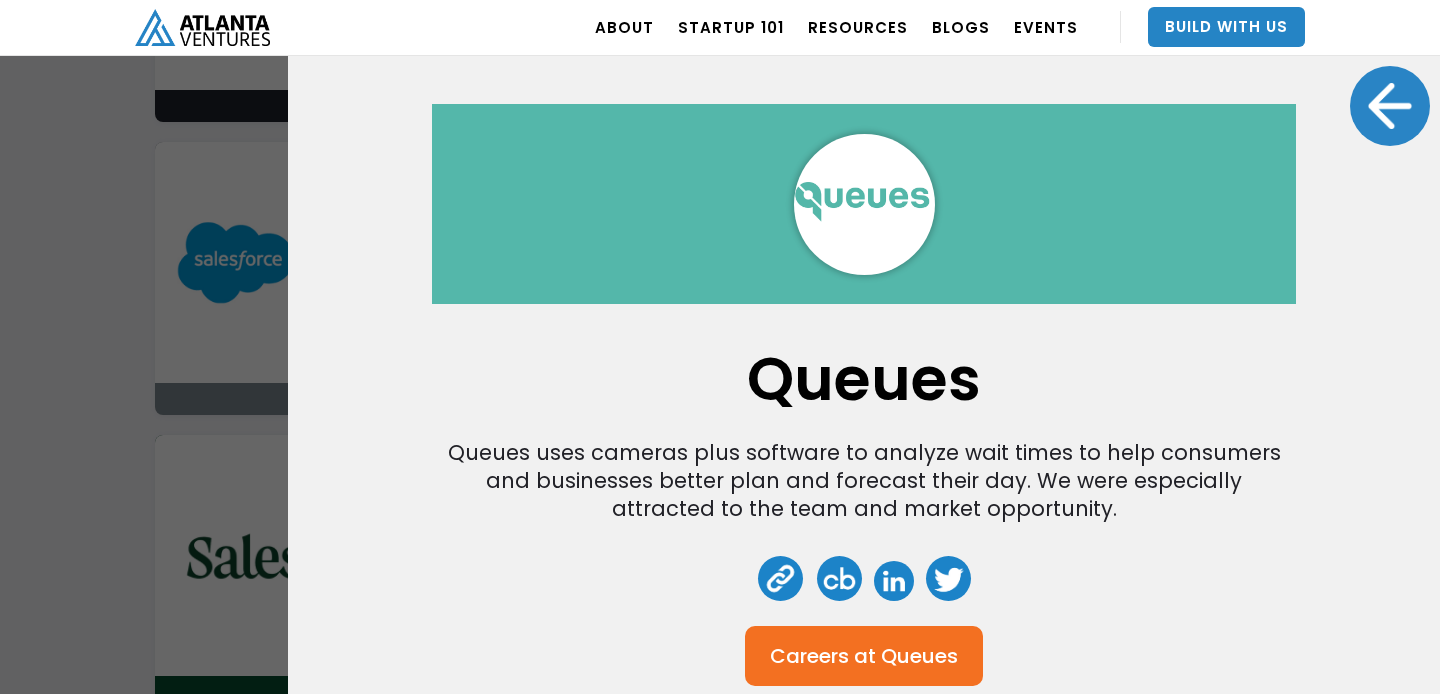 scroll, scrollTop: 118, scrollLeft: 0, axis: vertical 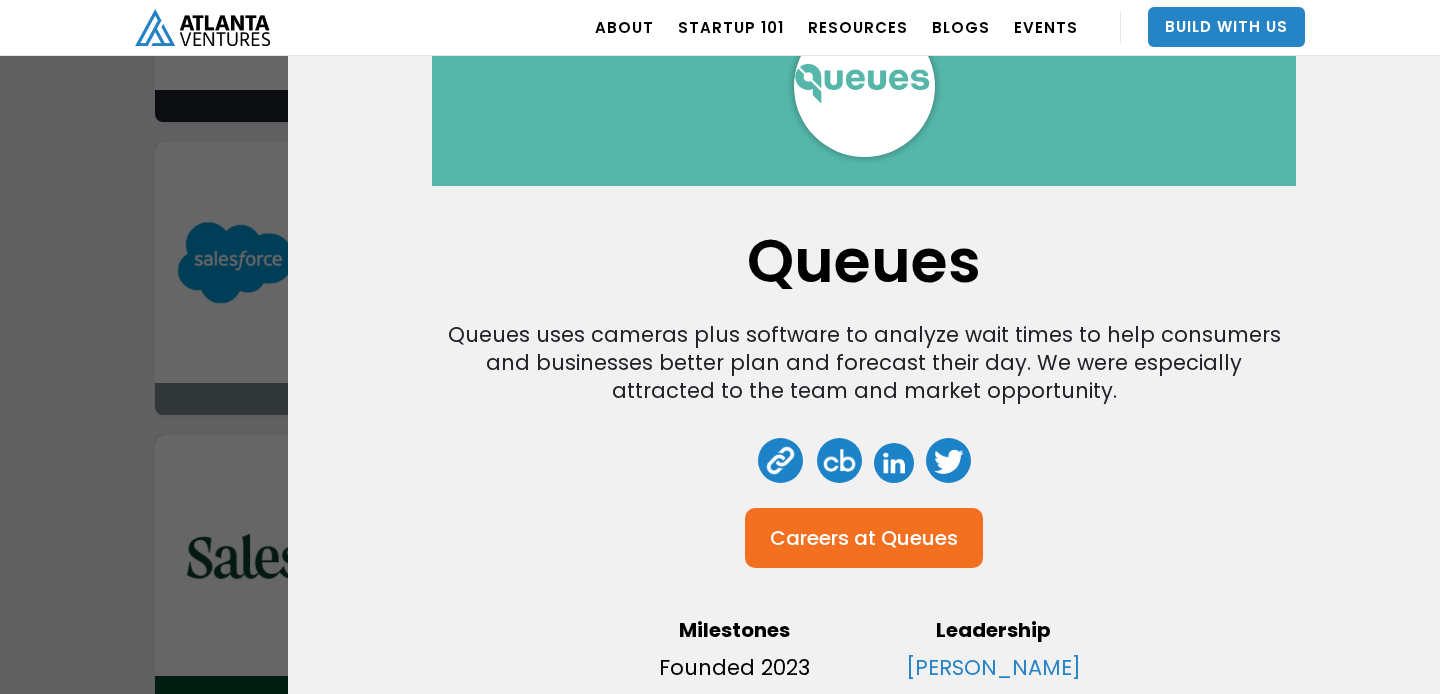 click on "Queues" at bounding box center [919, 538] 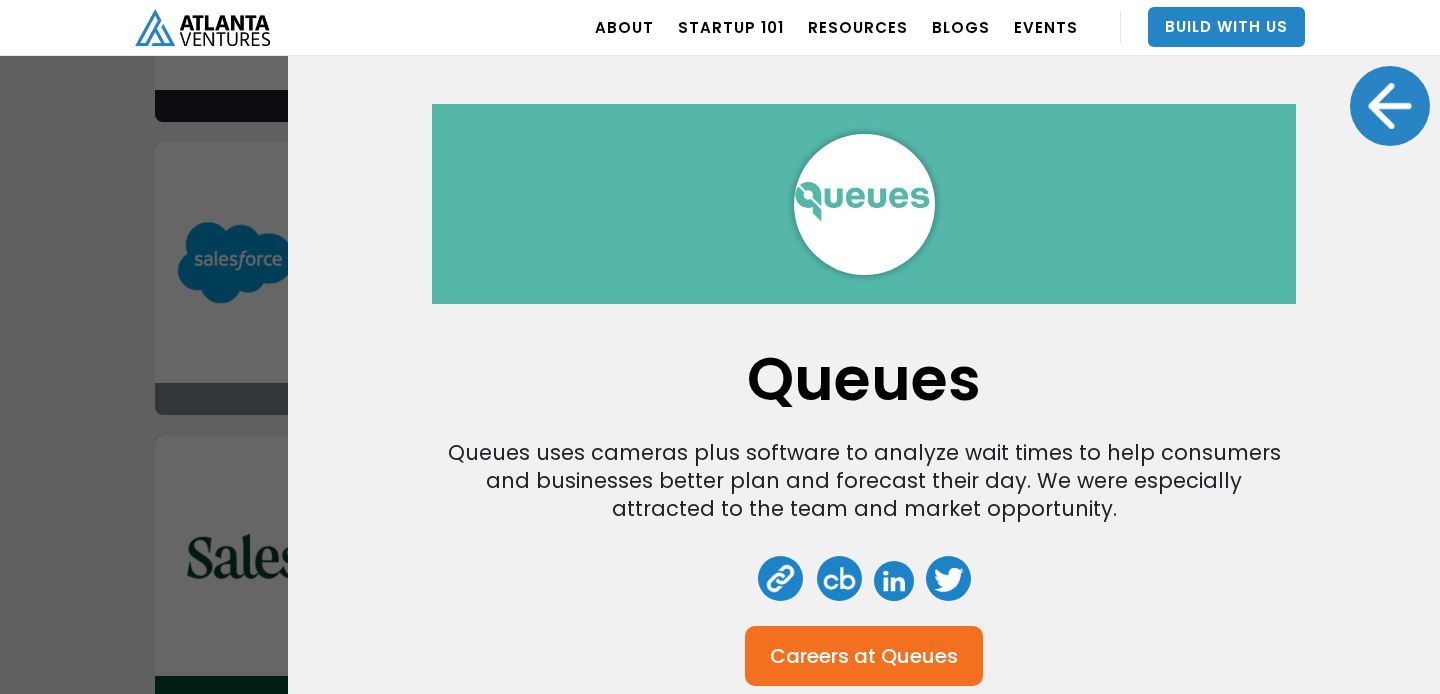 click on "Queues Queues uses cameras plus software to analyze wait times to help consumers and businesses better plan and forecast their day. We were especially attracted to the team and market opportunity. Careers at Queues Milestones Founded 2023 Leadership [PERSON_NAME]" at bounding box center [864, 347] 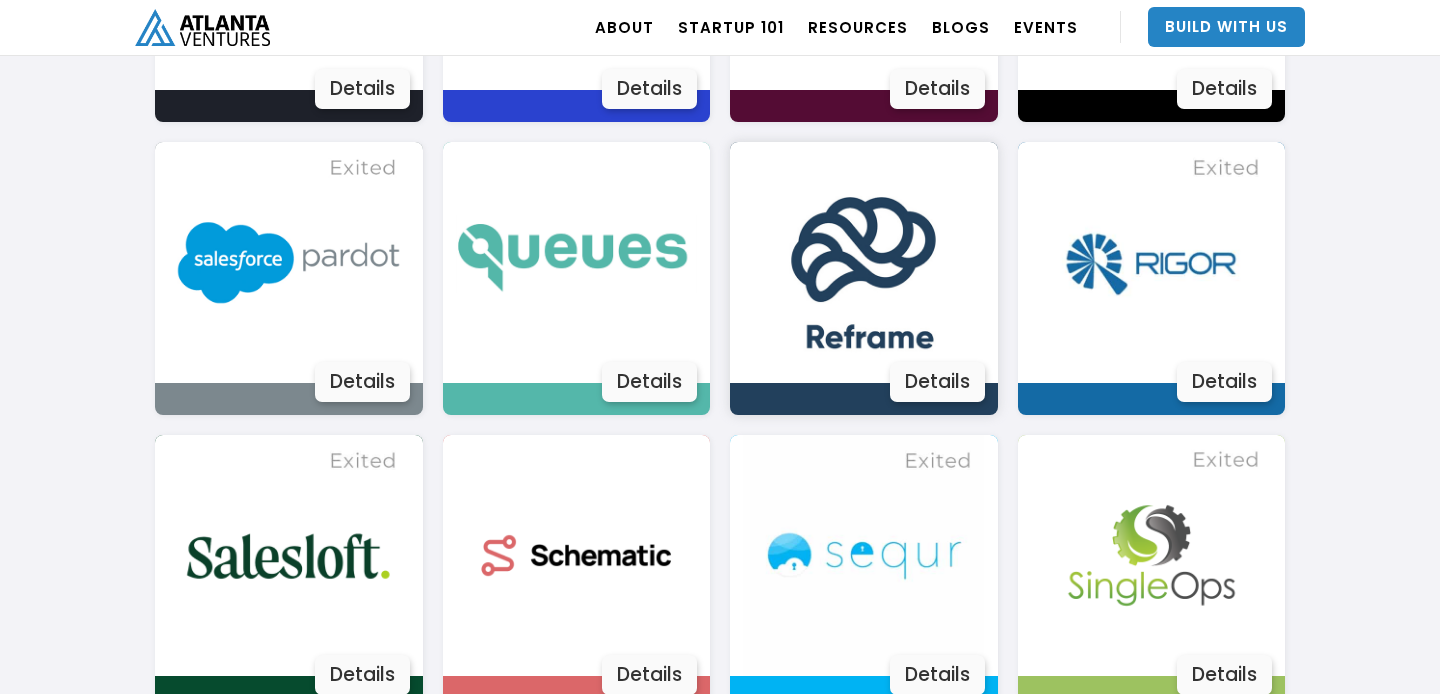 click on "Details" at bounding box center [937, 382] 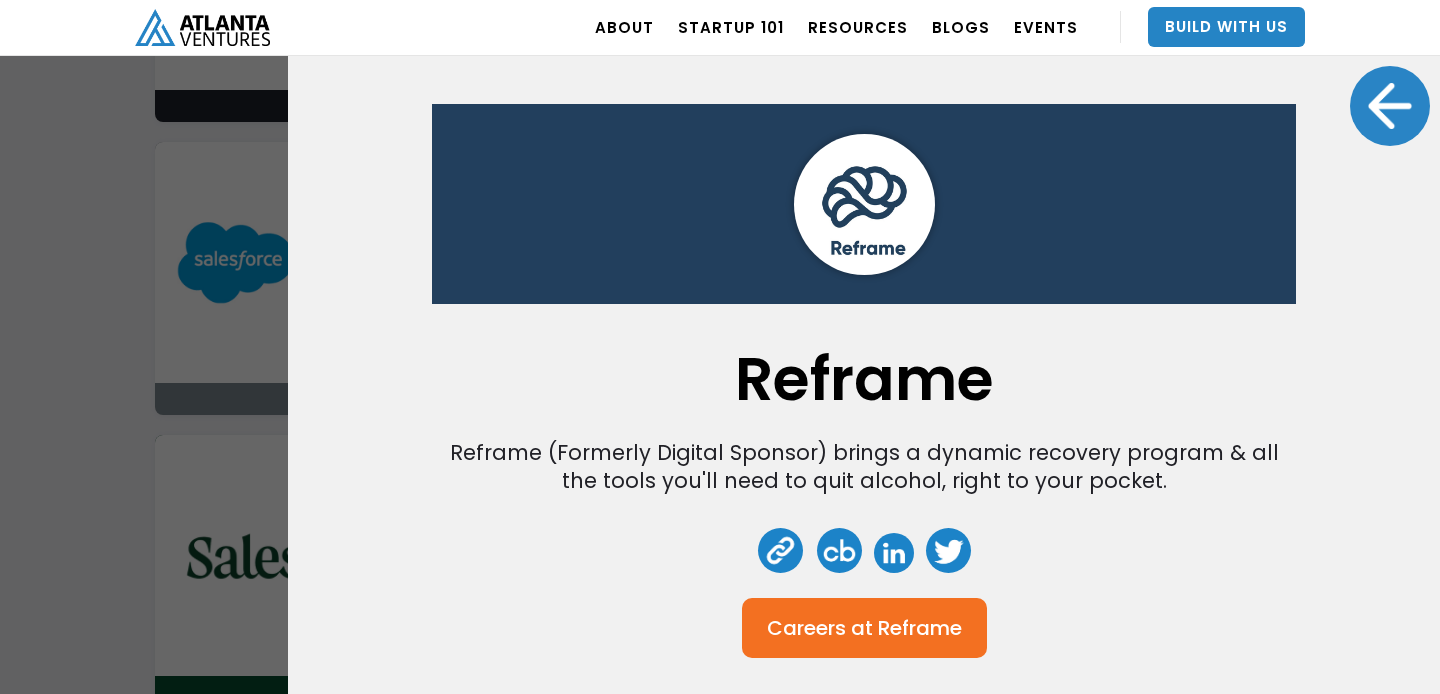 click at bounding box center [1390, 106] 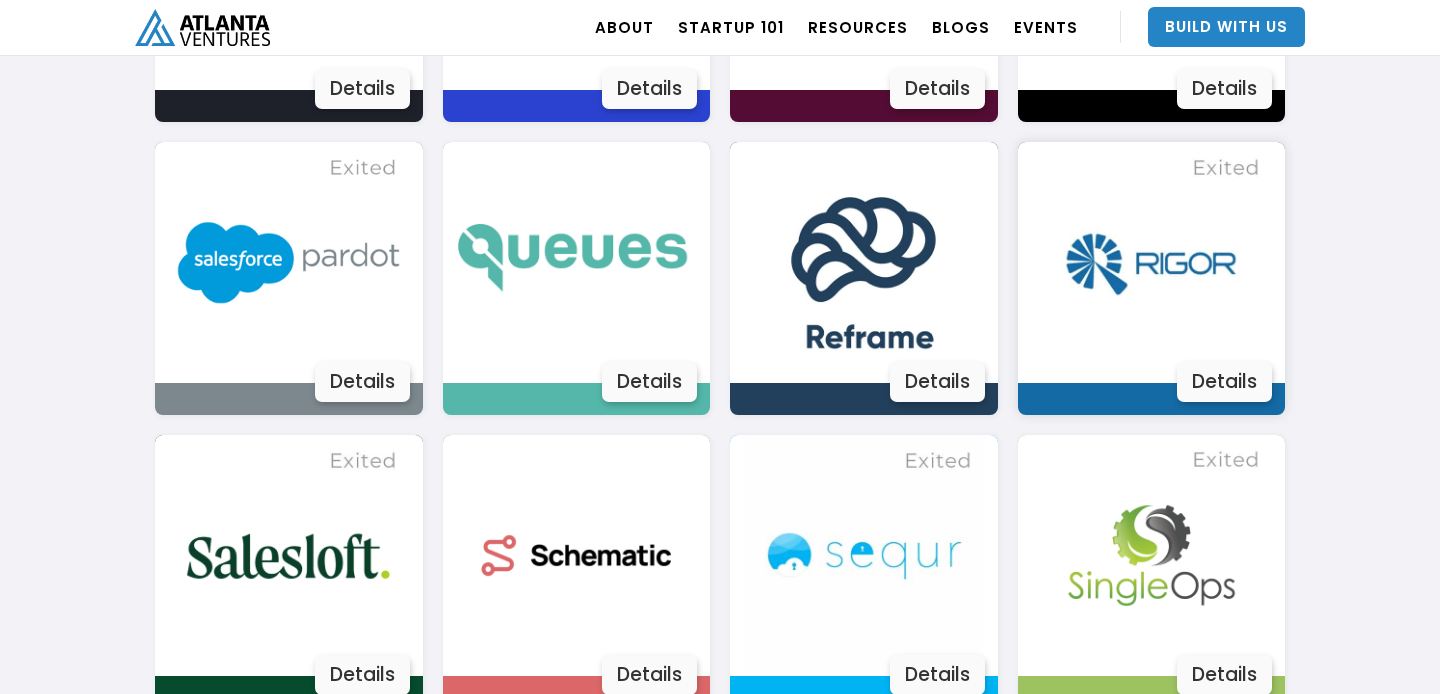 click on "Details" at bounding box center (1224, 382) 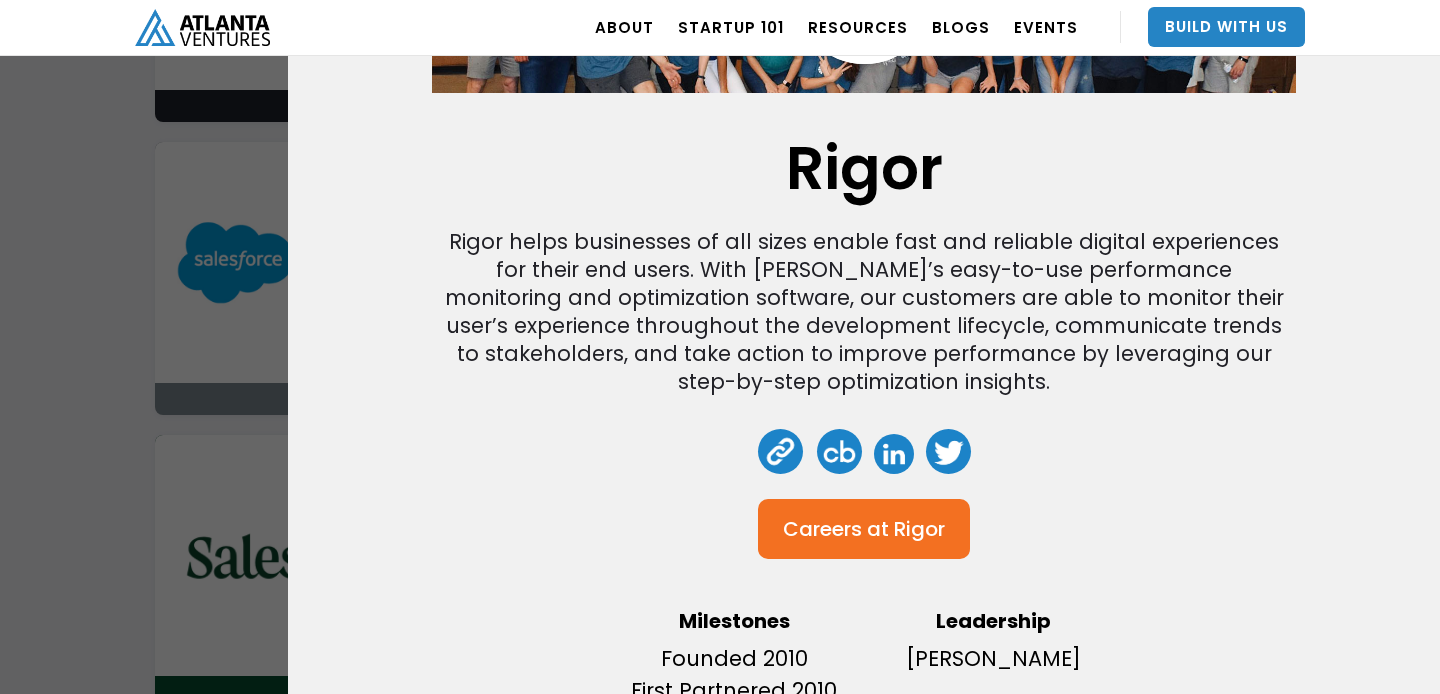 scroll, scrollTop: 244, scrollLeft: 0, axis: vertical 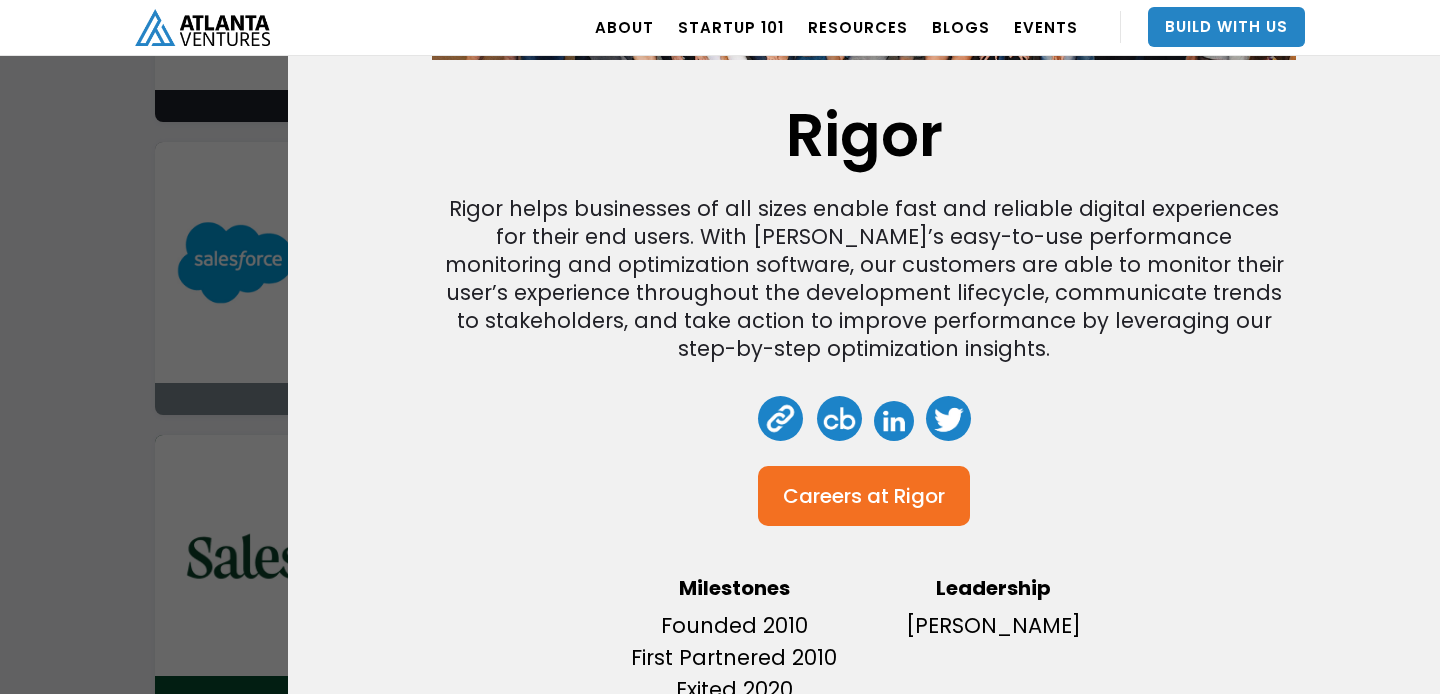 click on "Rigor" at bounding box center [919, 496] 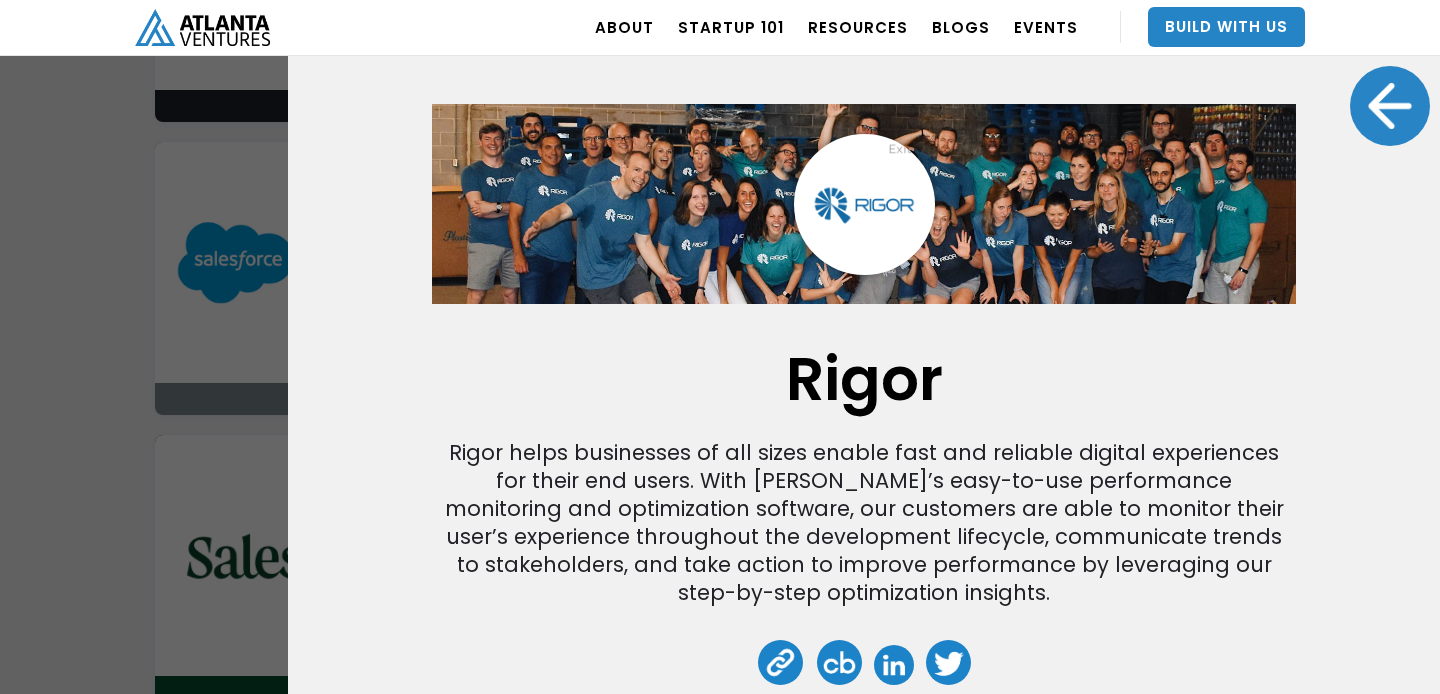 click at bounding box center [1390, 106] 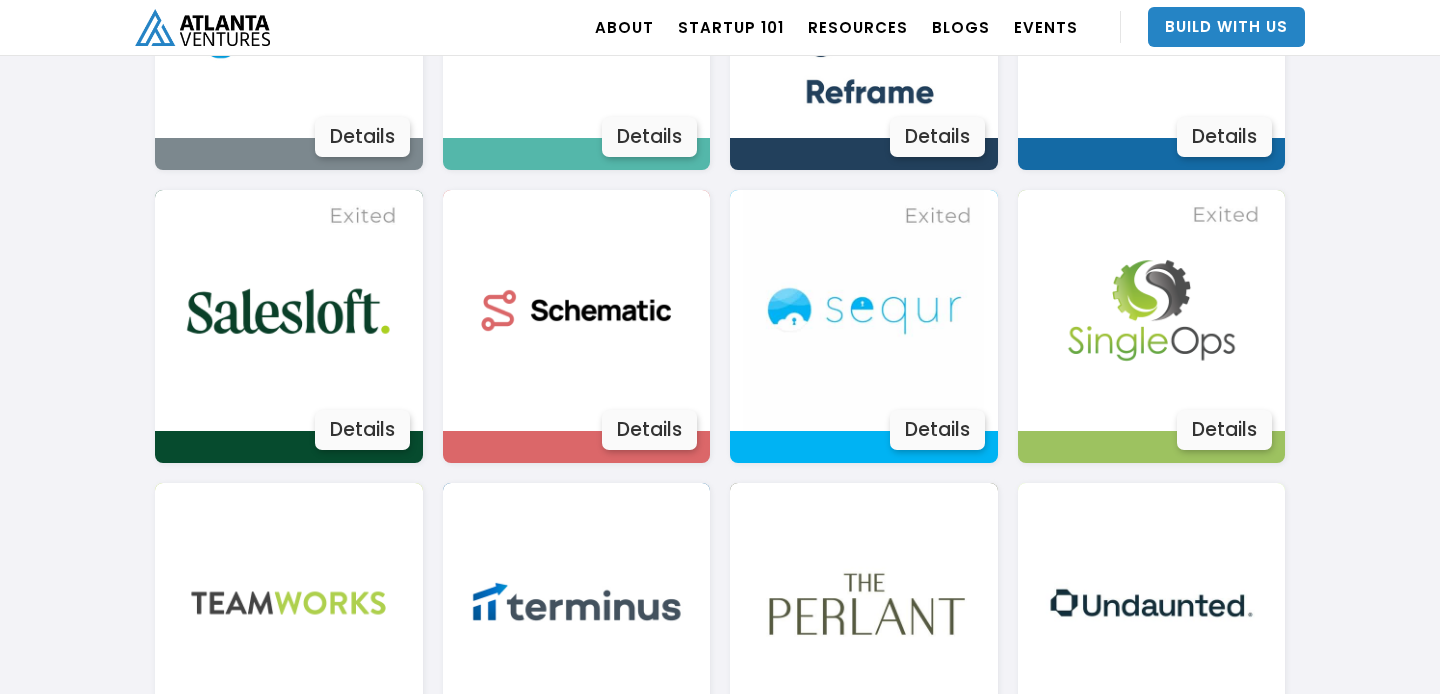 scroll, scrollTop: 3367, scrollLeft: 0, axis: vertical 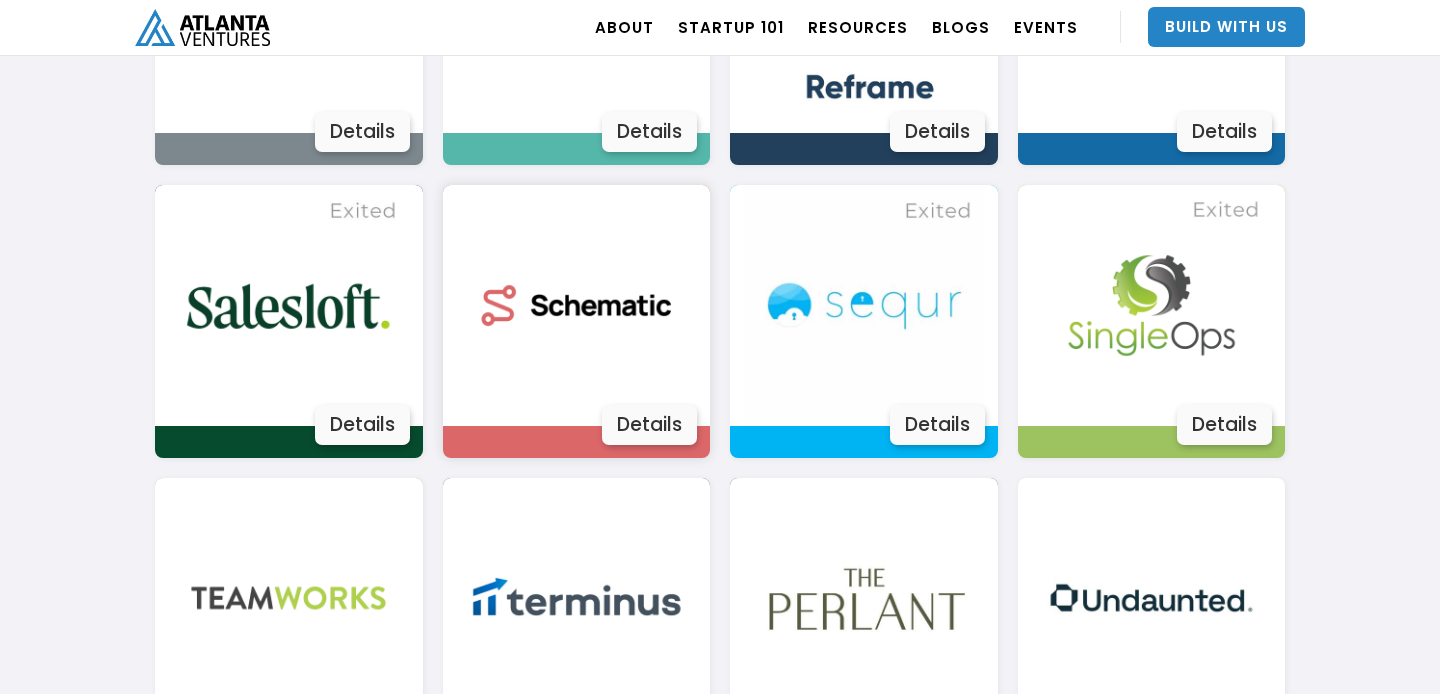 click on "Details" at bounding box center [649, 425] 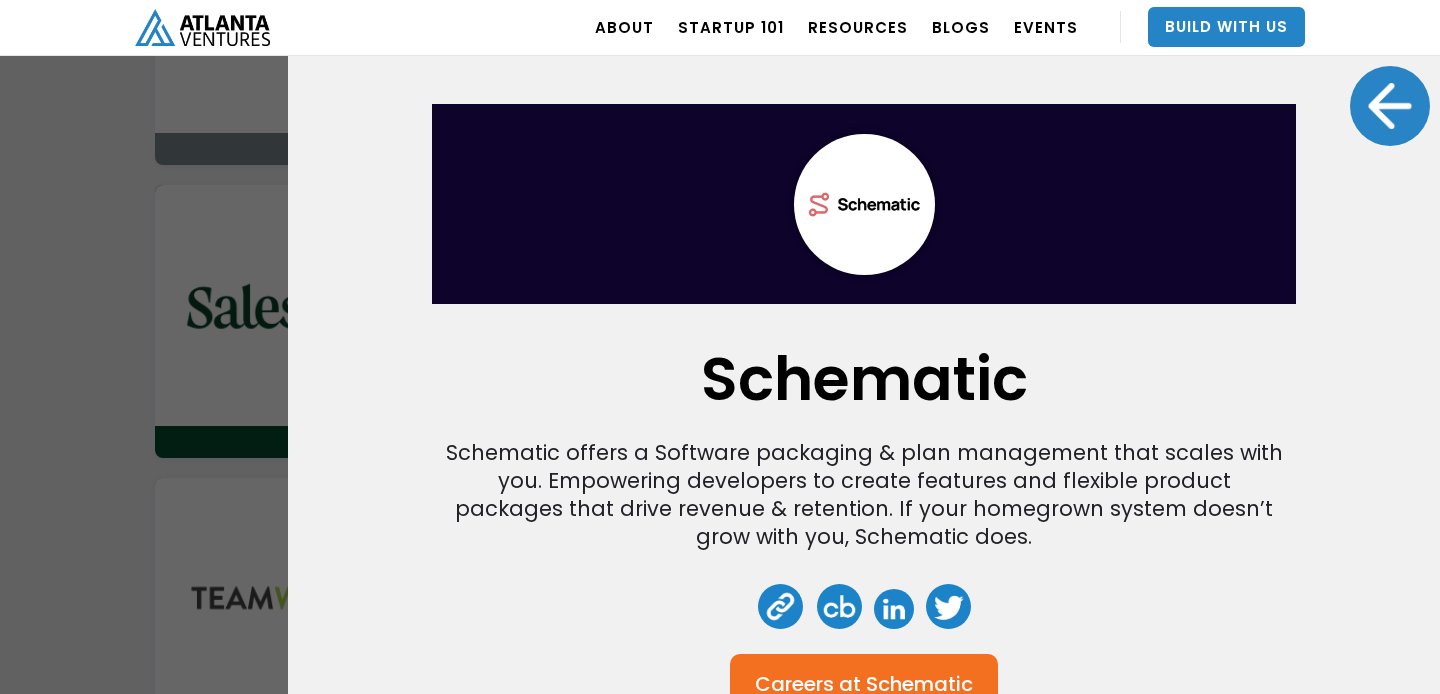 click at bounding box center (1390, 106) 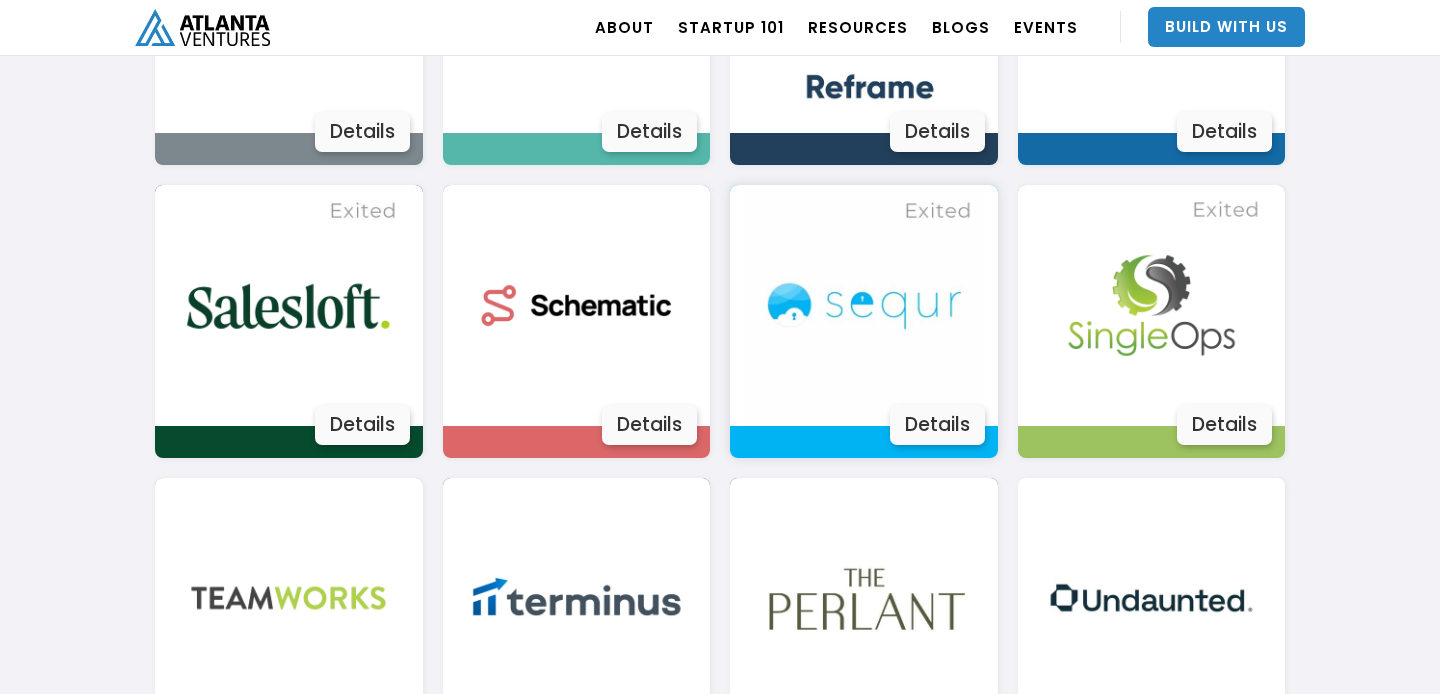 click on "Details" at bounding box center (937, 425) 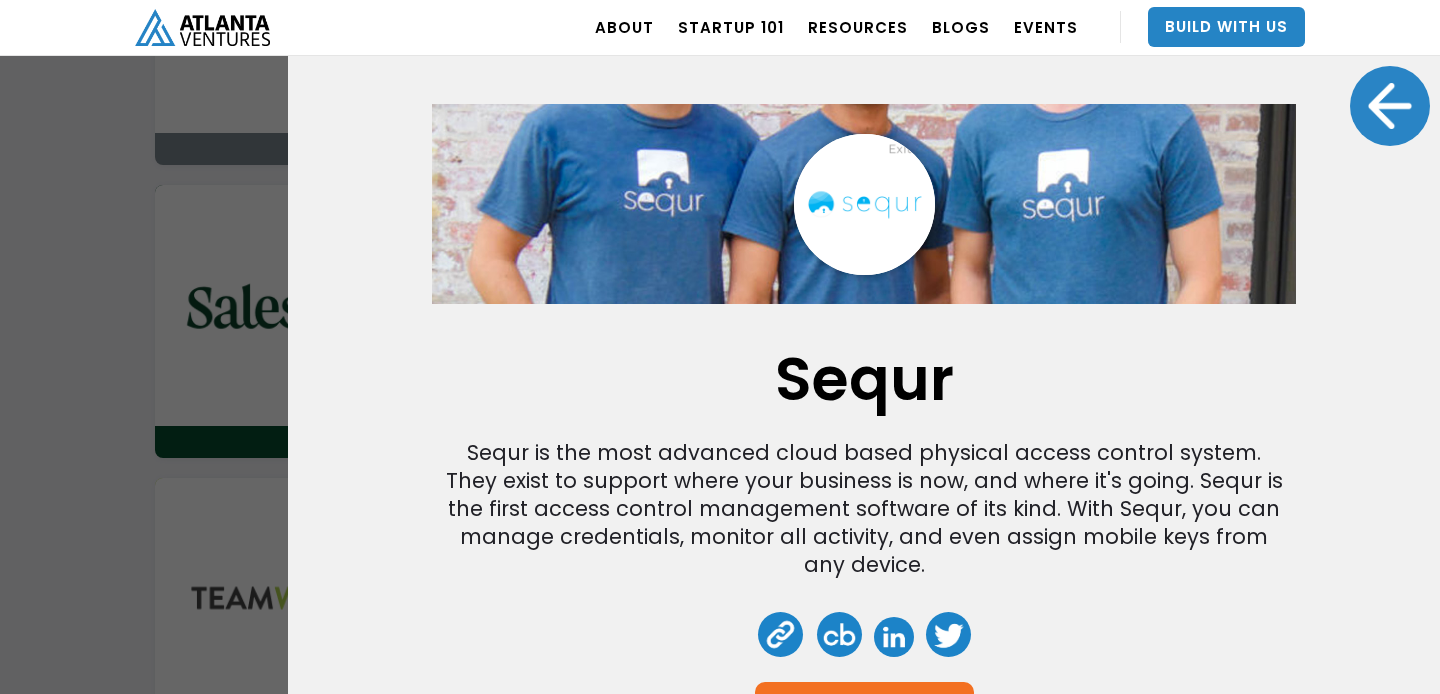 click at bounding box center [1390, 106] 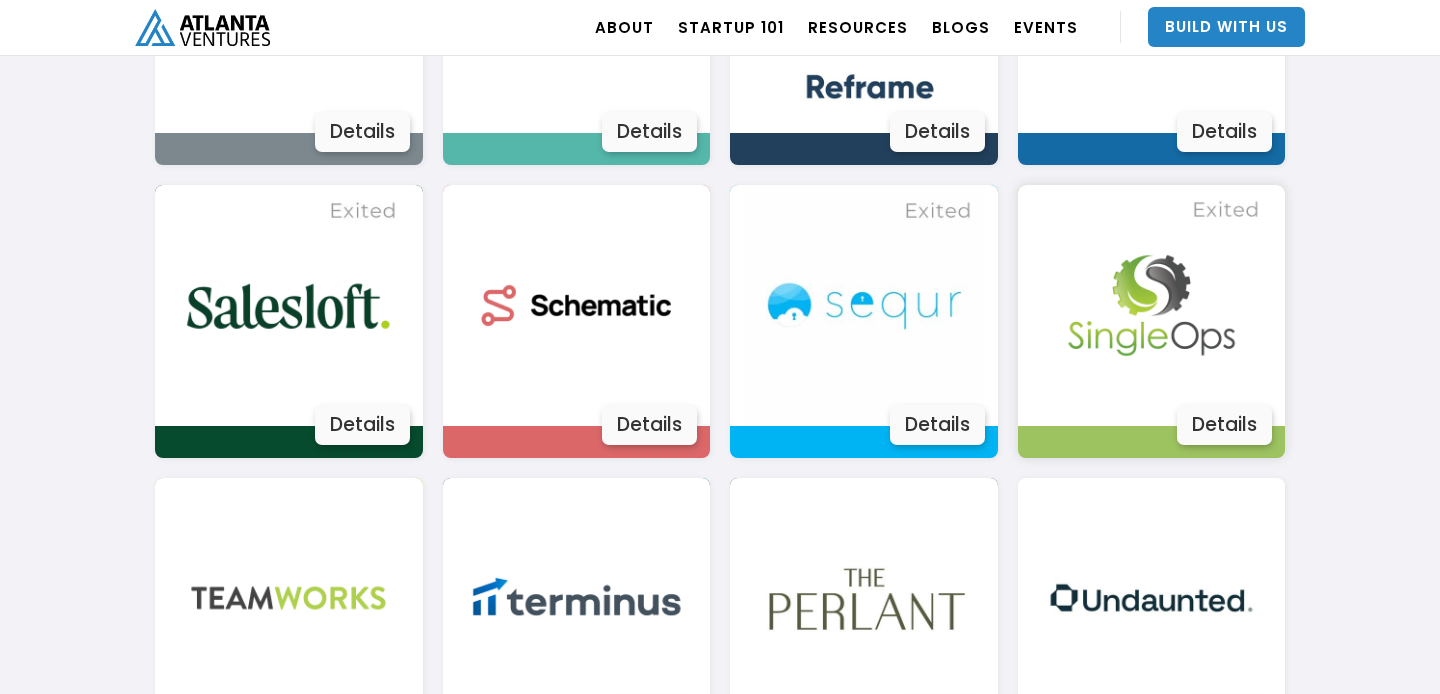 click on "Details" at bounding box center (1224, 425) 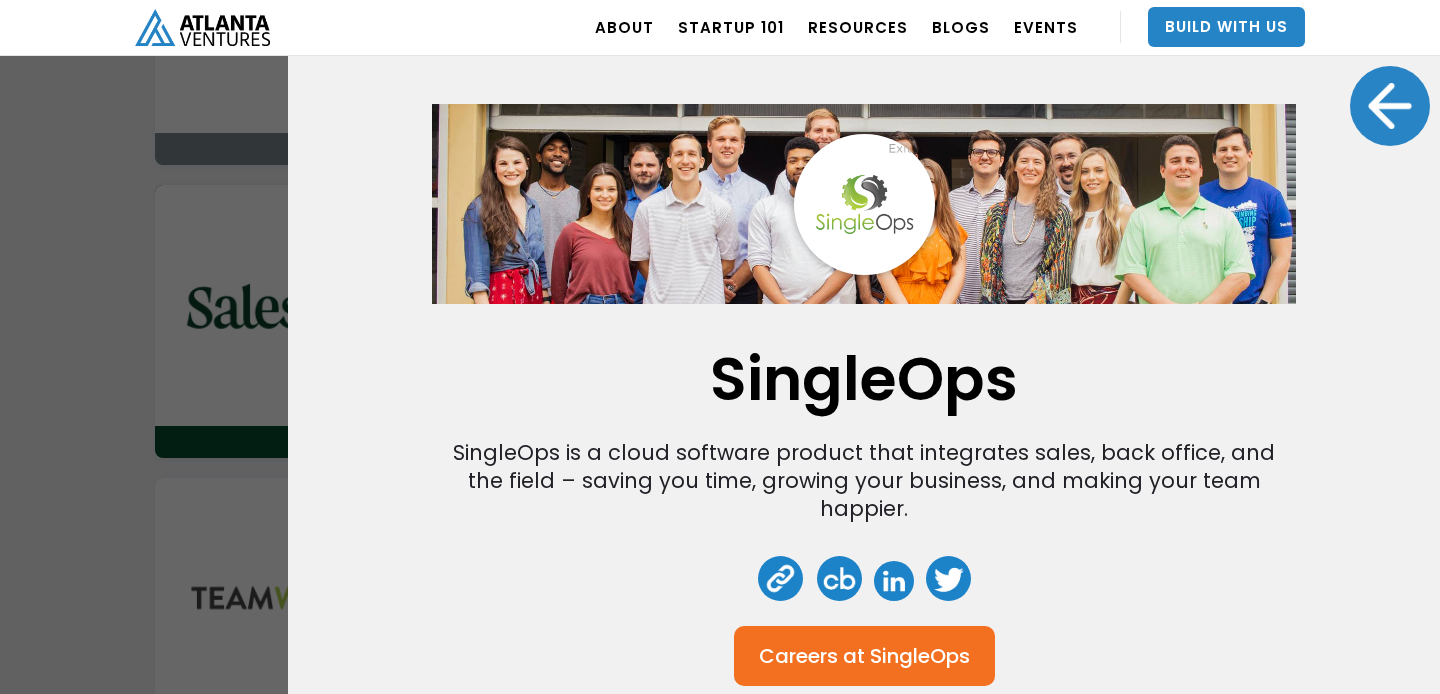 click on "SingleOps" at bounding box center [920, 656] 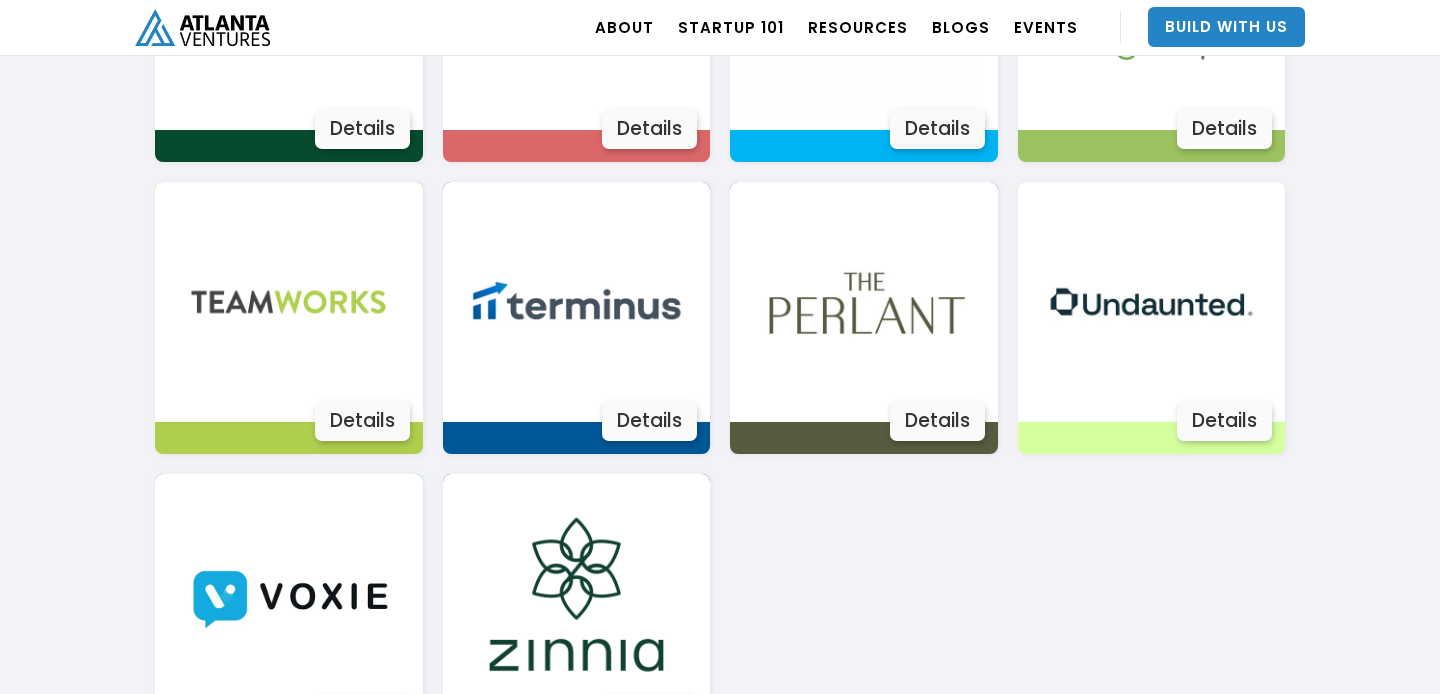 scroll, scrollTop: 3668, scrollLeft: 0, axis: vertical 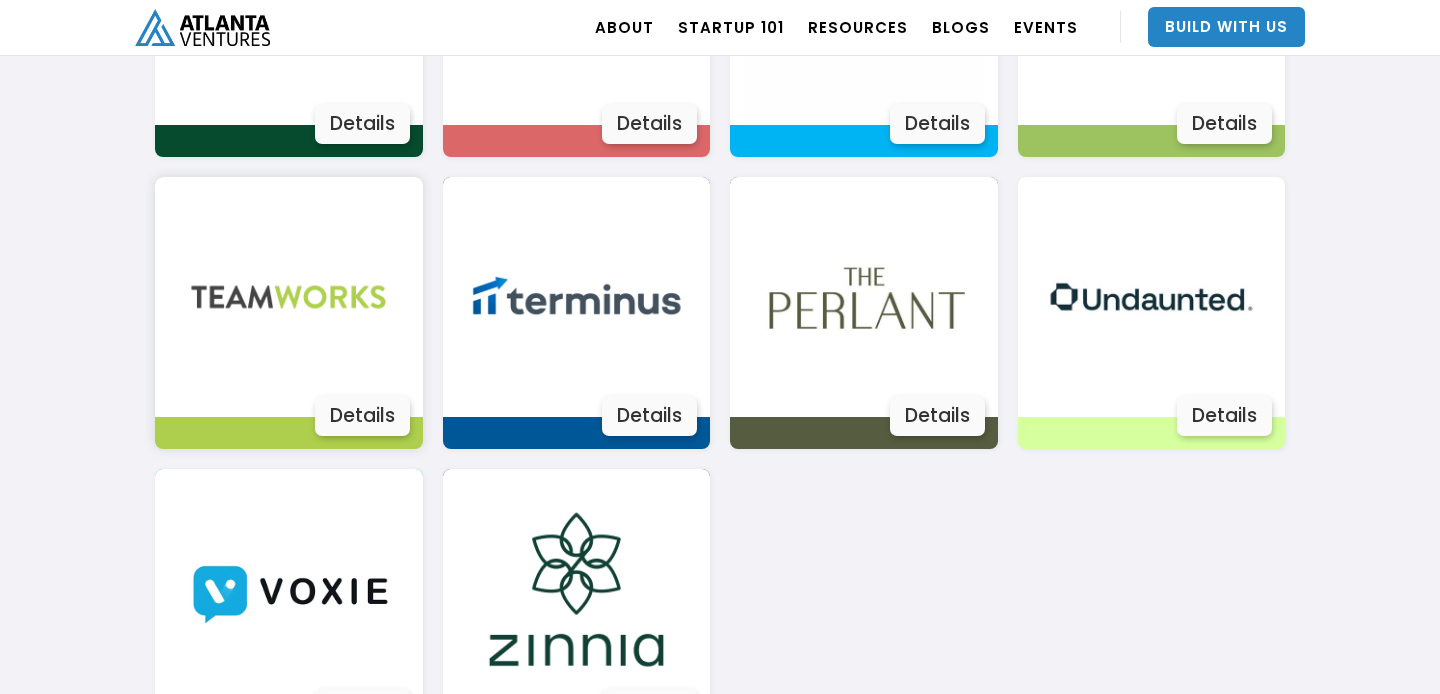 click on "Details" at bounding box center (362, 416) 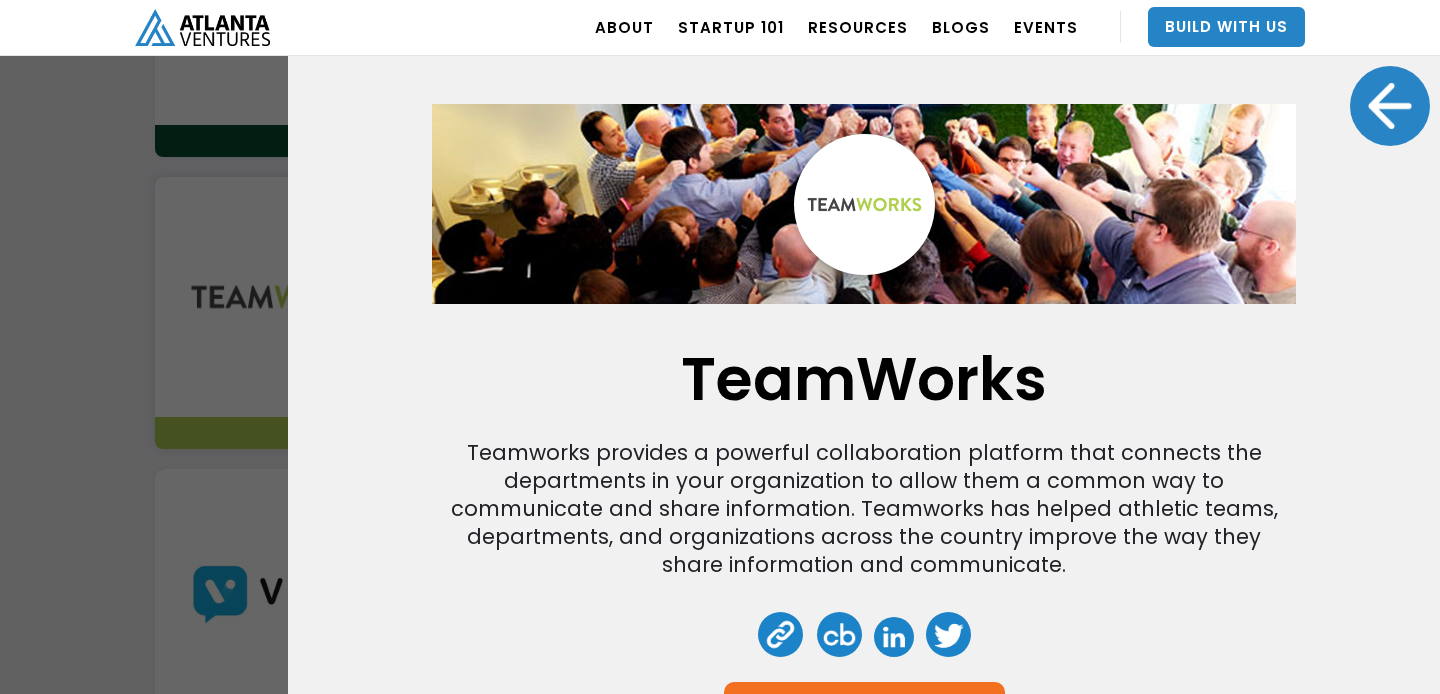 click at bounding box center (1390, 106) 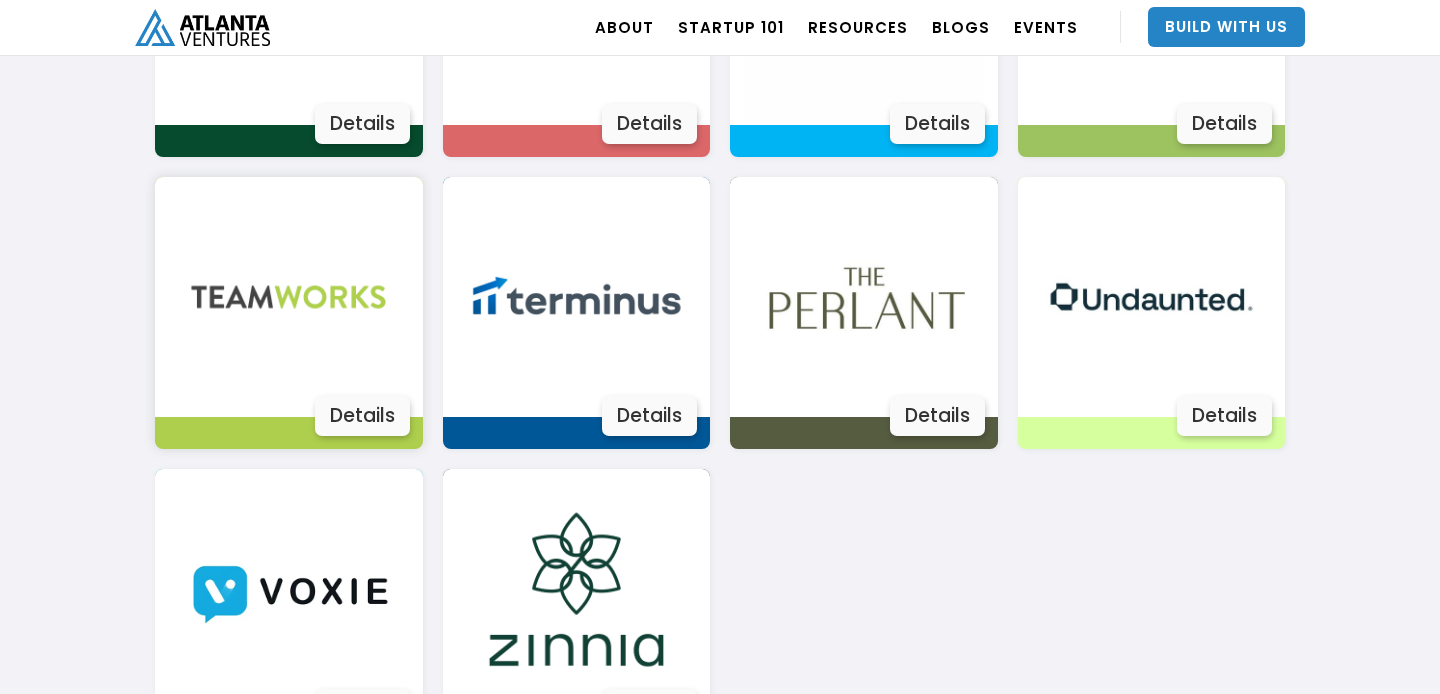 click on "Details" at bounding box center (362, 416) 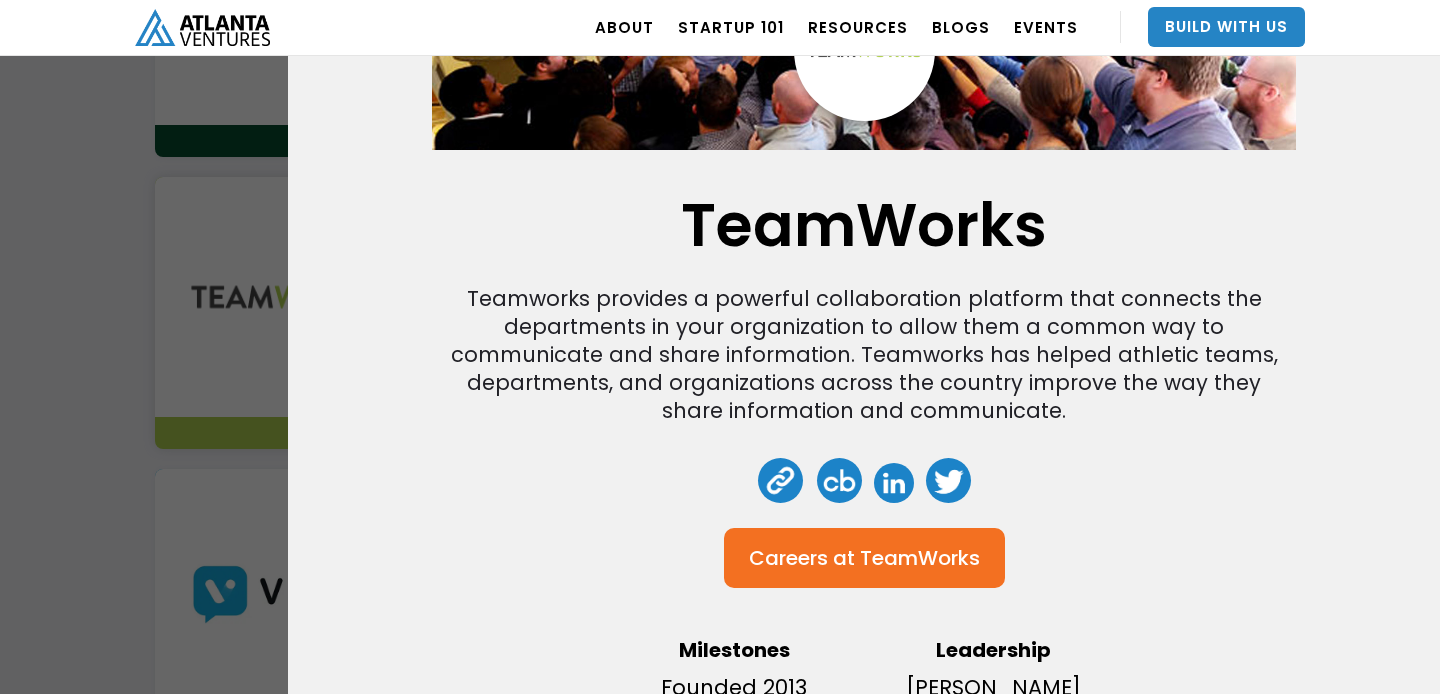 scroll, scrollTop: 164, scrollLeft: 0, axis: vertical 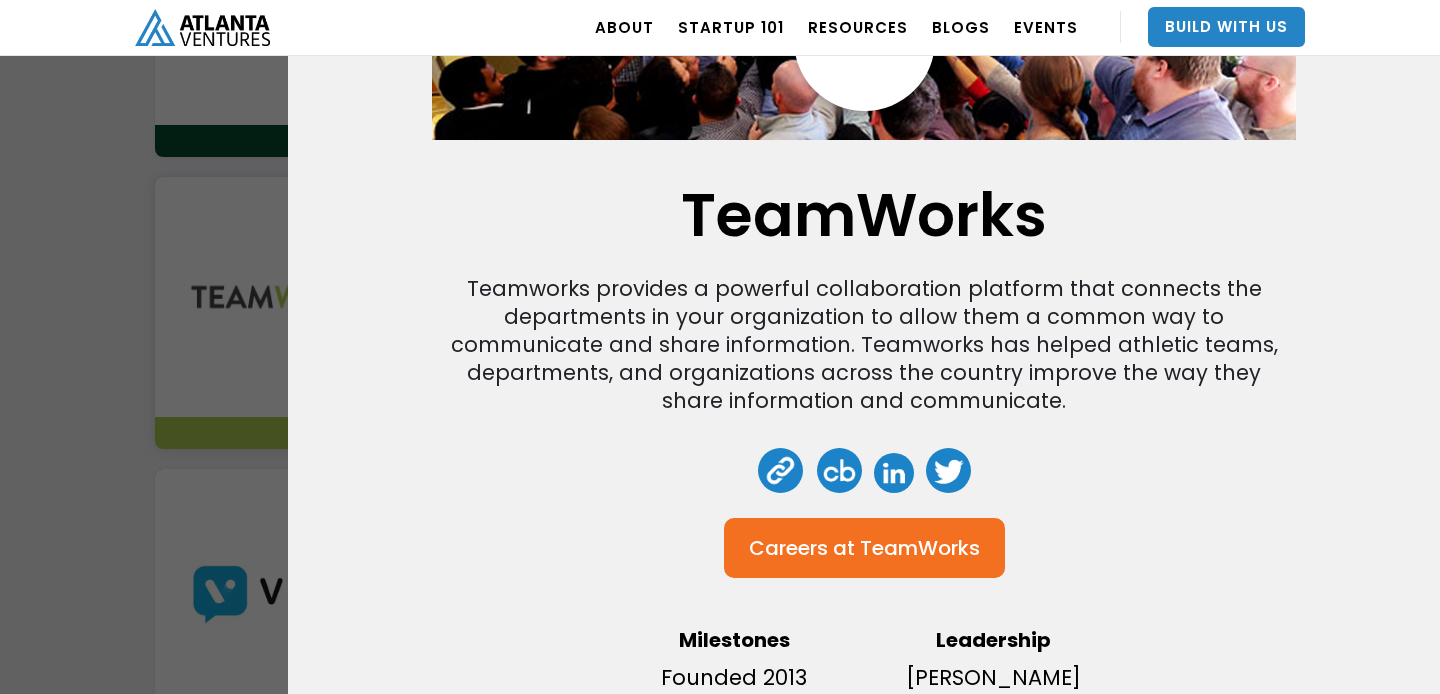click on "Careers at TeamWorks" at bounding box center (864, 548) 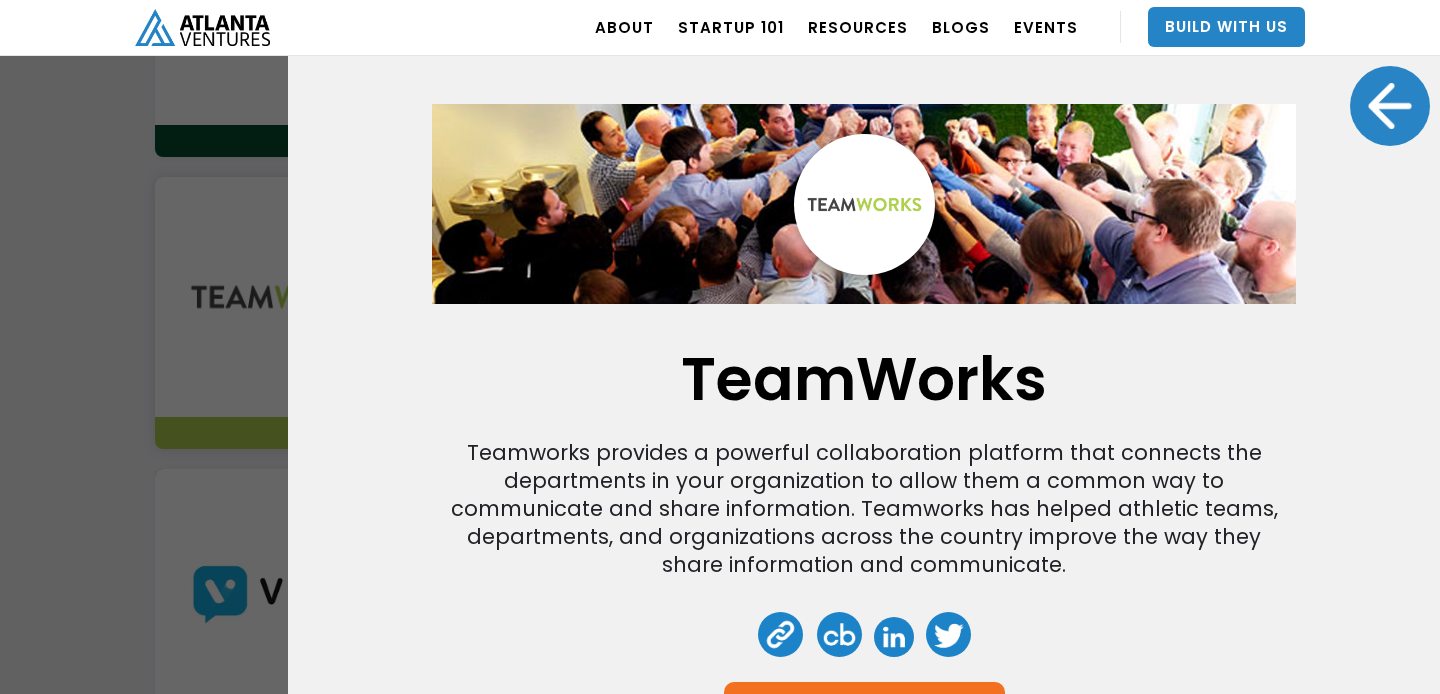 click at bounding box center (1390, 106) 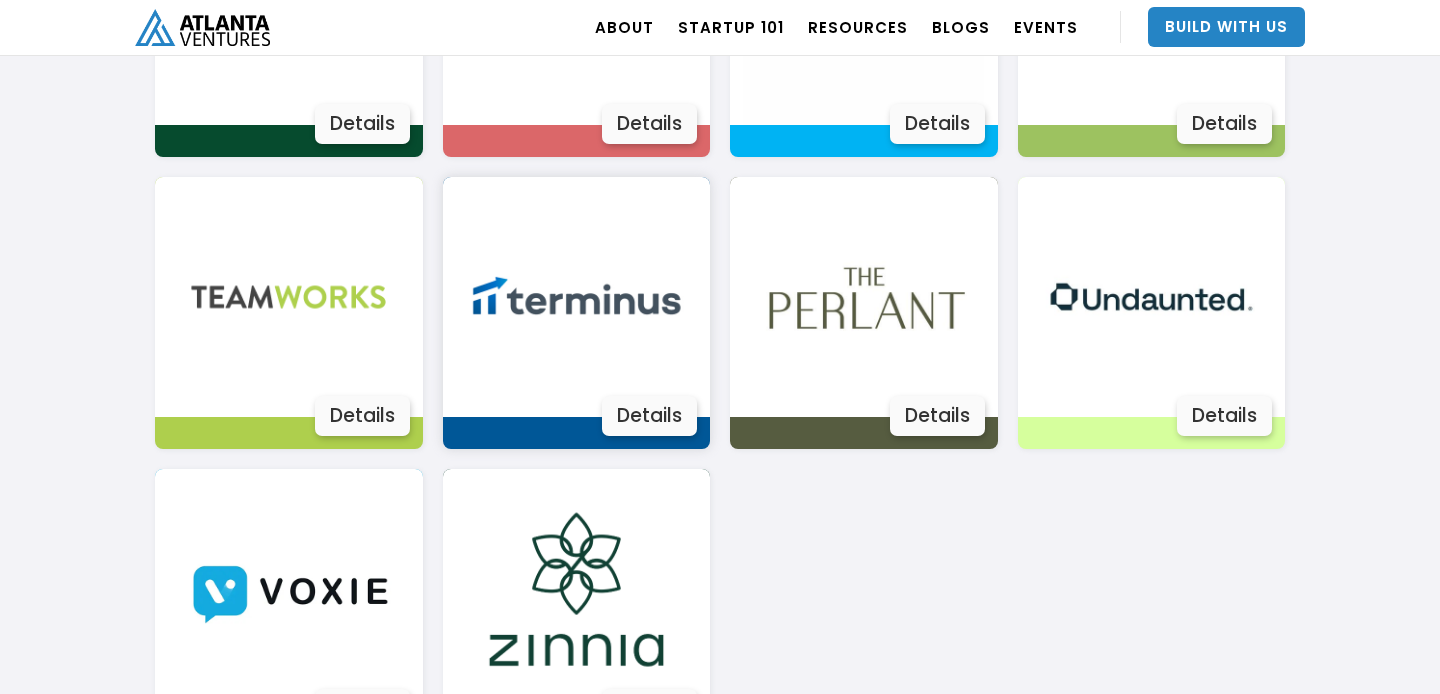 click on "Details" at bounding box center (649, 416) 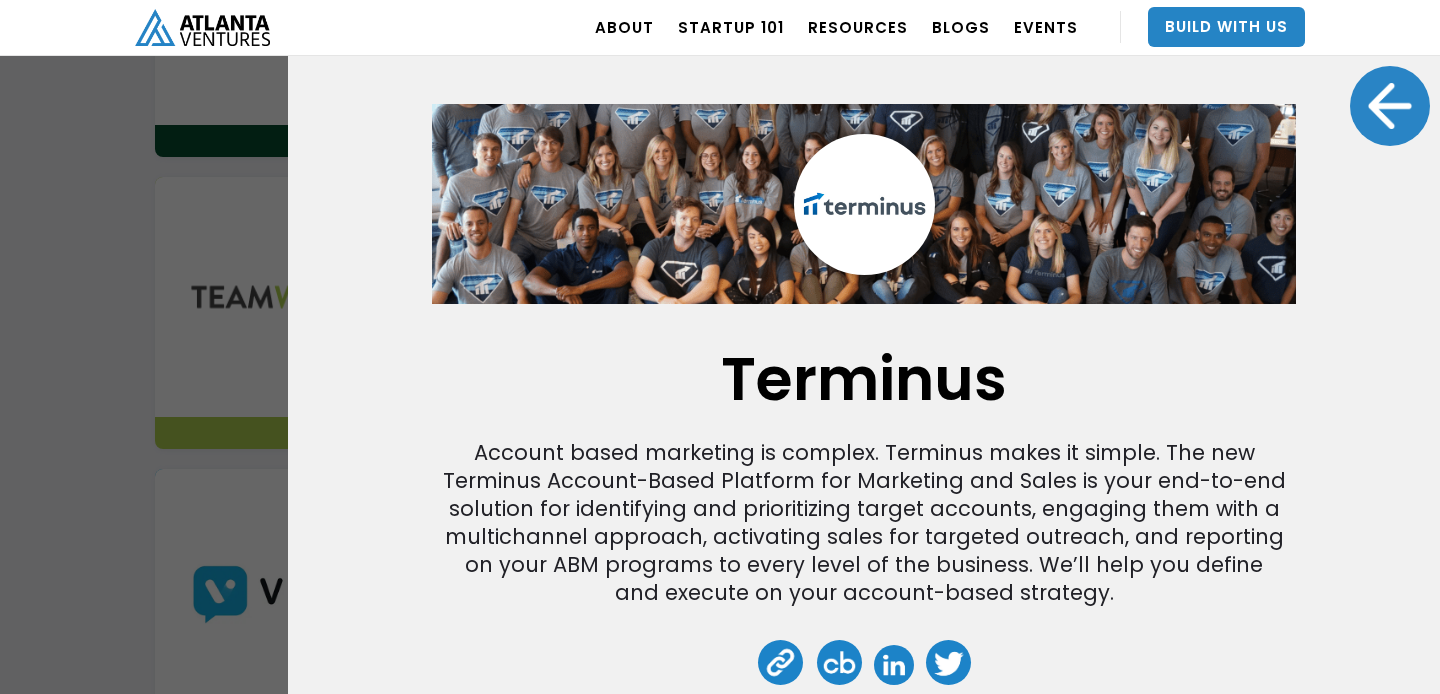scroll, scrollTop: 234, scrollLeft: 0, axis: vertical 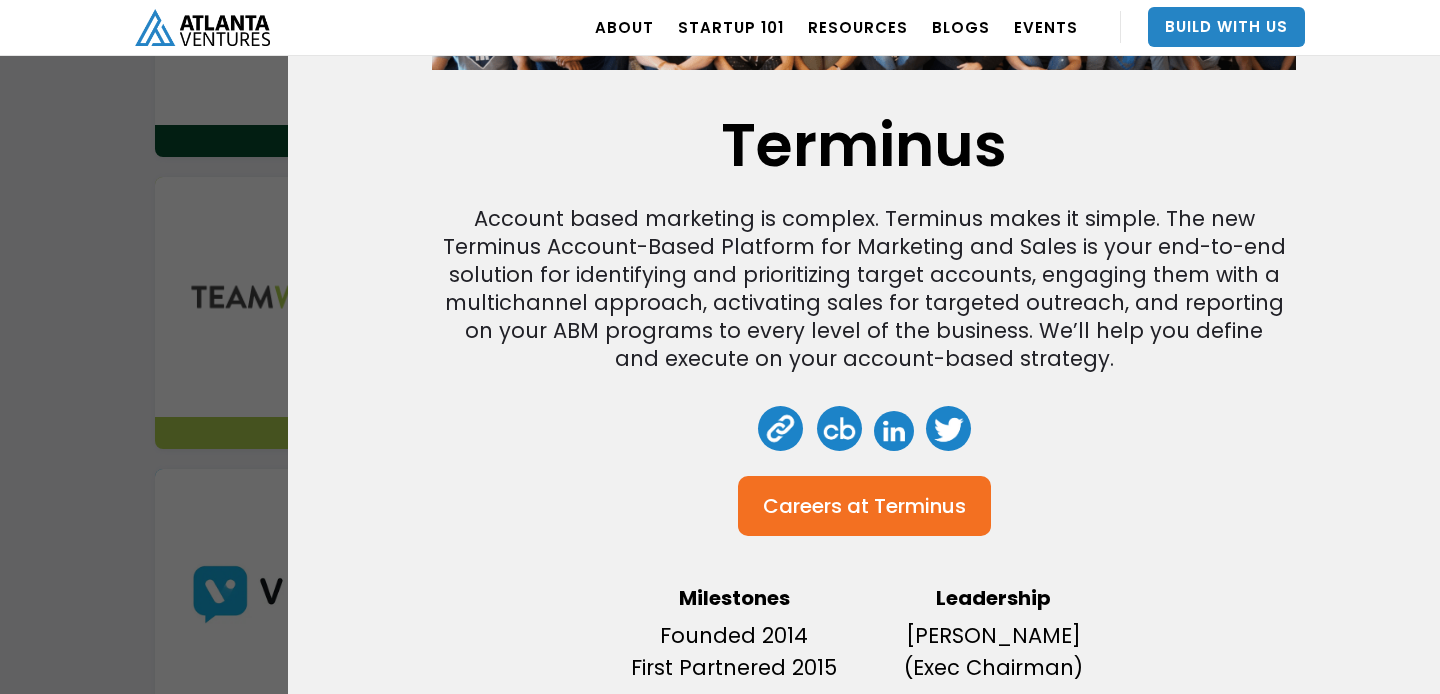 click on "Careers at" at bounding box center [816, 506] 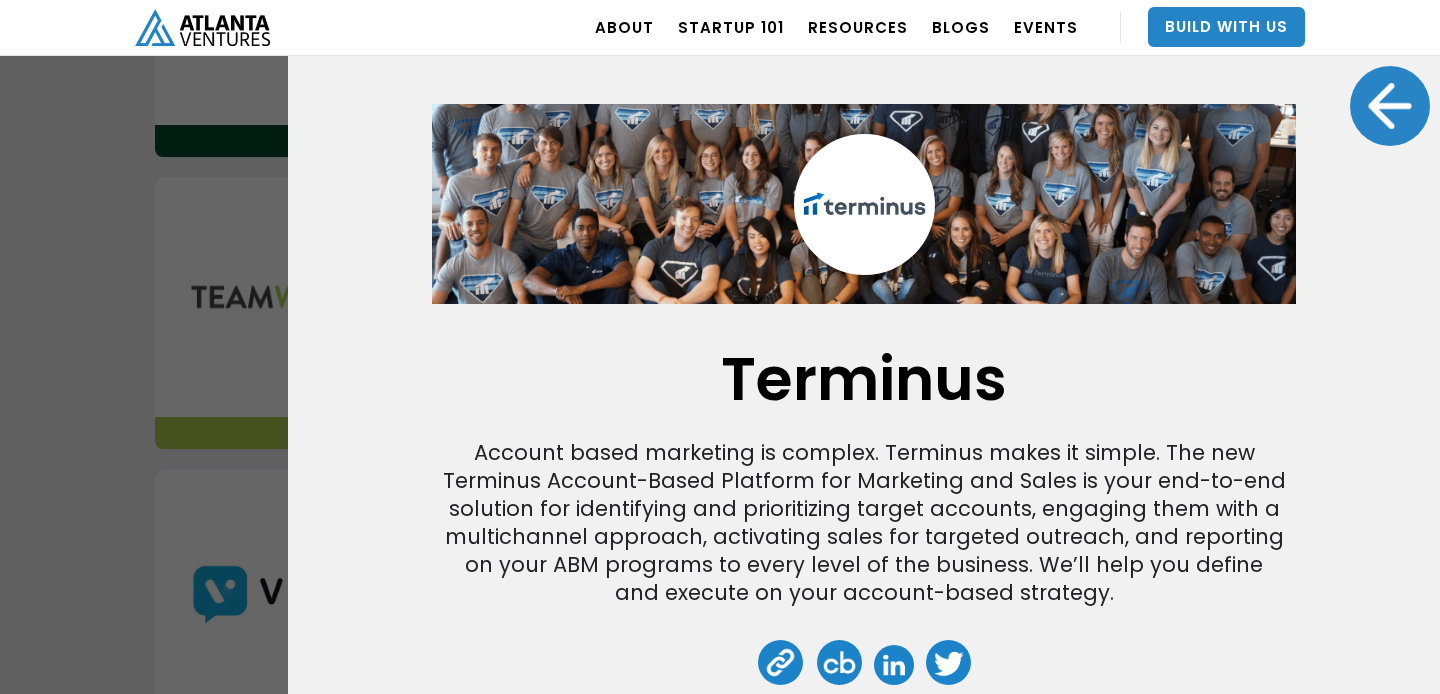 click at bounding box center [1390, 106] 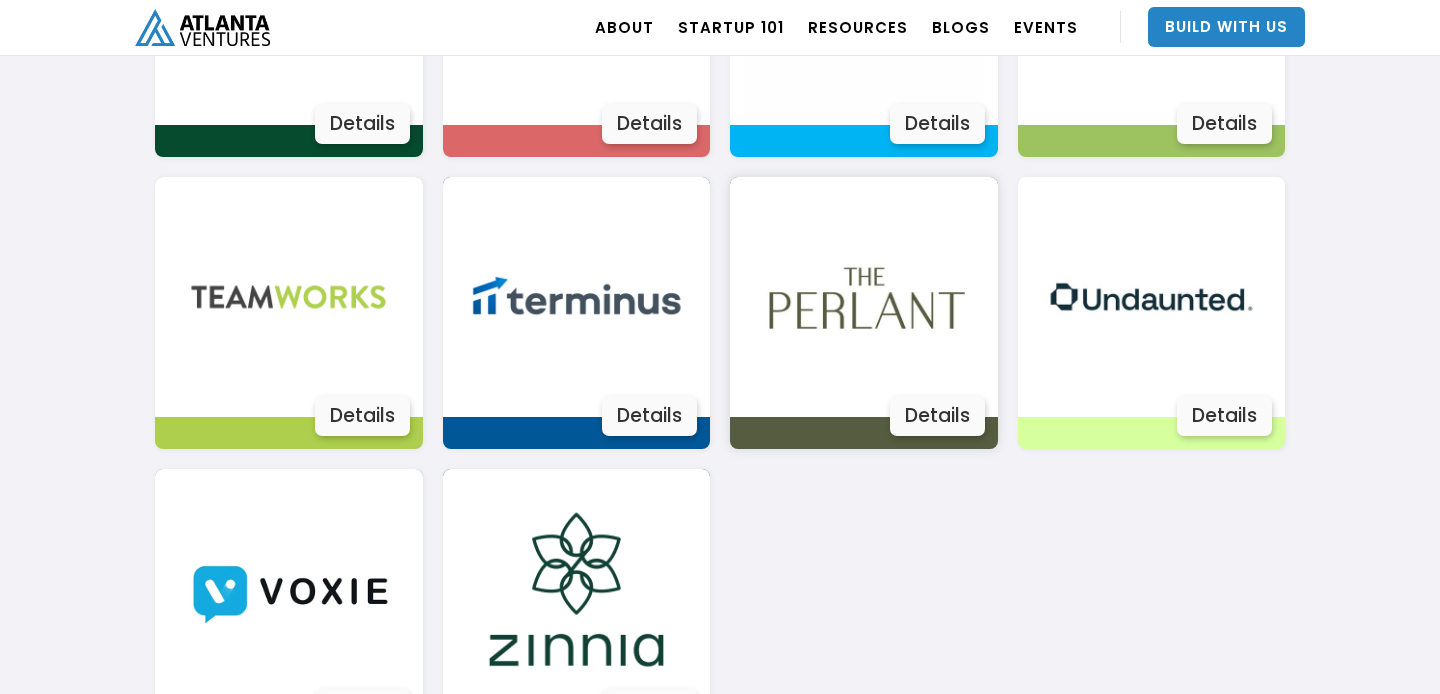click on "Details" at bounding box center (937, 416) 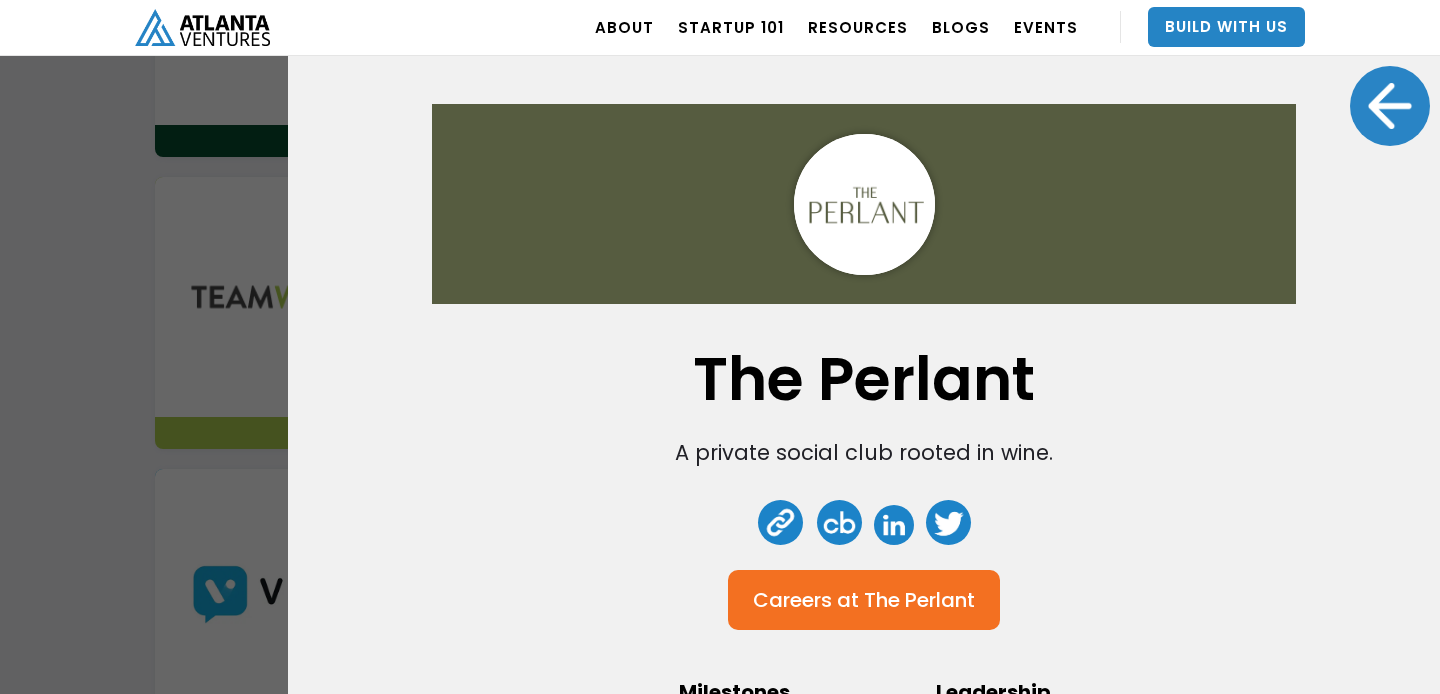 click at bounding box center [1390, 106] 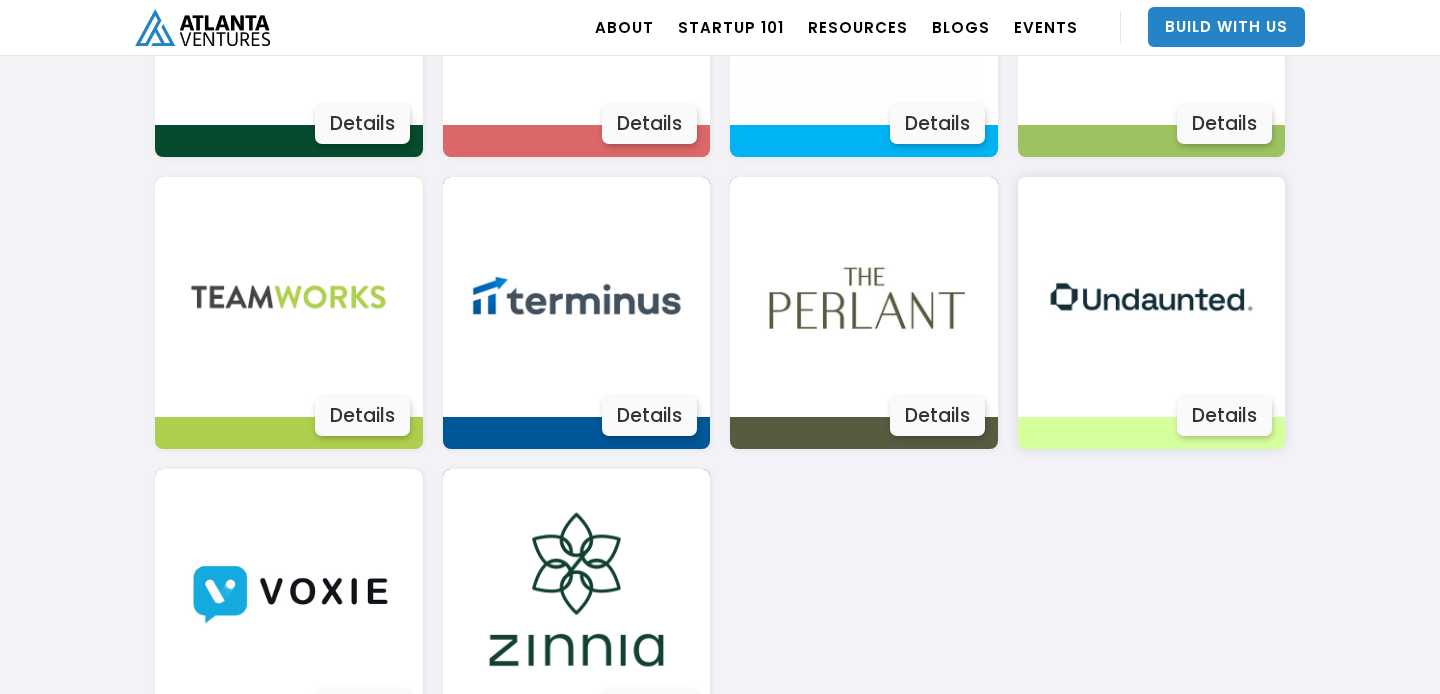 click on "Details" at bounding box center [1224, 416] 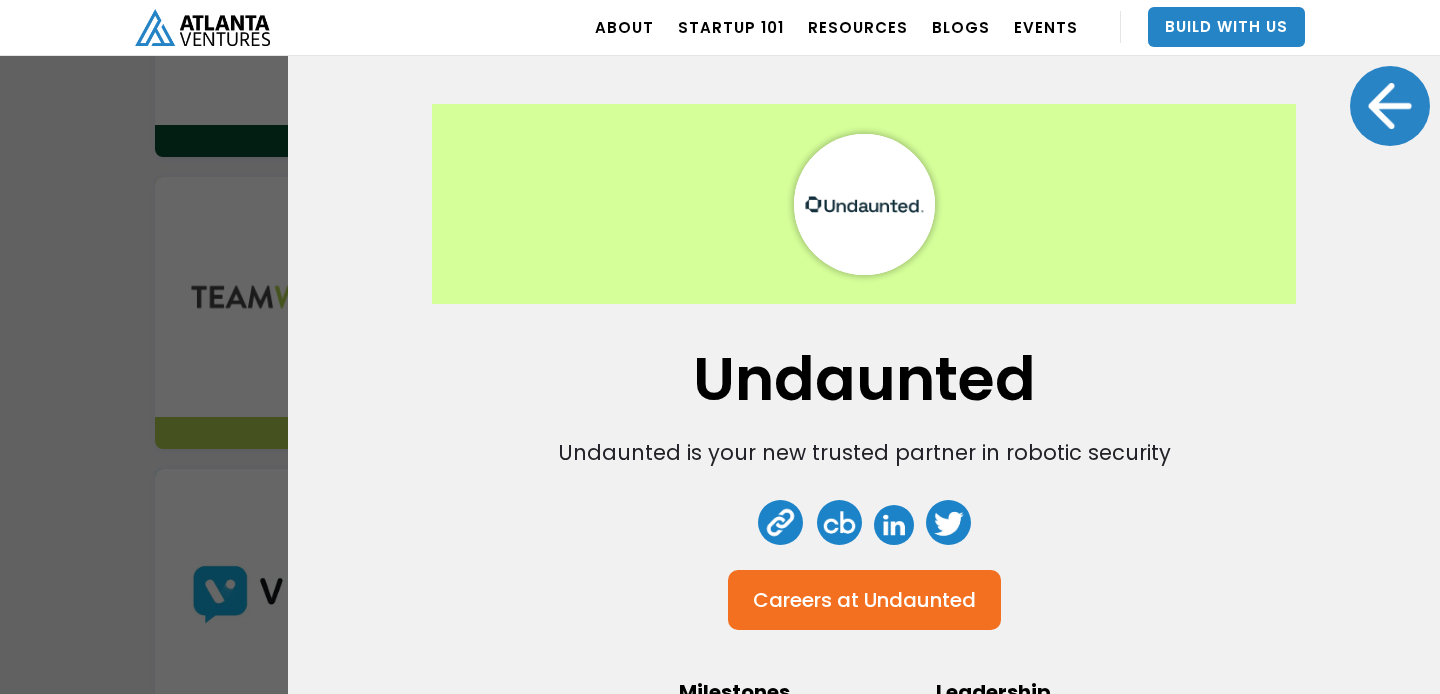 click at bounding box center [1390, 106] 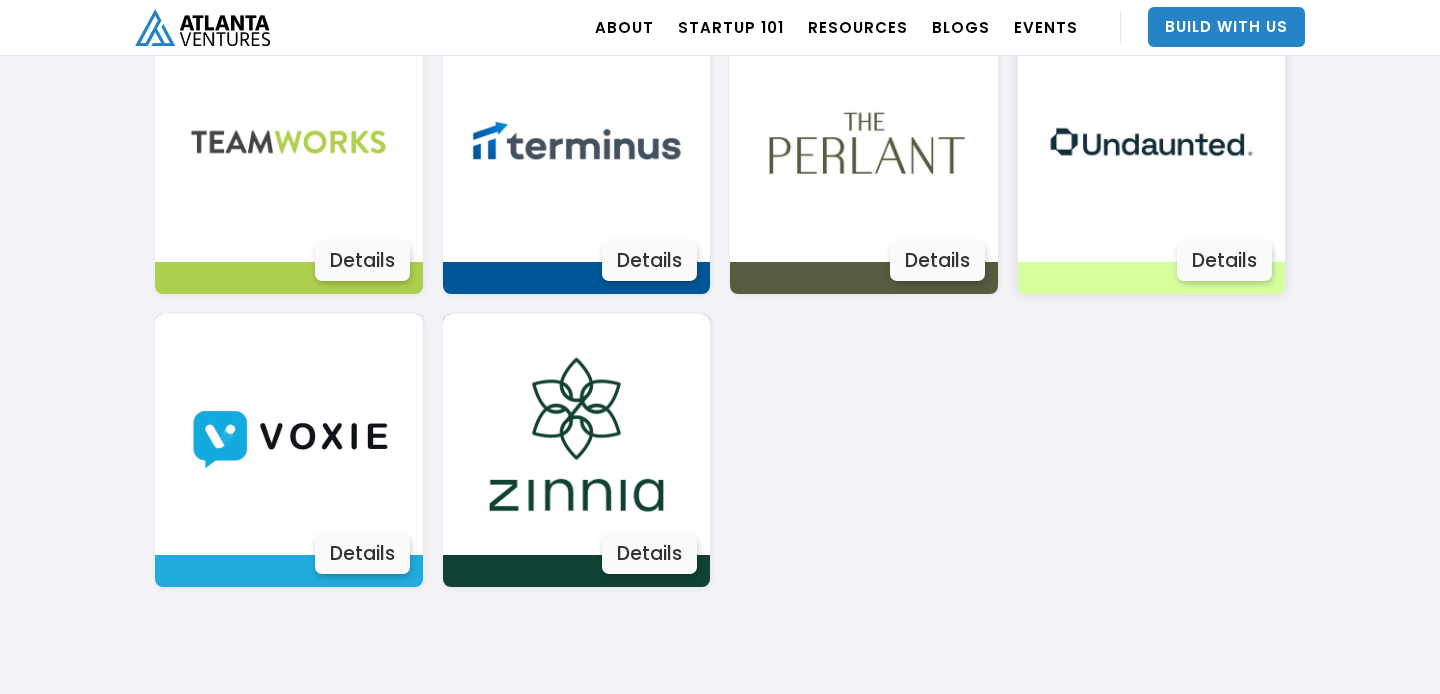 scroll, scrollTop: 3892, scrollLeft: 0, axis: vertical 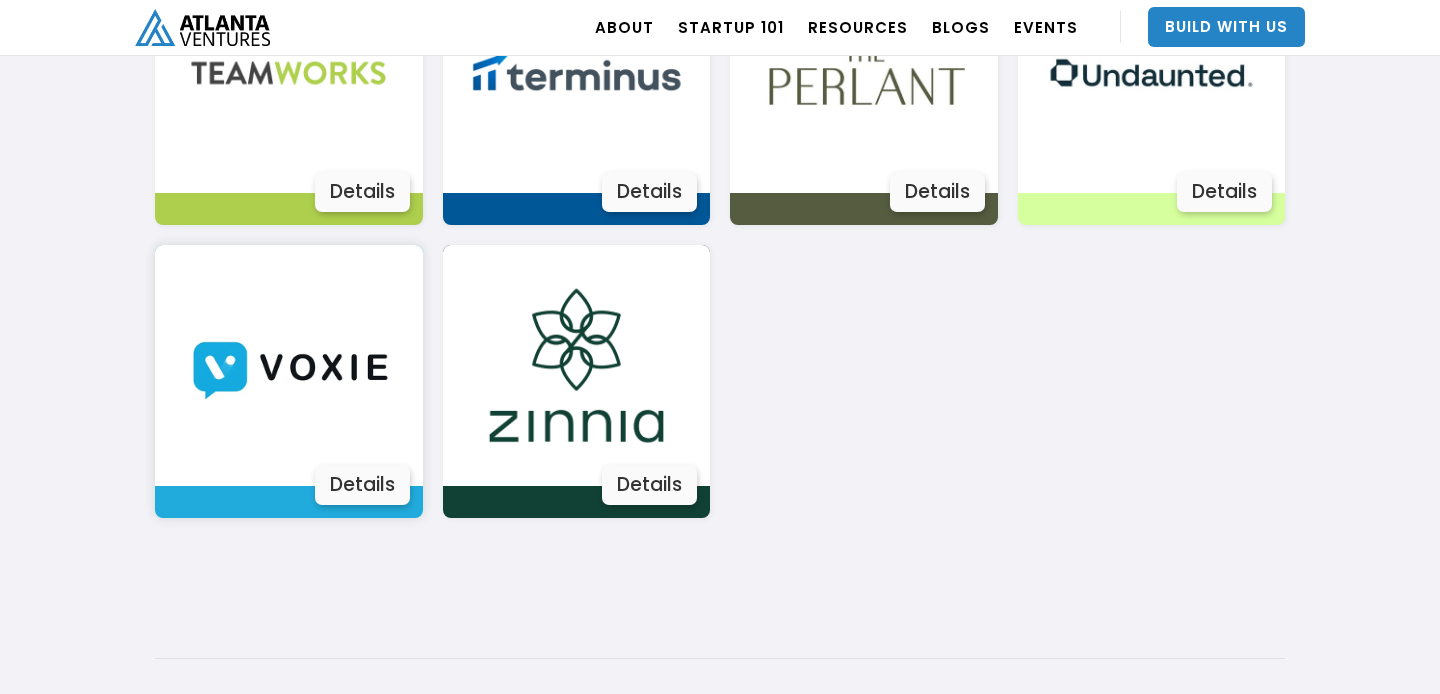 click on "Details" at bounding box center (362, 485) 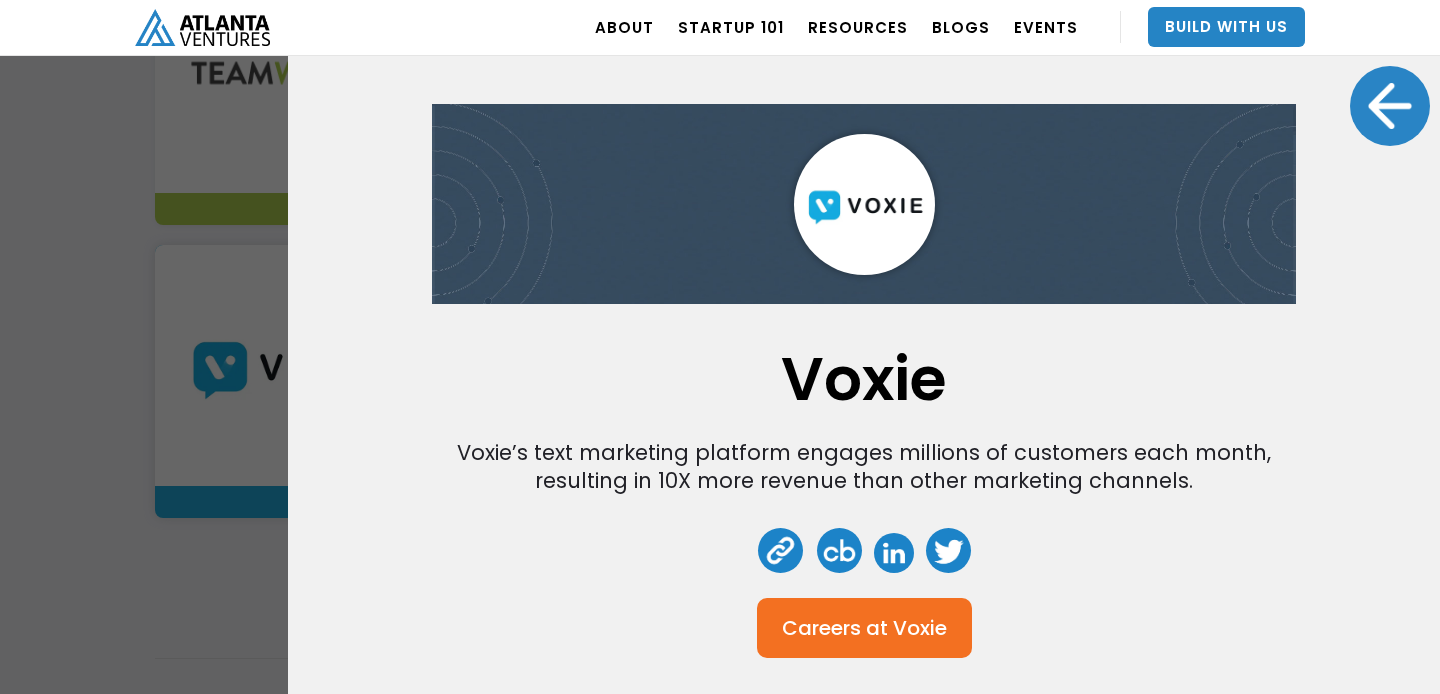 click on "Careers at" at bounding box center [835, 628] 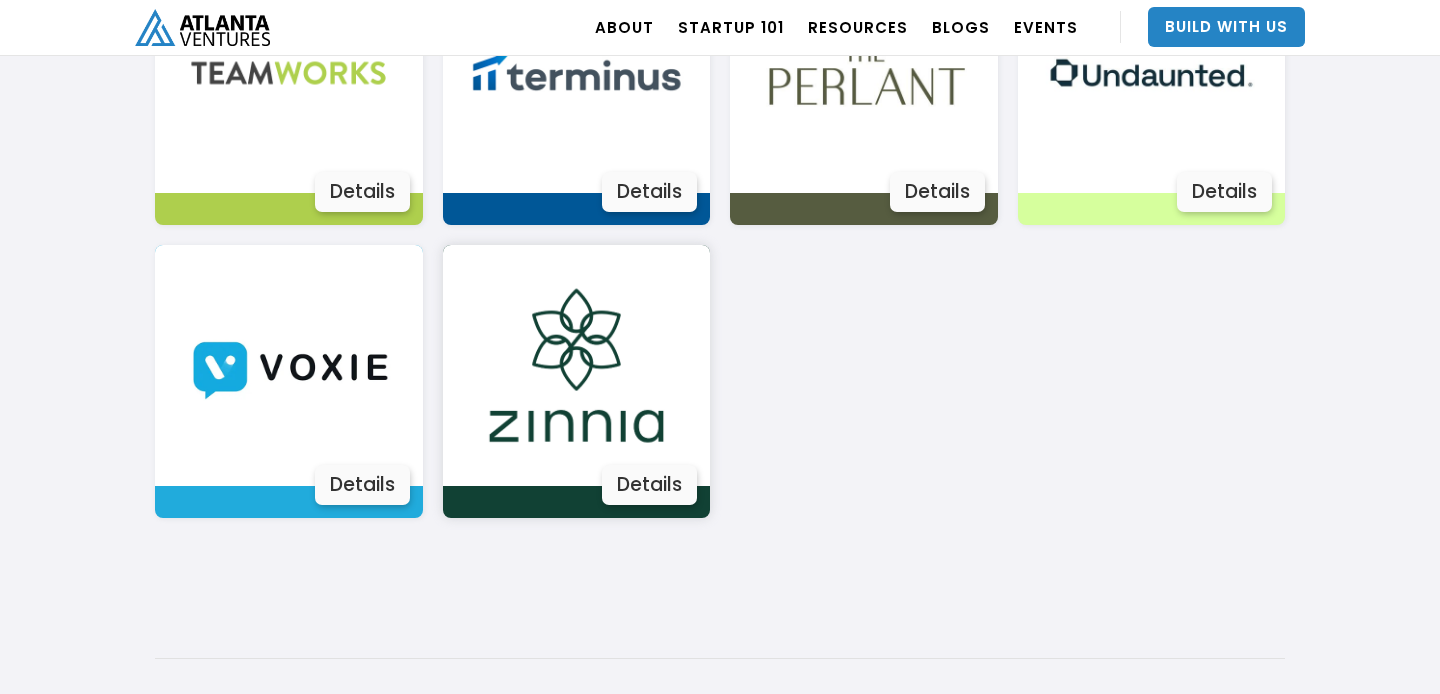 click on "Details" at bounding box center (649, 485) 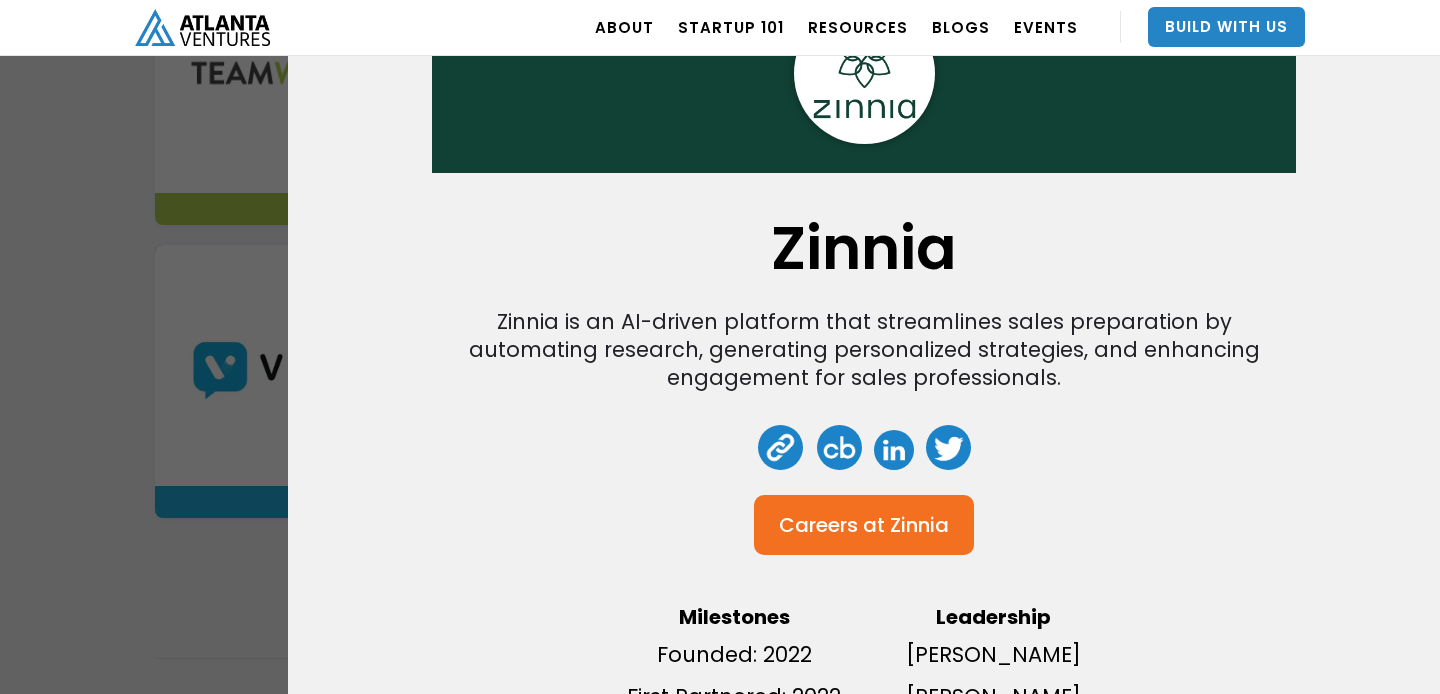 scroll, scrollTop: 222, scrollLeft: 0, axis: vertical 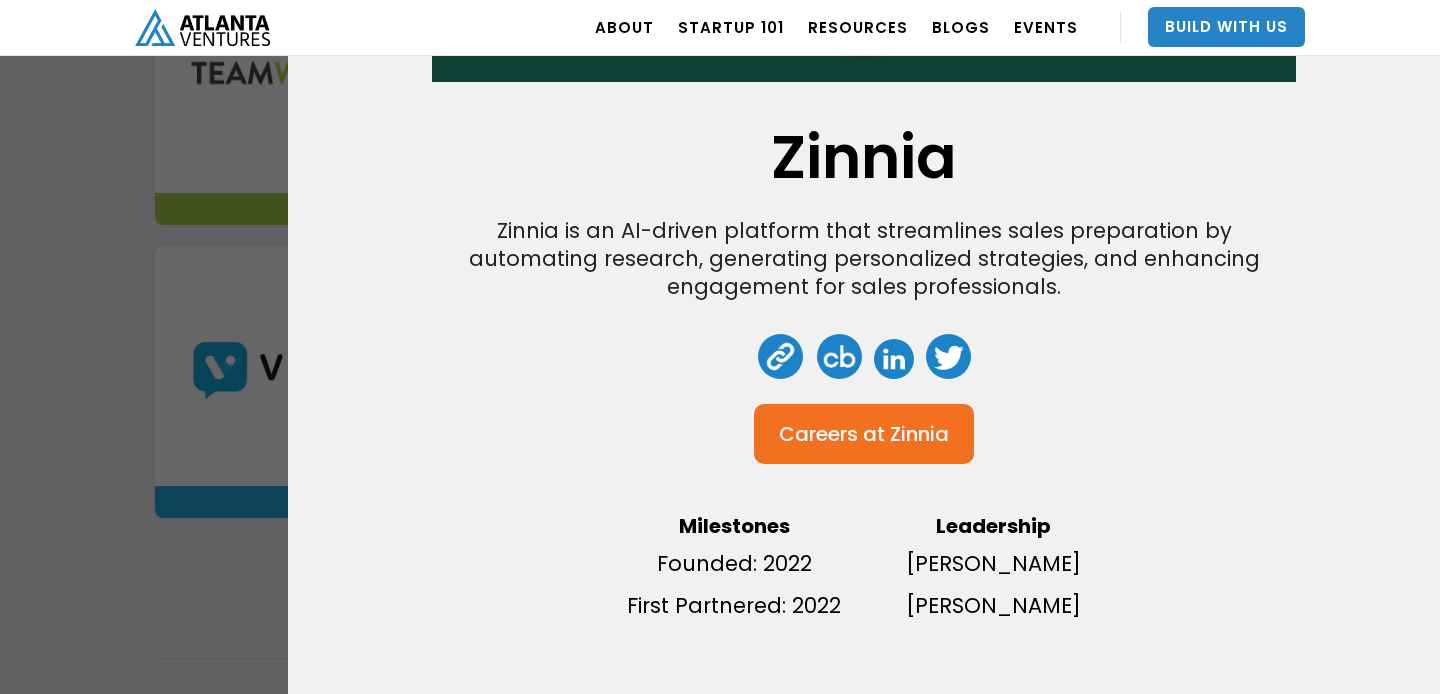 click on "Zinnia" at bounding box center [919, 434] 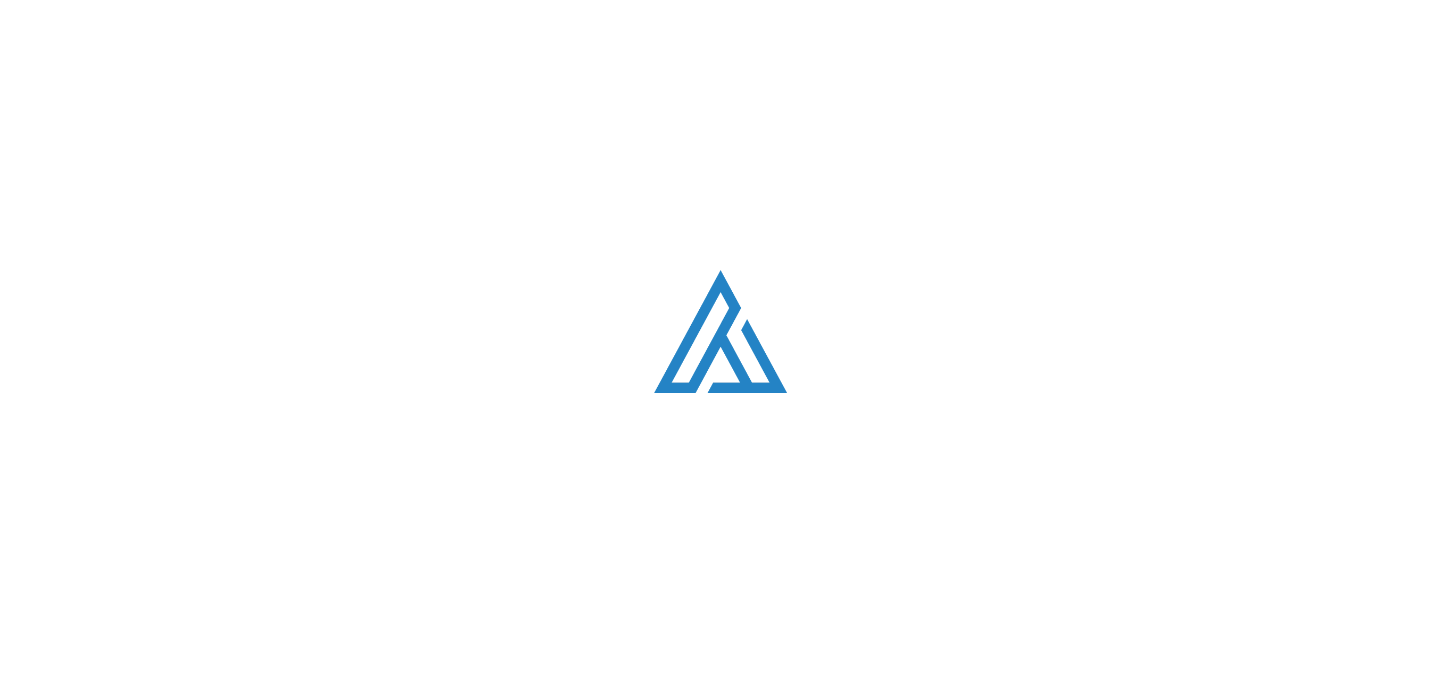 scroll, scrollTop: 1207, scrollLeft: 0, axis: vertical 